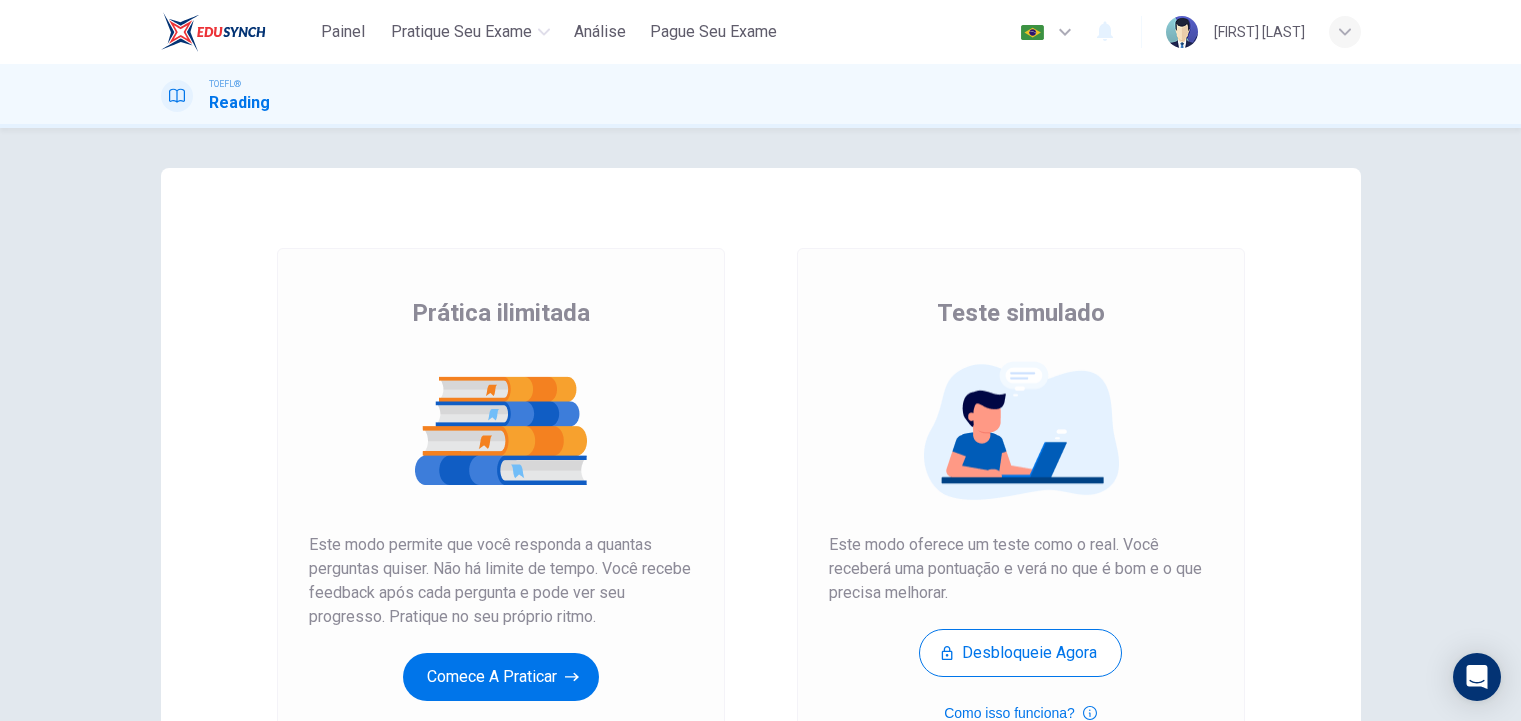 scroll, scrollTop: 0, scrollLeft: 0, axis: both 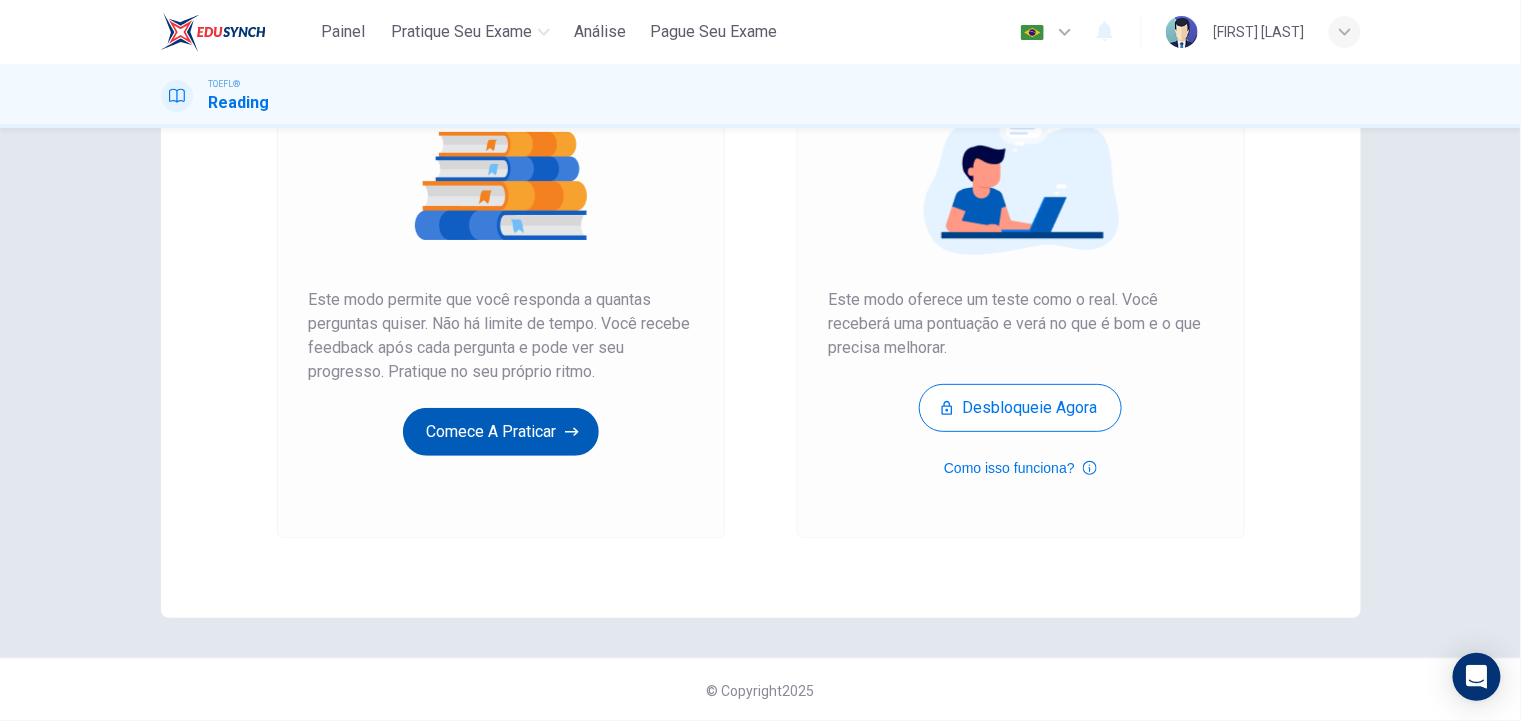 click on "Comece a praticar" at bounding box center [501, 432] 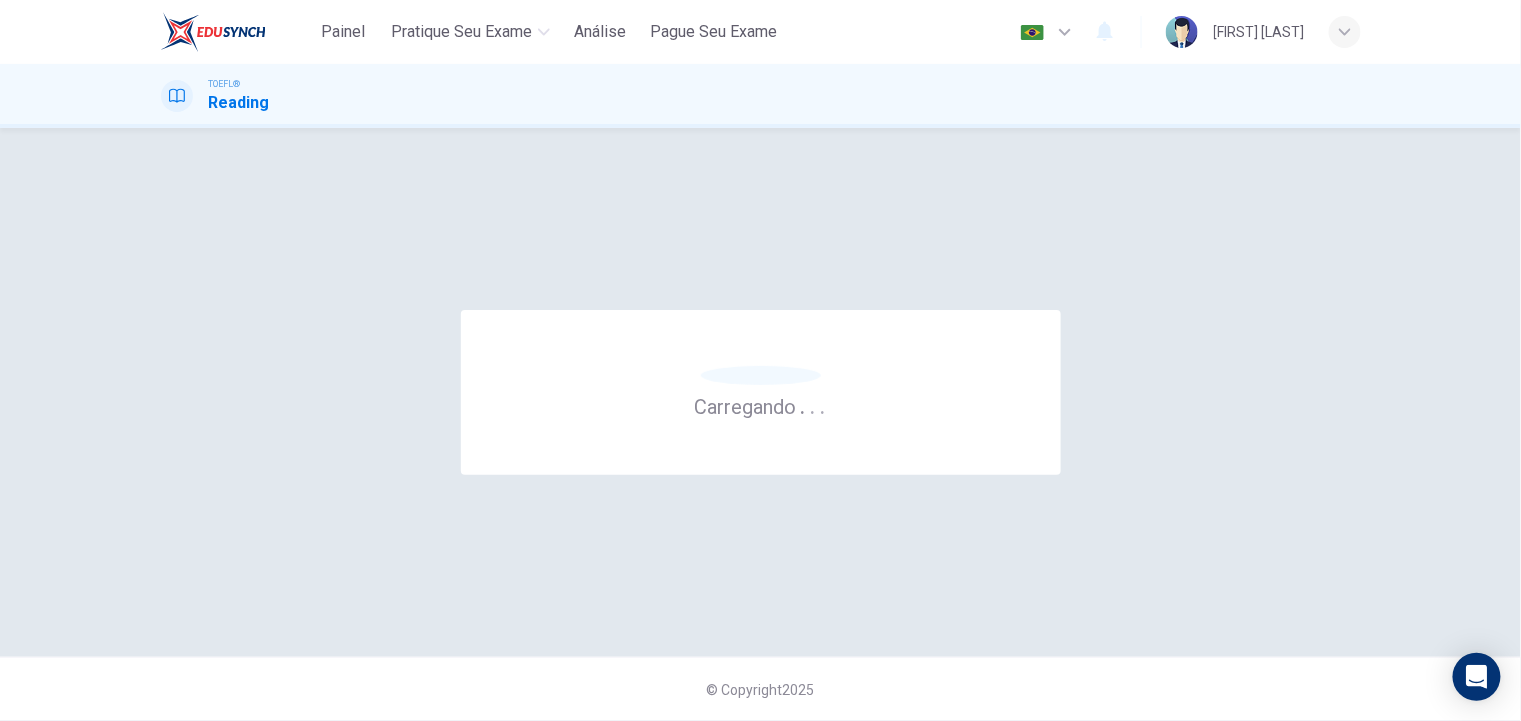 scroll, scrollTop: 0, scrollLeft: 0, axis: both 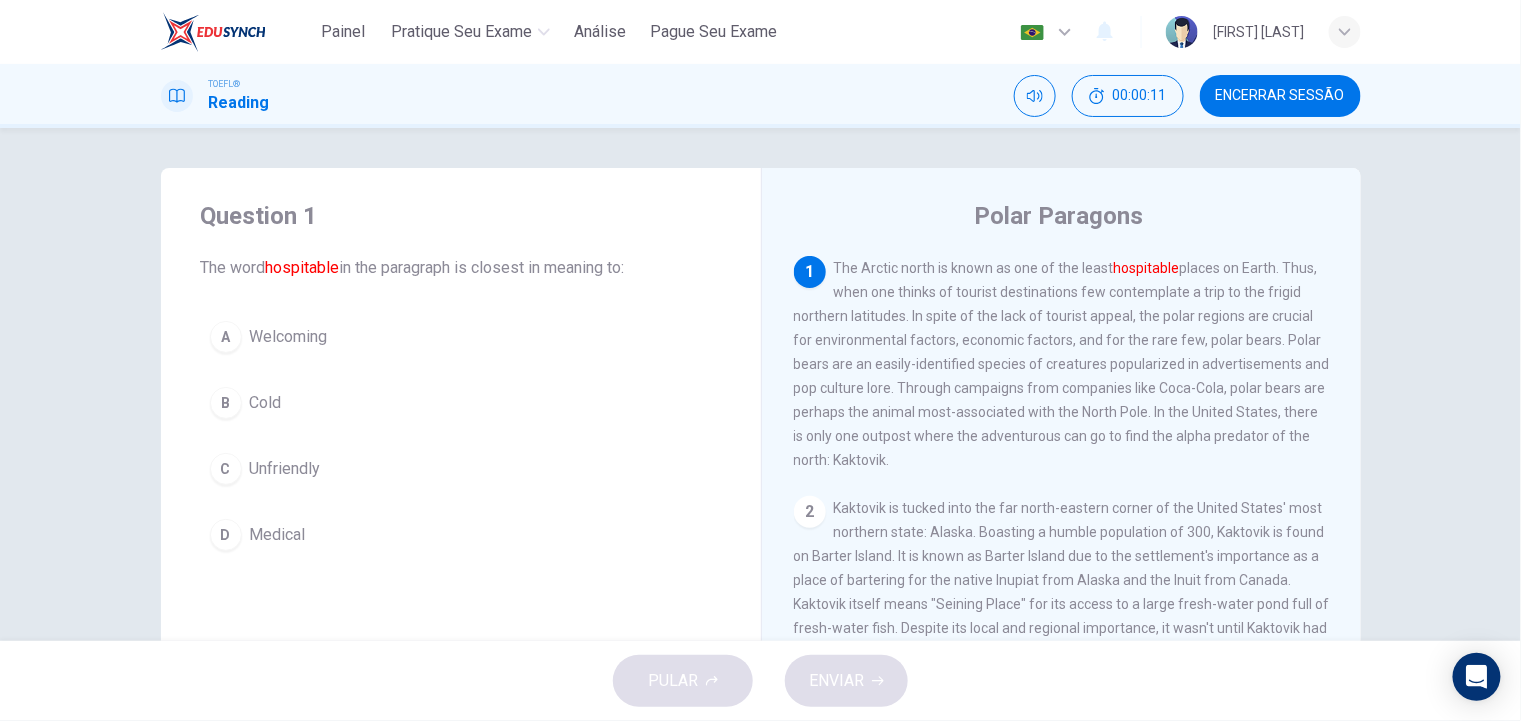 click on "Welcoming" at bounding box center (289, 337) 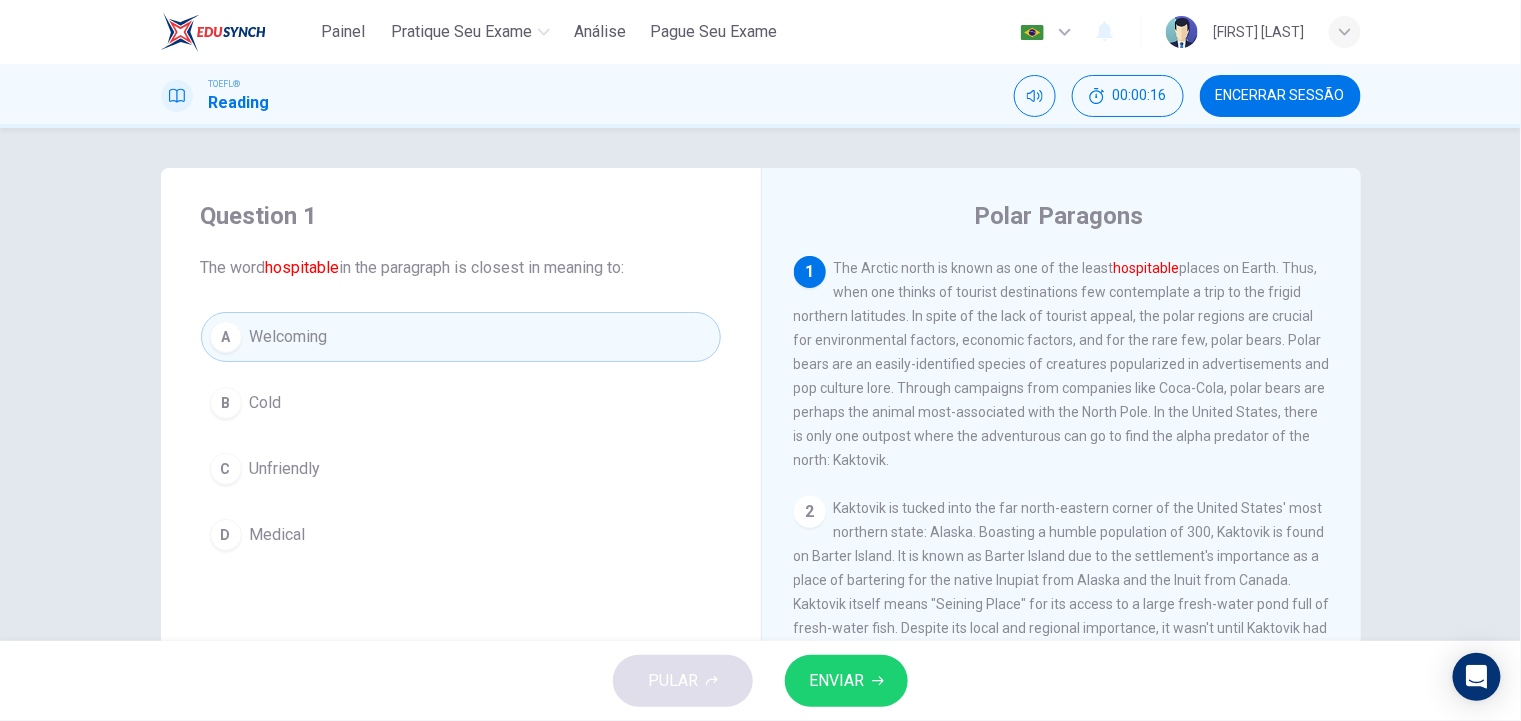 click on "ENVIAR" at bounding box center (836, 681) 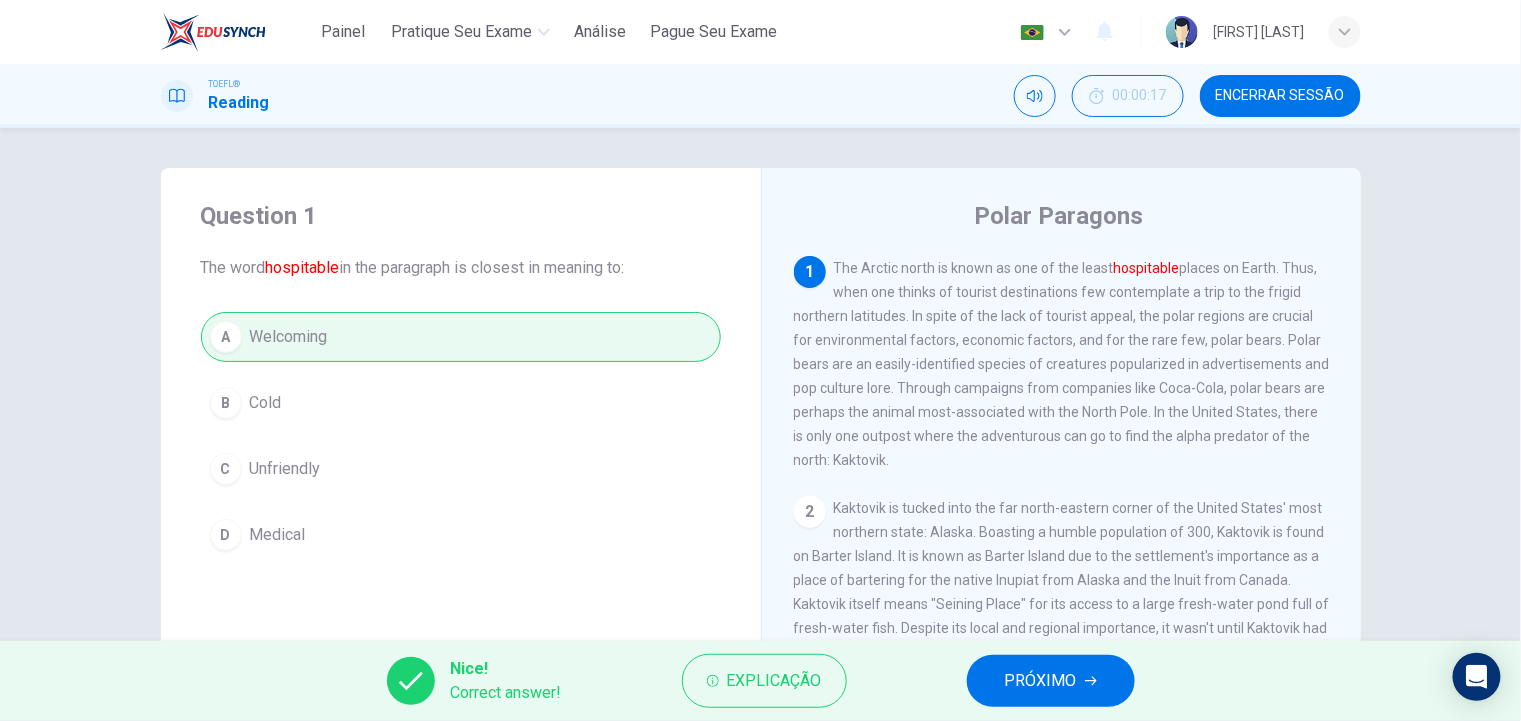 click on "PRÓXIMO" at bounding box center (1051, 681) 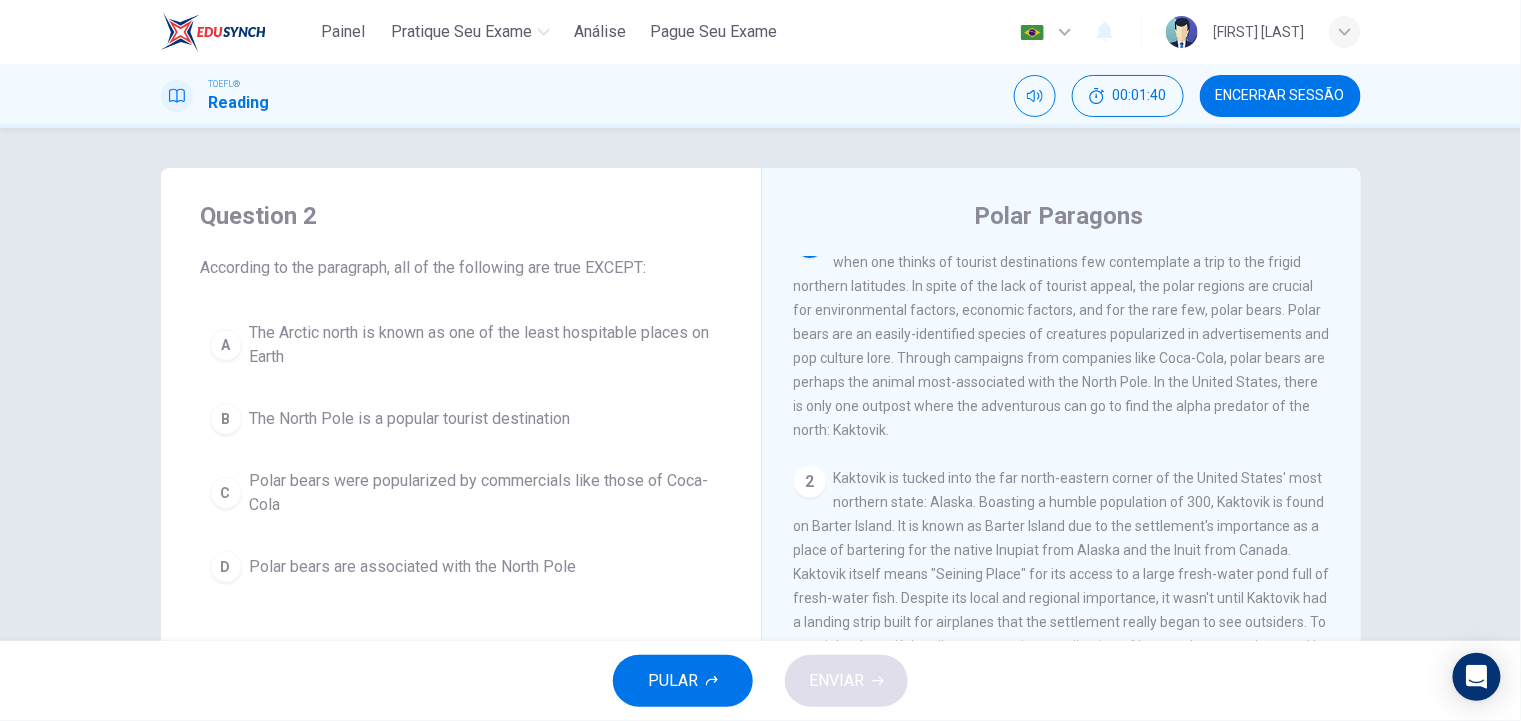 scroll, scrollTop: 0, scrollLeft: 0, axis: both 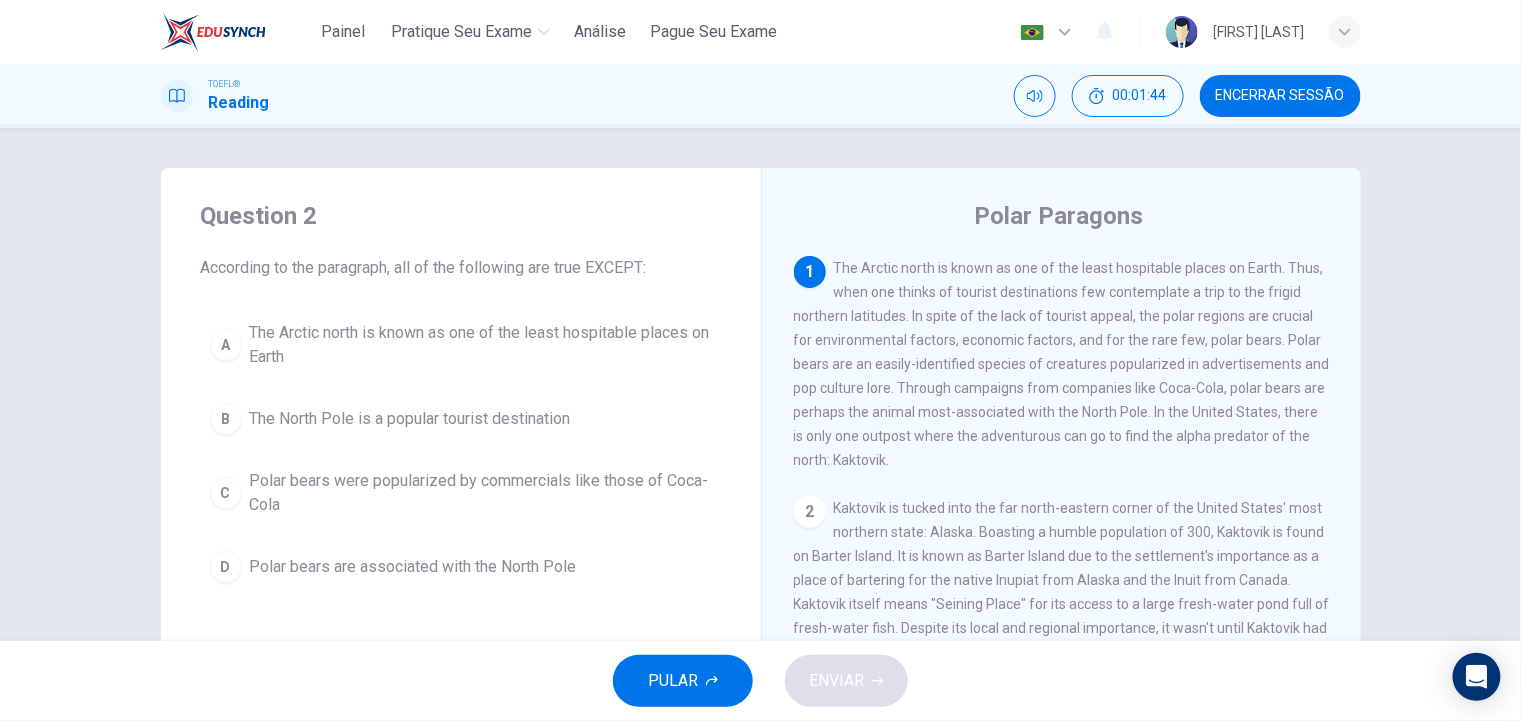 drag, startPoint x: 983, startPoint y: 317, endPoint x: 1047, endPoint y: 327, distance: 64.77654 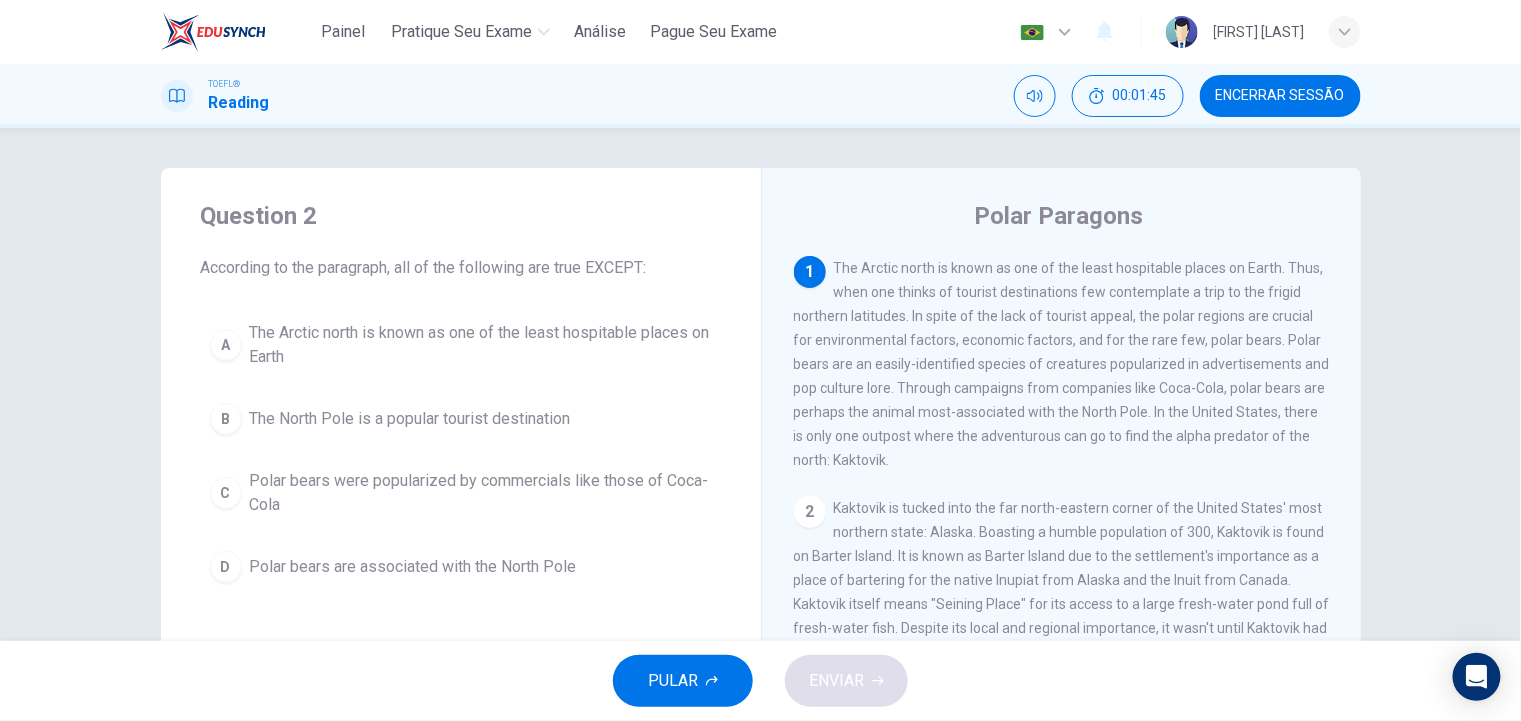 drag, startPoint x: 1036, startPoint y: 323, endPoint x: 1095, endPoint y: 337, distance: 60.63827 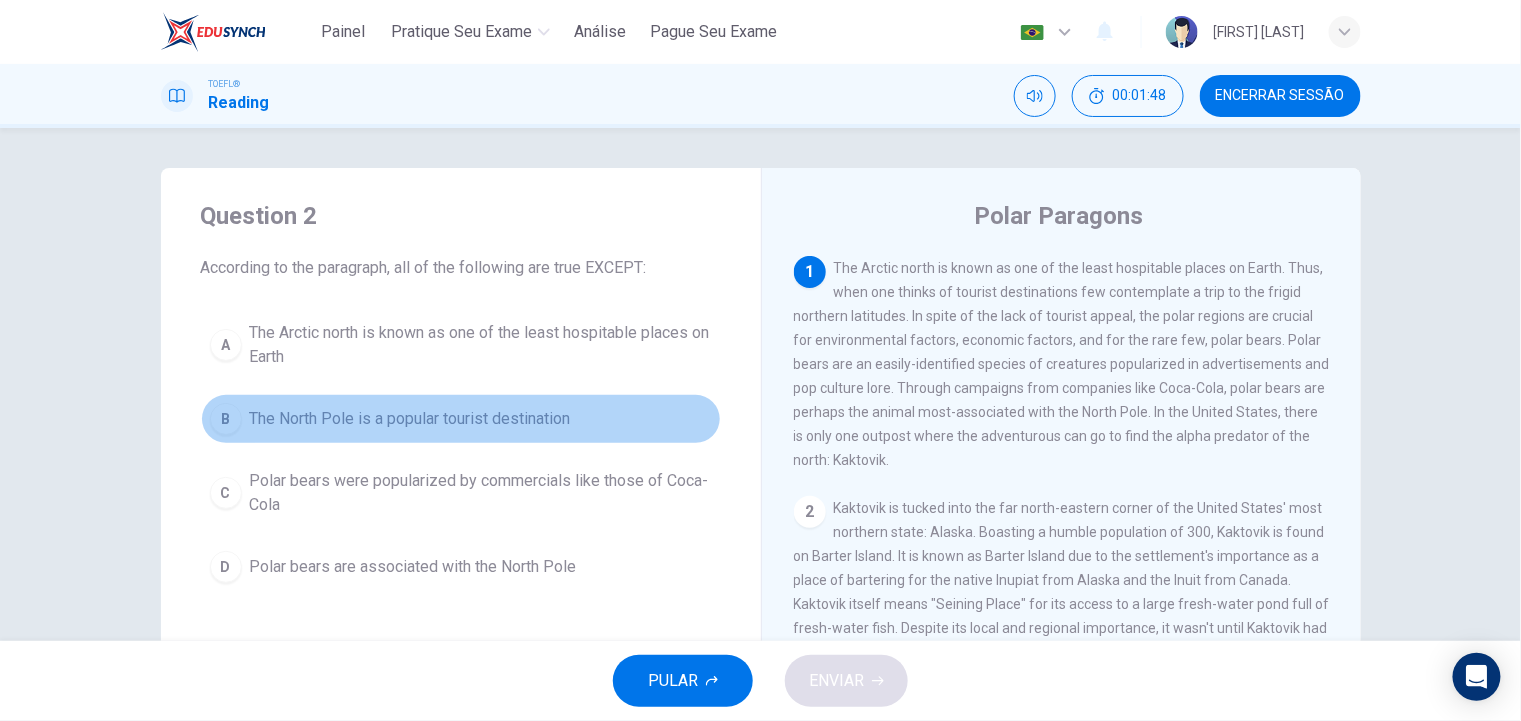 click on "The North Pole is a popular tourist destination" at bounding box center [410, 419] 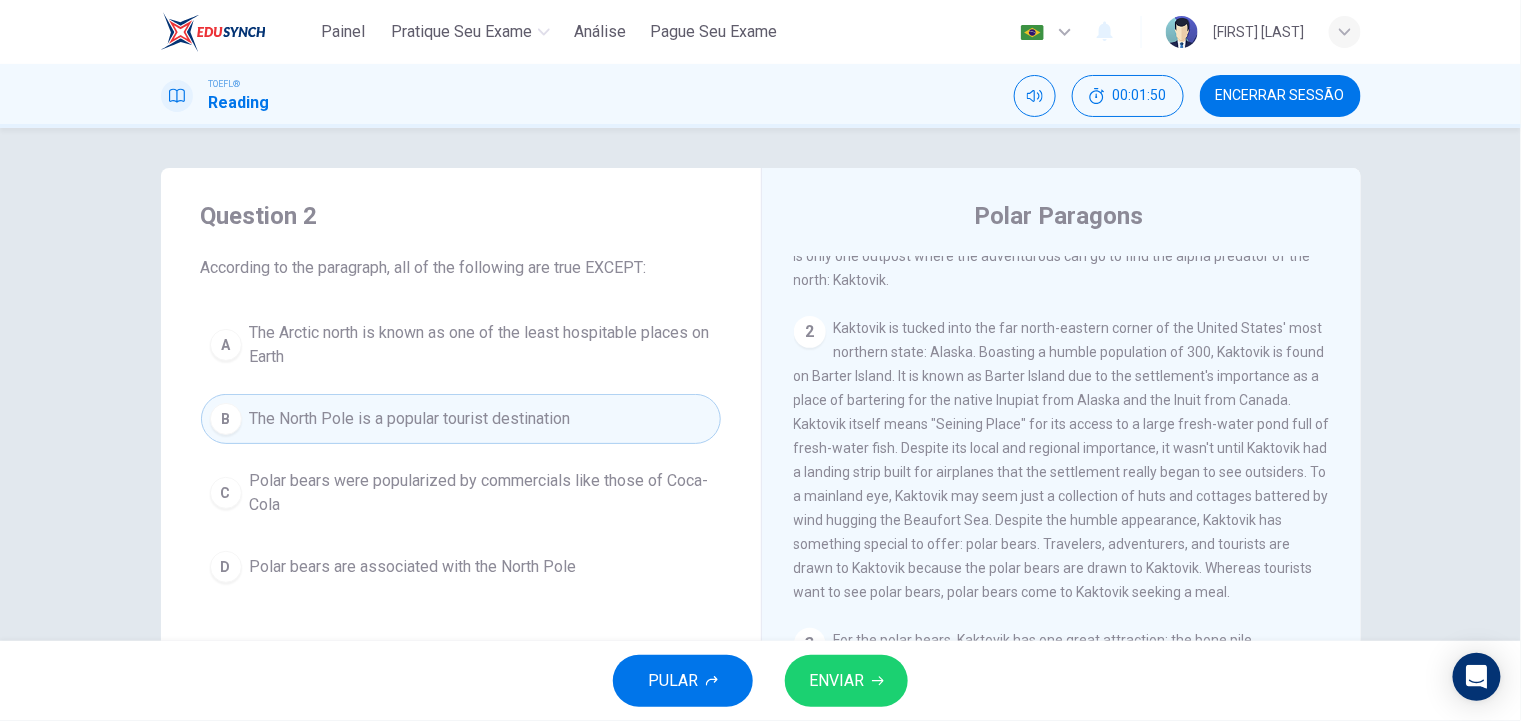 scroll, scrollTop: 200, scrollLeft: 0, axis: vertical 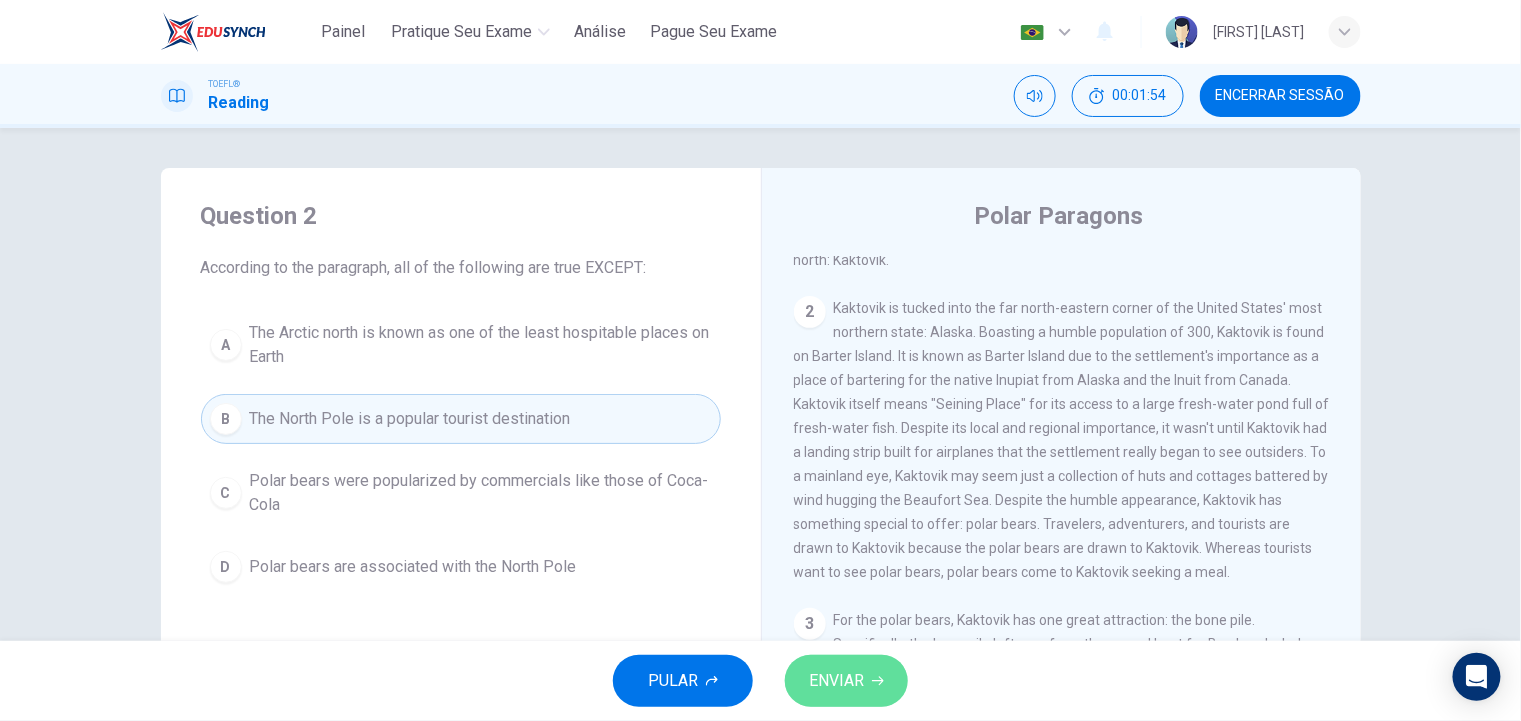 click on "ENVIAR" at bounding box center (836, 681) 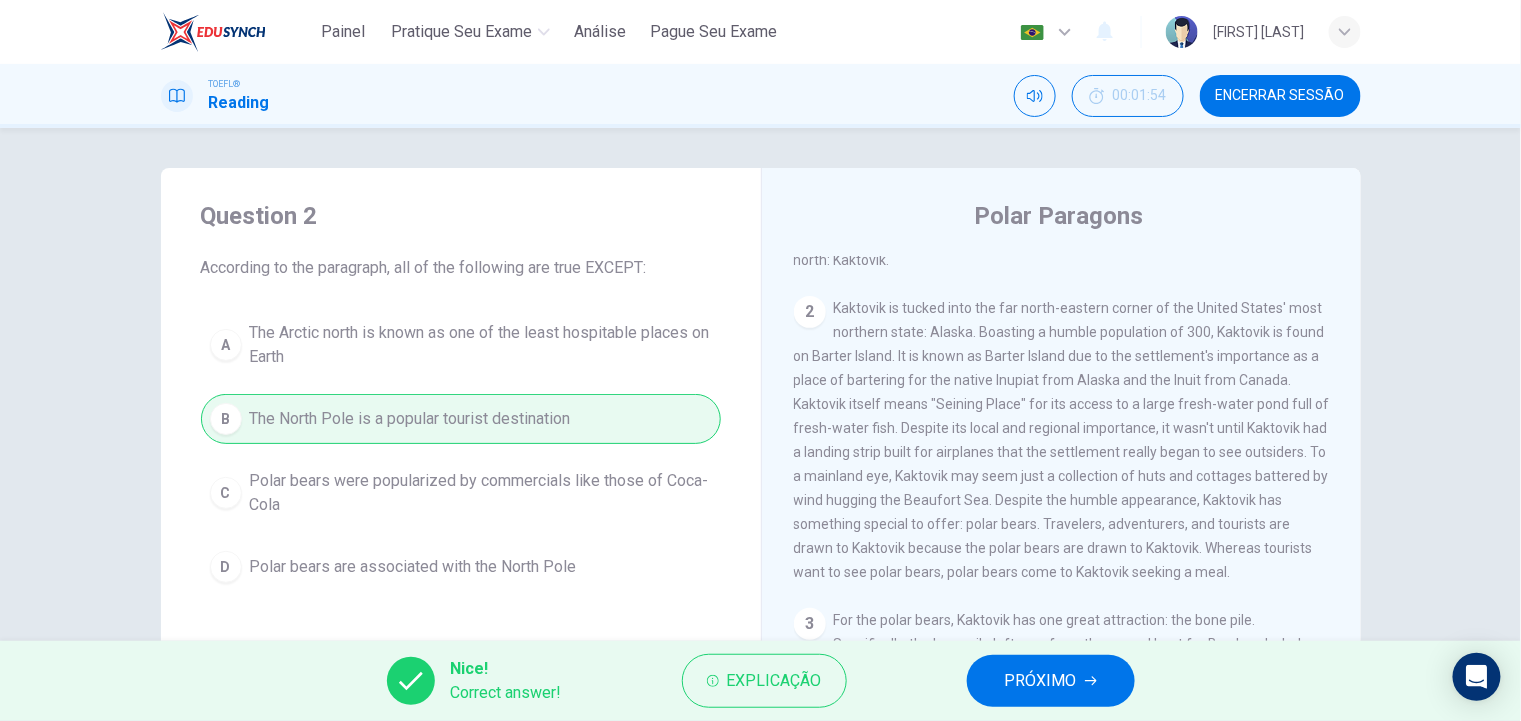 click 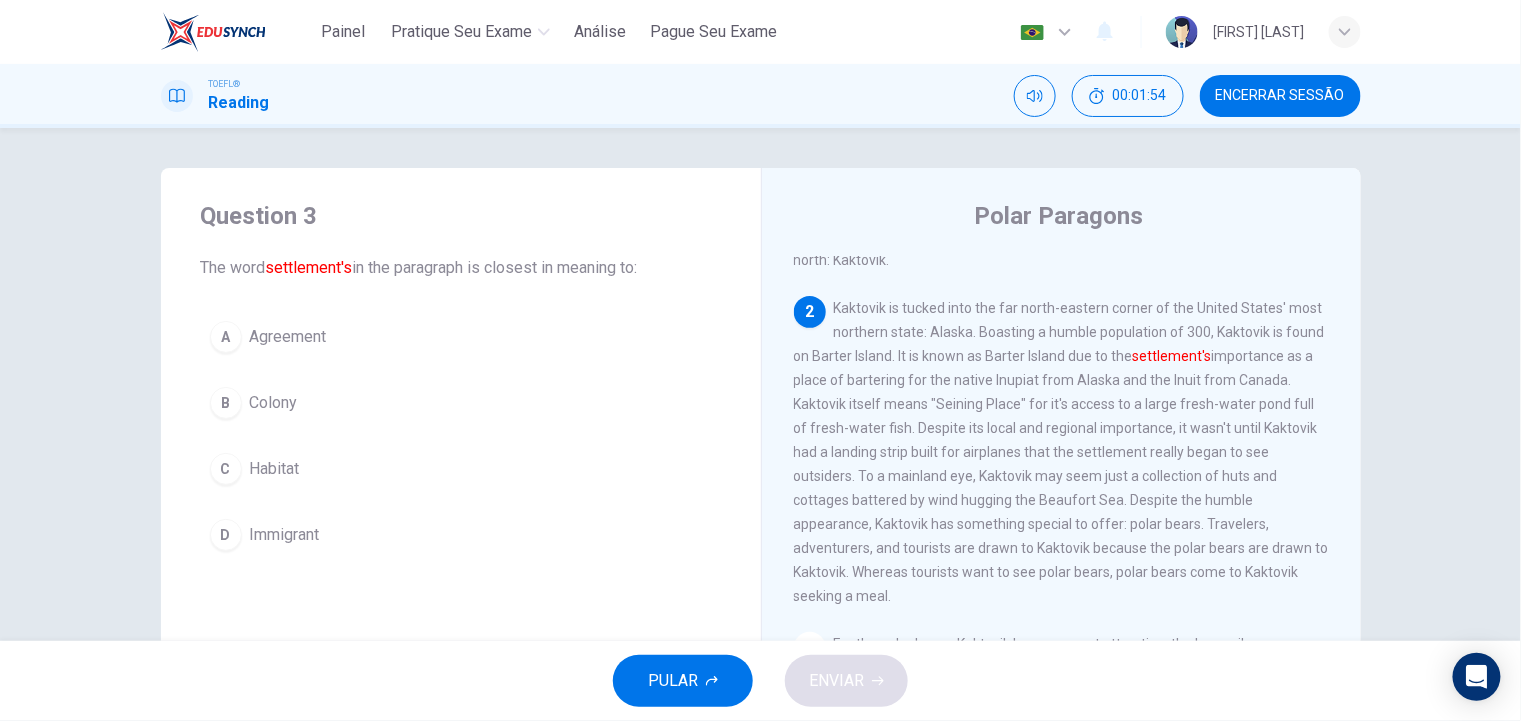 scroll, scrollTop: 247, scrollLeft: 0, axis: vertical 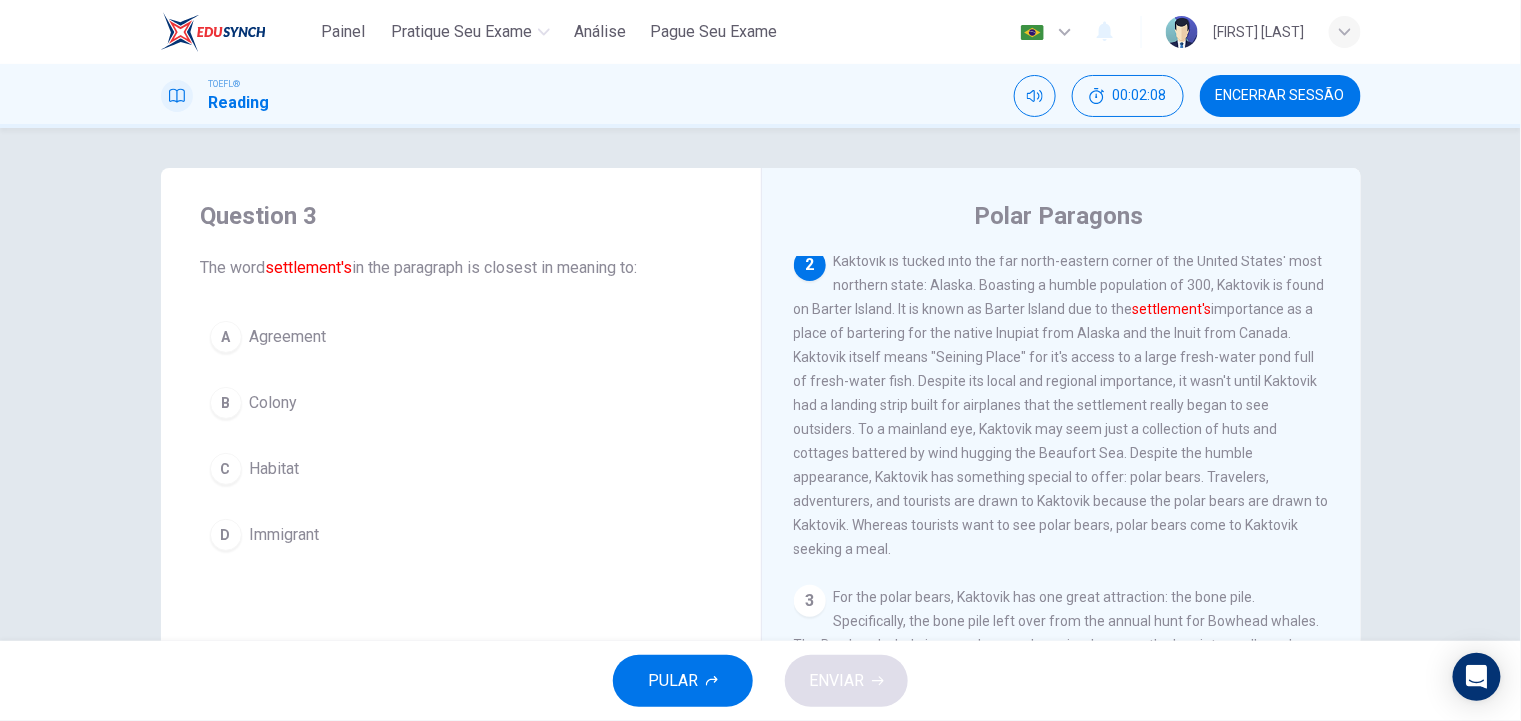 click on "Habitat" at bounding box center [275, 469] 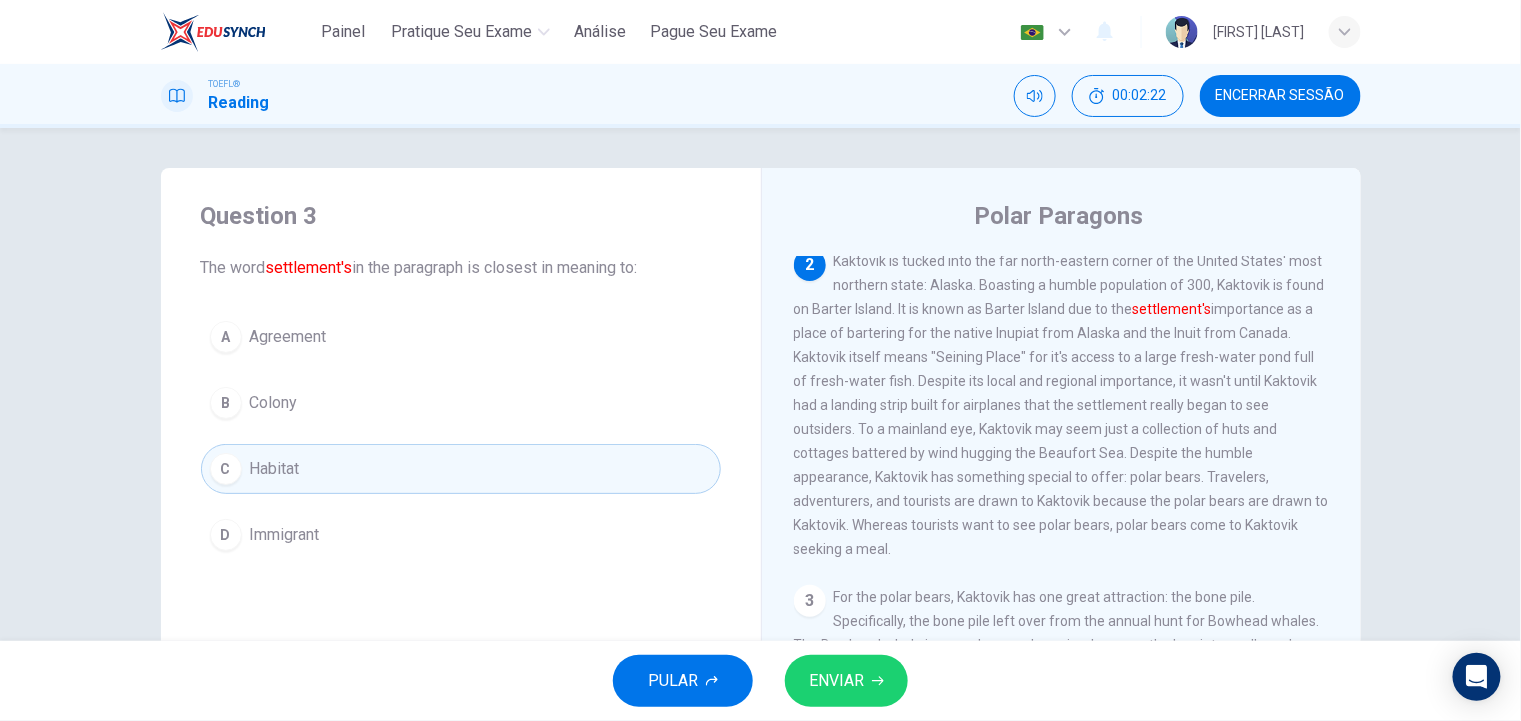 click on "ENVIAR" at bounding box center [836, 681] 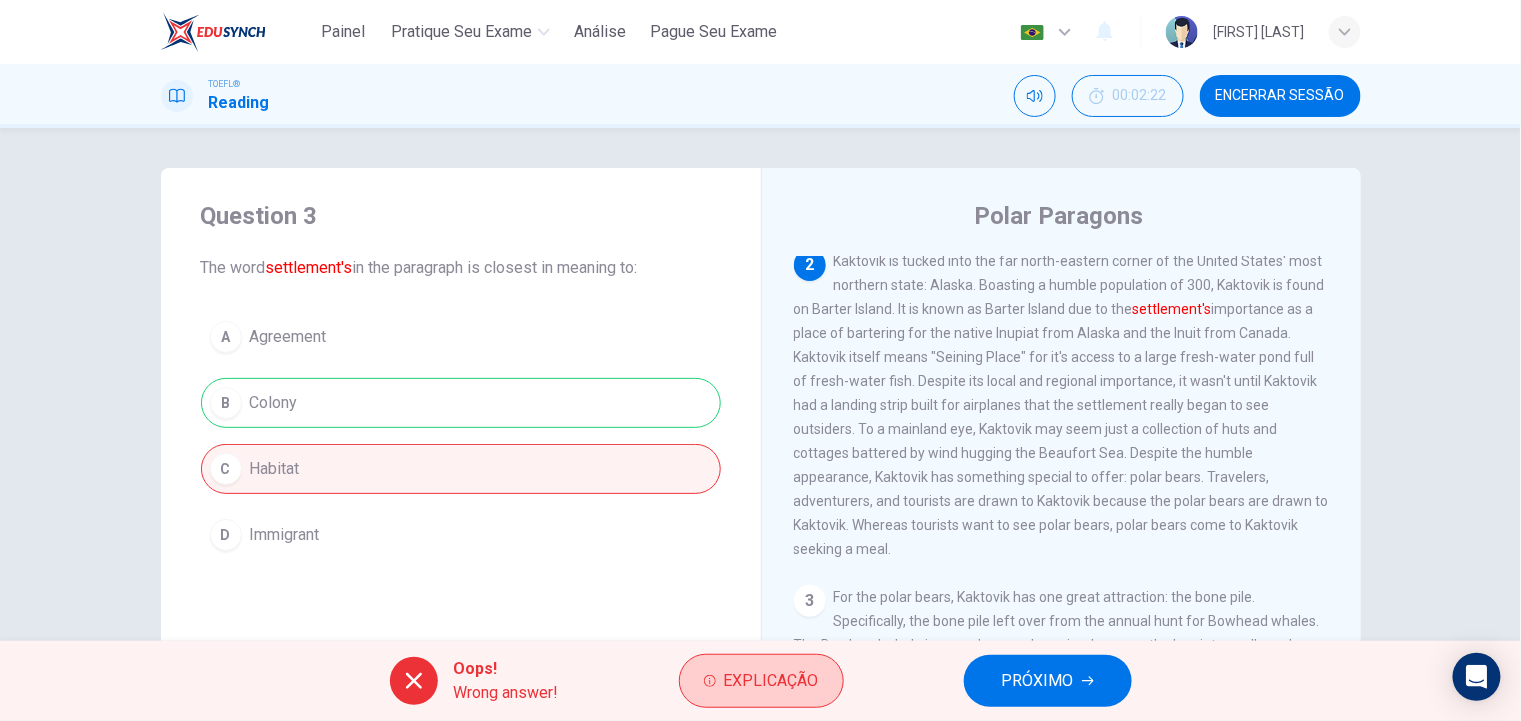click on "Explicação" at bounding box center [771, 681] 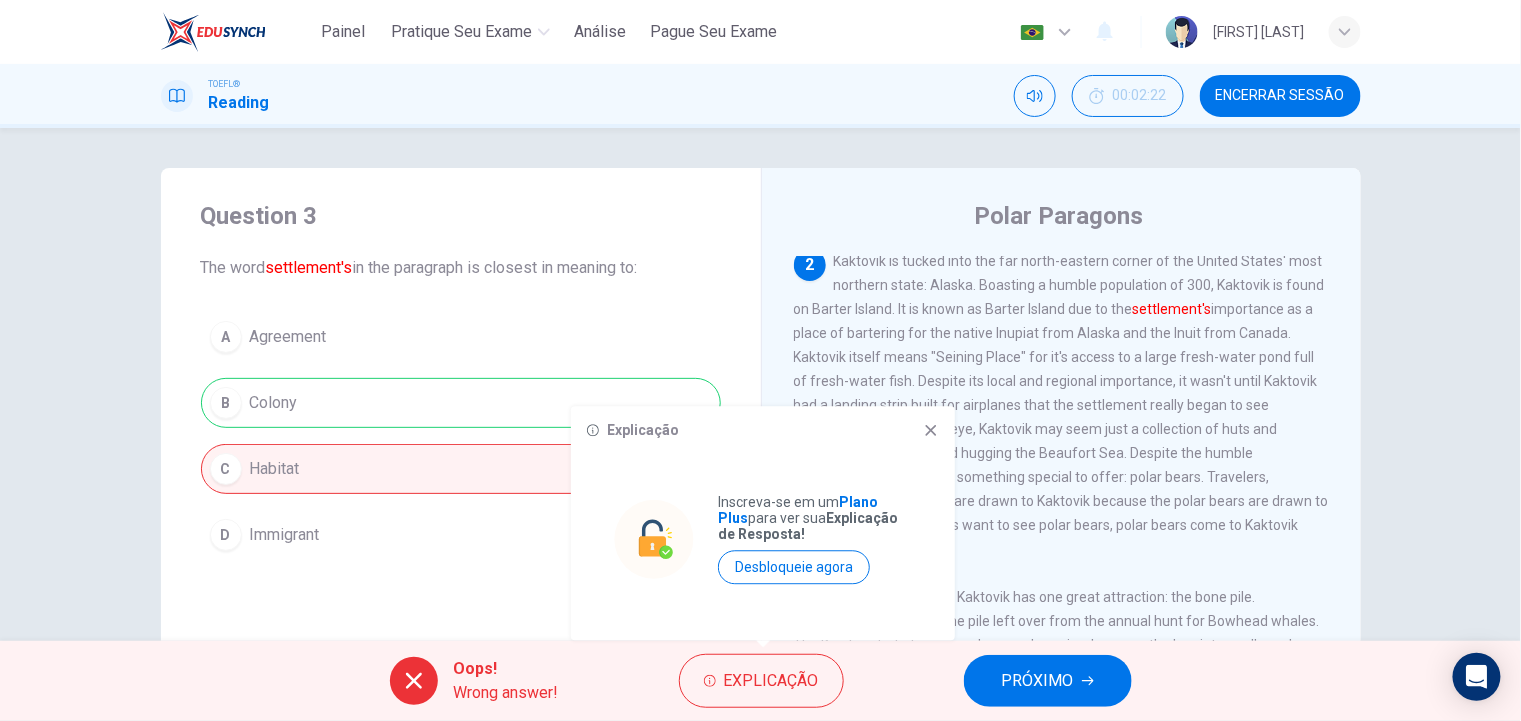 click on "PRÓXIMO" at bounding box center (1048, 681) 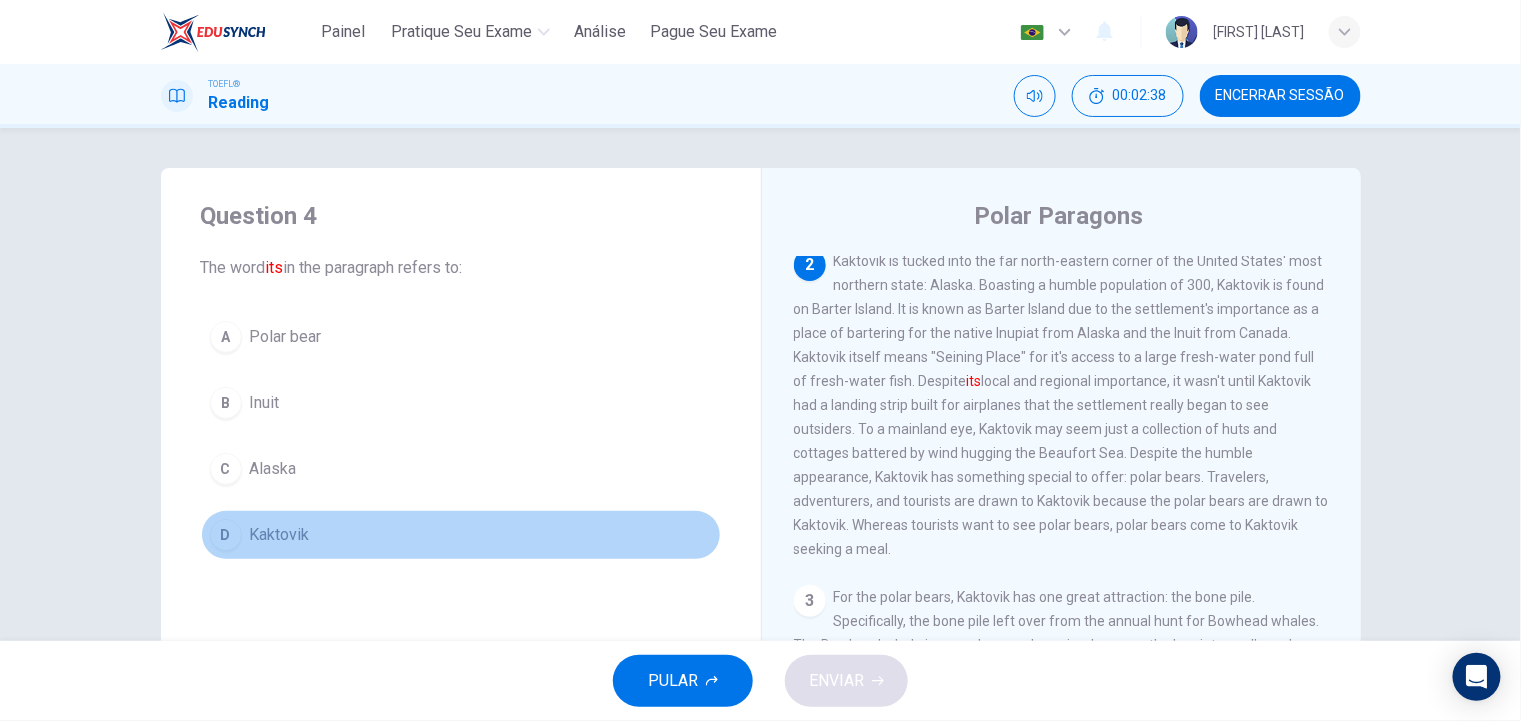 click on "Kaktovik" at bounding box center [280, 535] 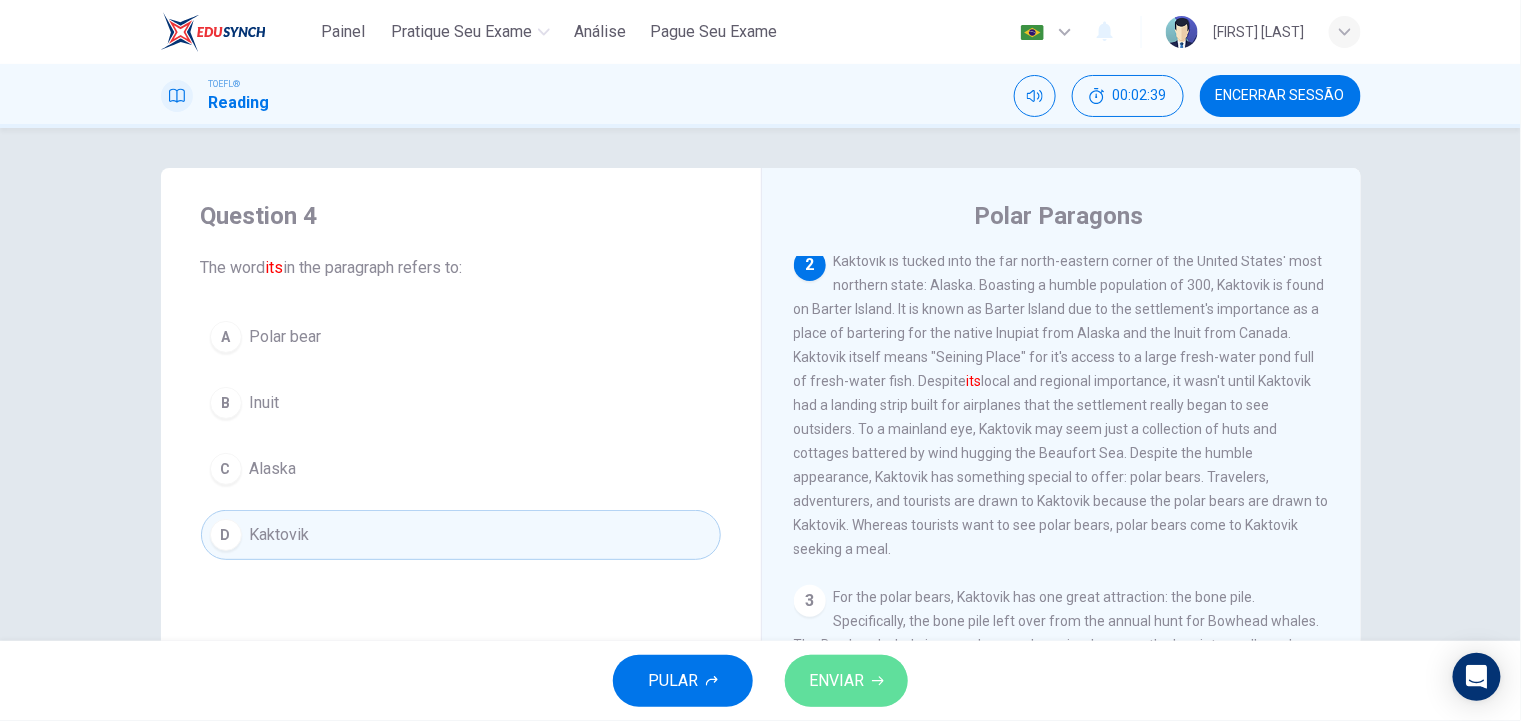 click on "ENVIAR" at bounding box center (836, 681) 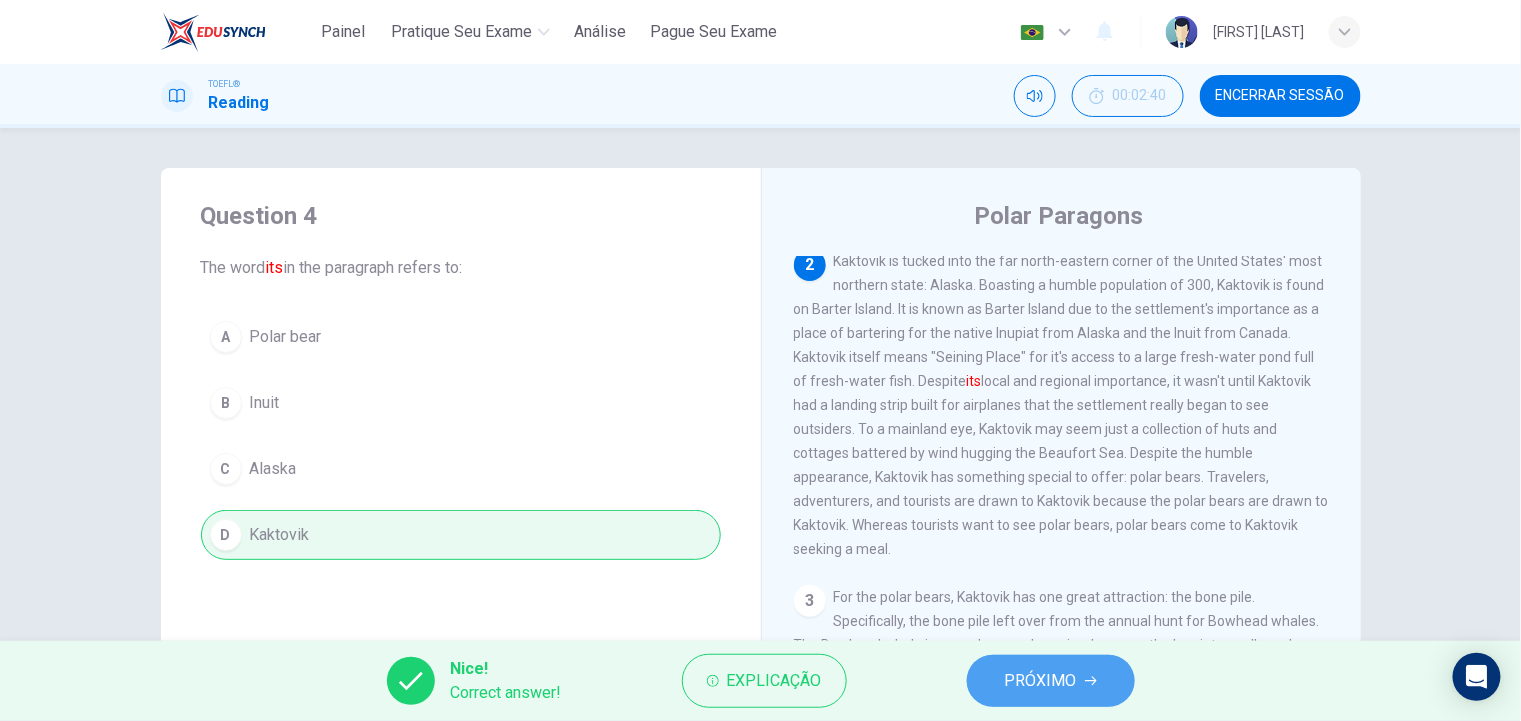 click on "PRÓXIMO" at bounding box center (1051, 681) 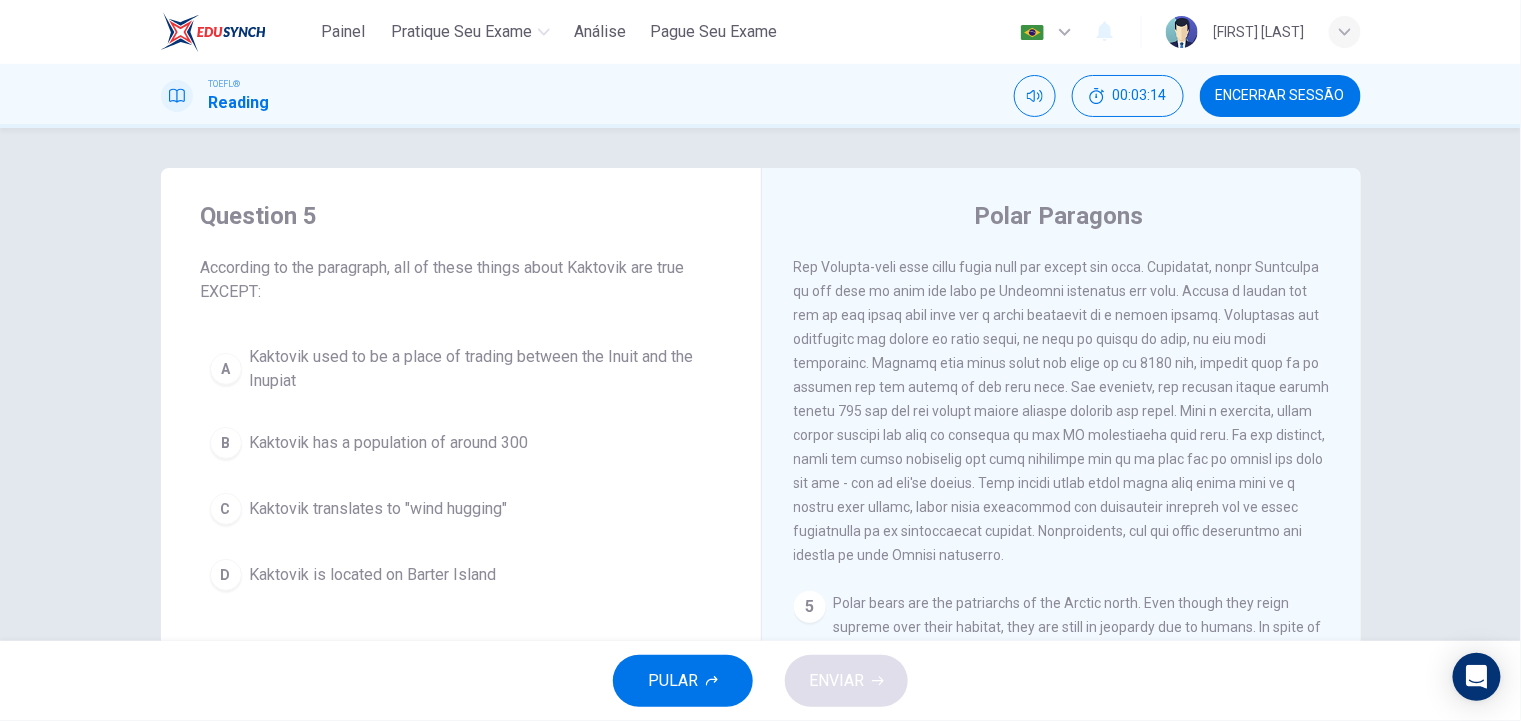 scroll, scrollTop: 957, scrollLeft: 0, axis: vertical 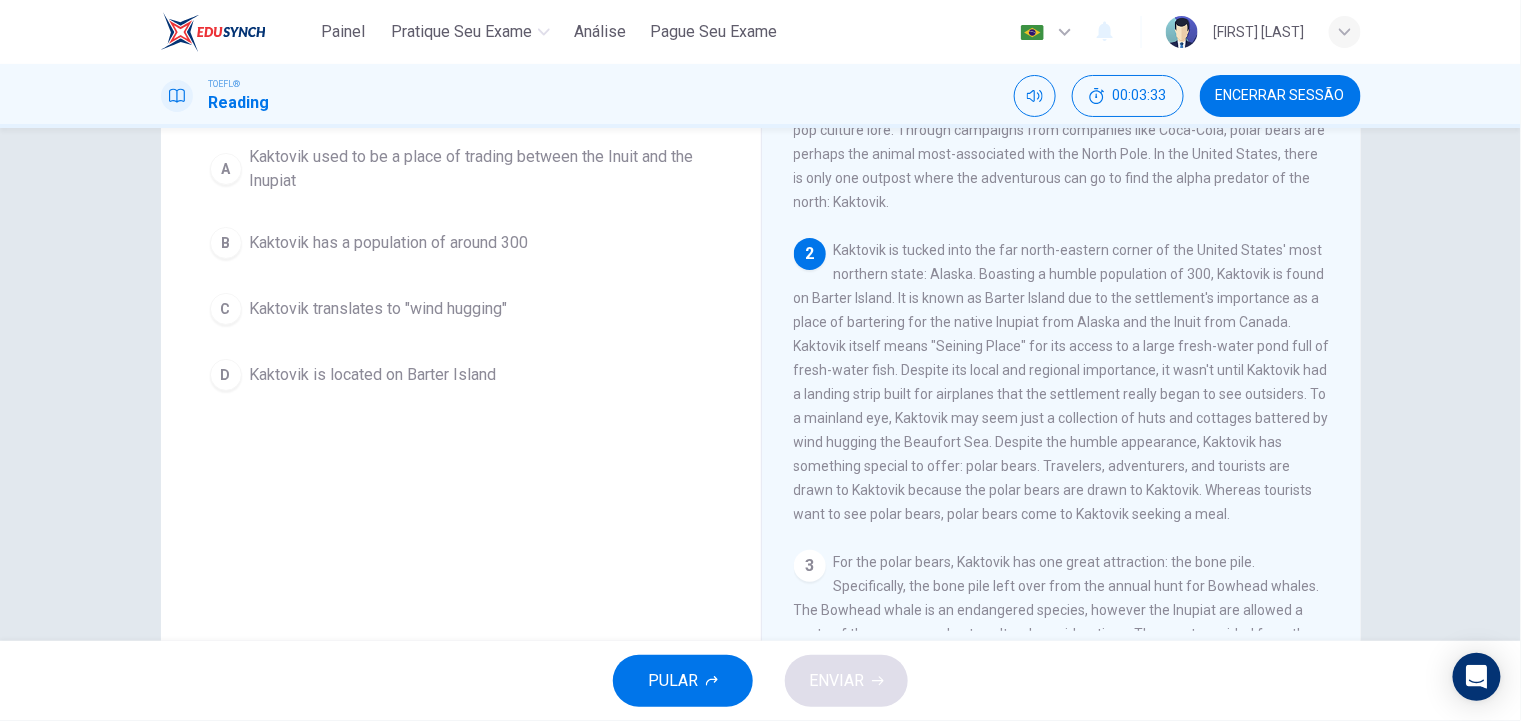 drag, startPoint x: 1018, startPoint y: 358, endPoint x: 1081, endPoint y: 361, distance: 63.07139 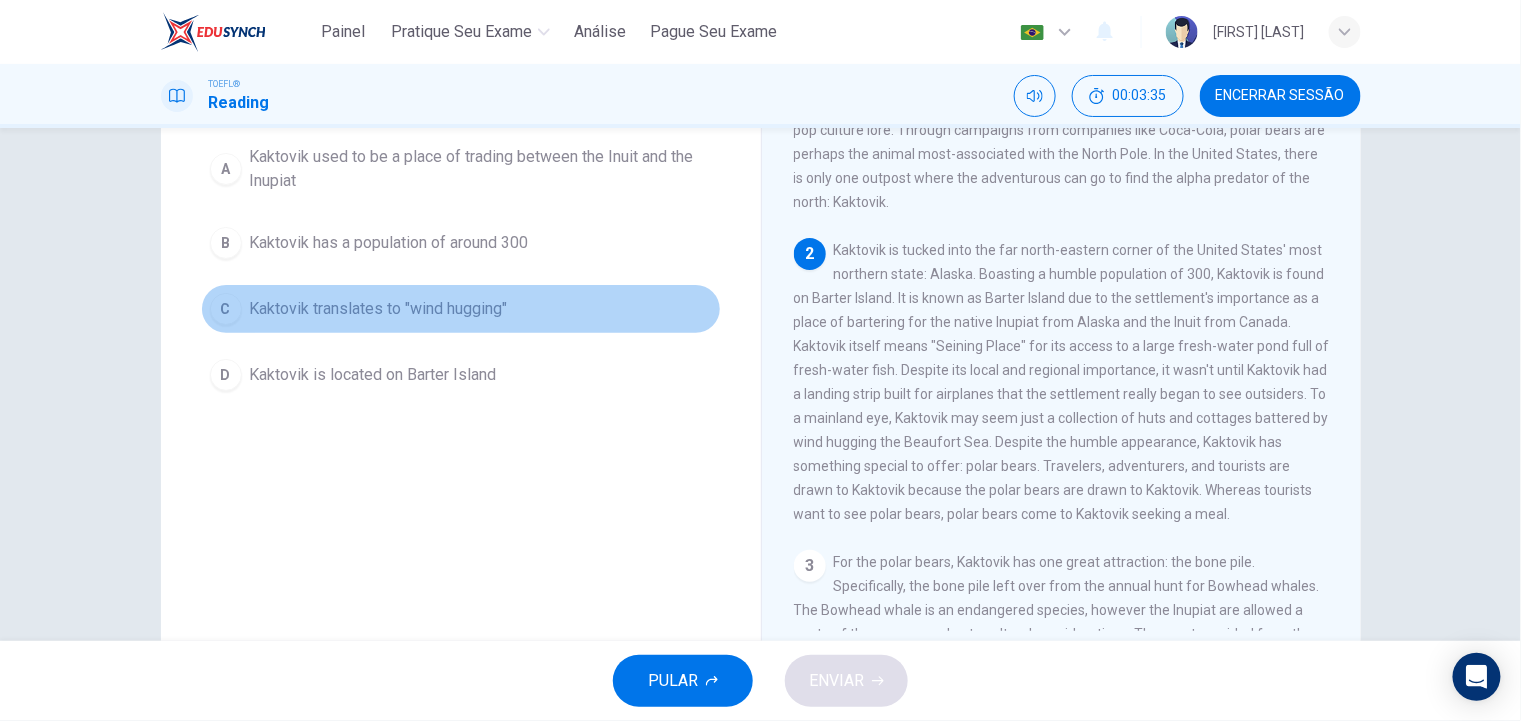 click on "Kaktovik translates to "wind hugging"" at bounding box center (379, 309) 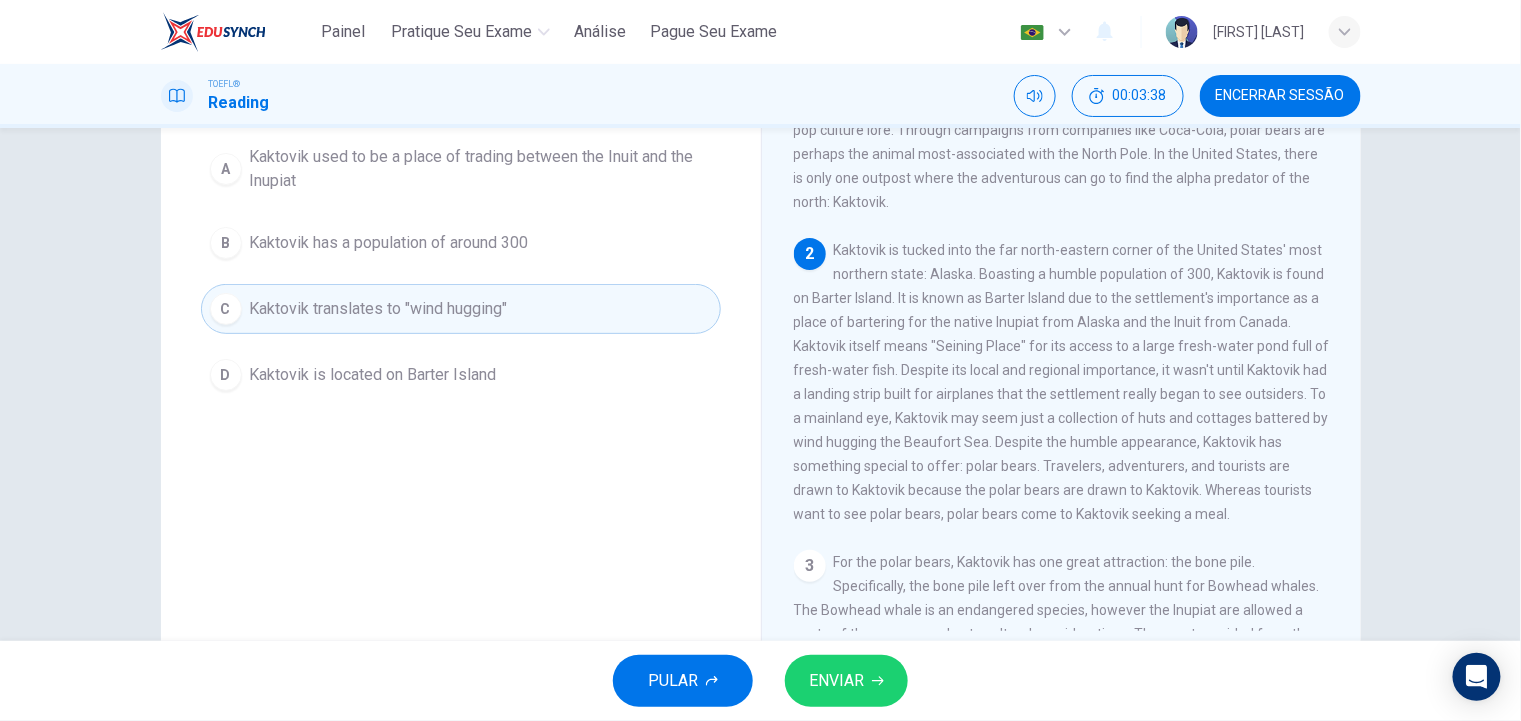 click on "ENVIAR" at bounding box center [836, 681] 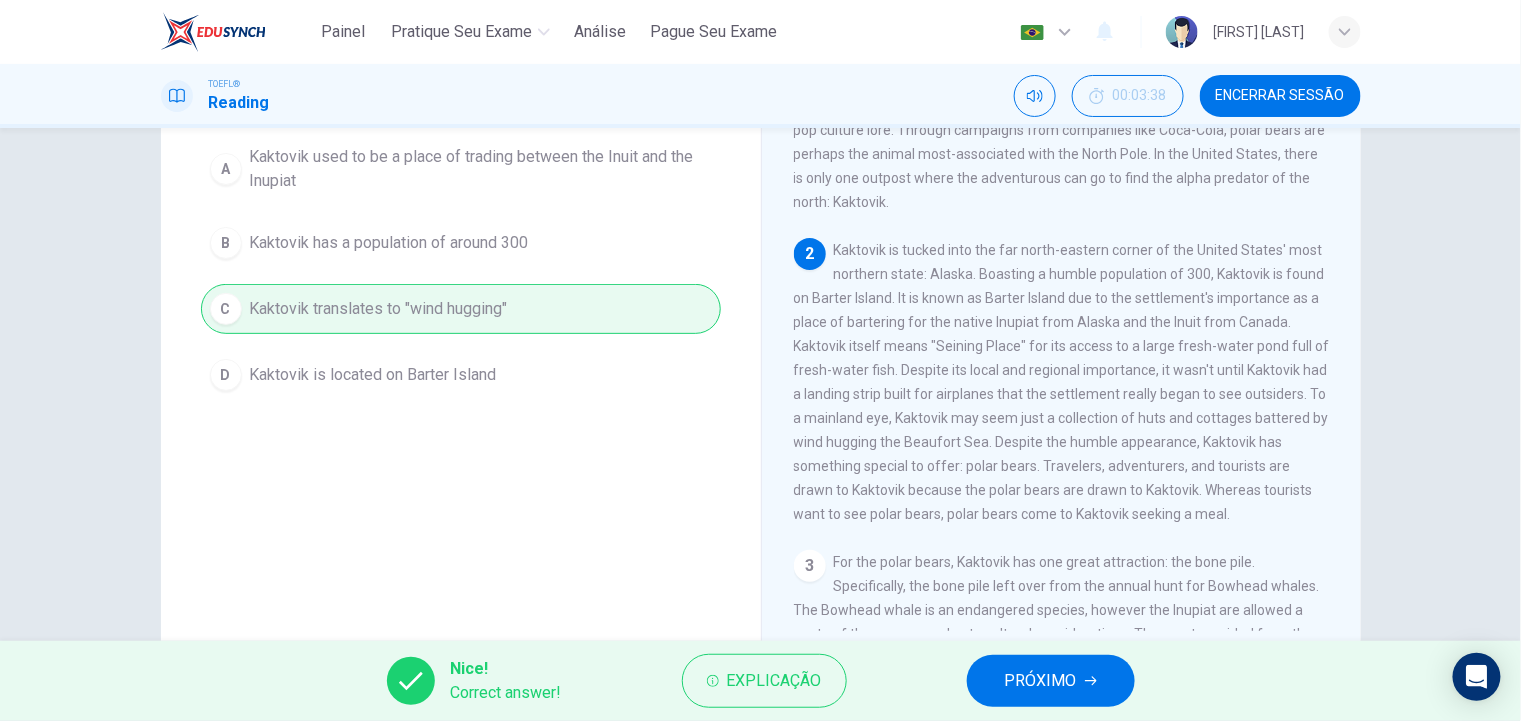click on "PRÓXIMO" at bounding box center [1041, 681] 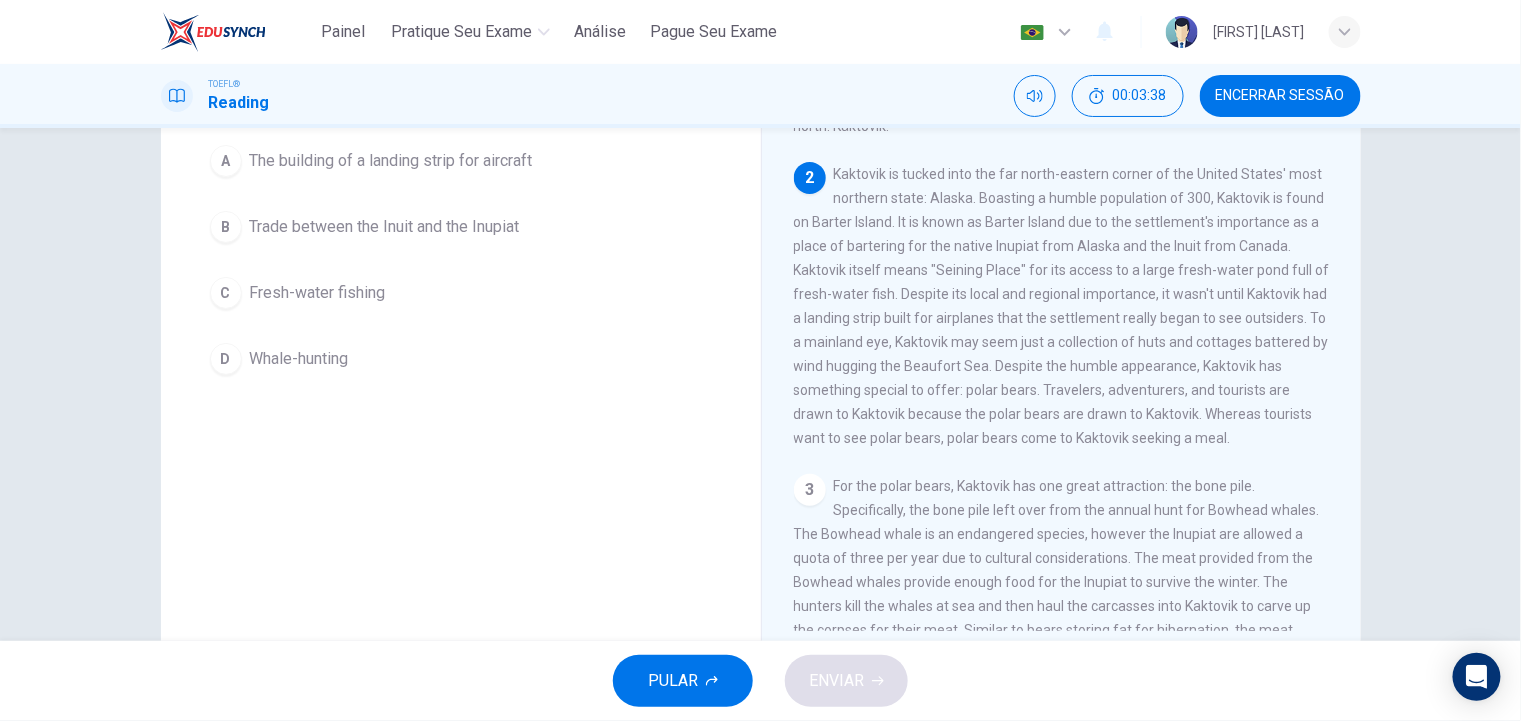 scroll, scrollTop: 194, scrollLeft: 0, axis: vertical 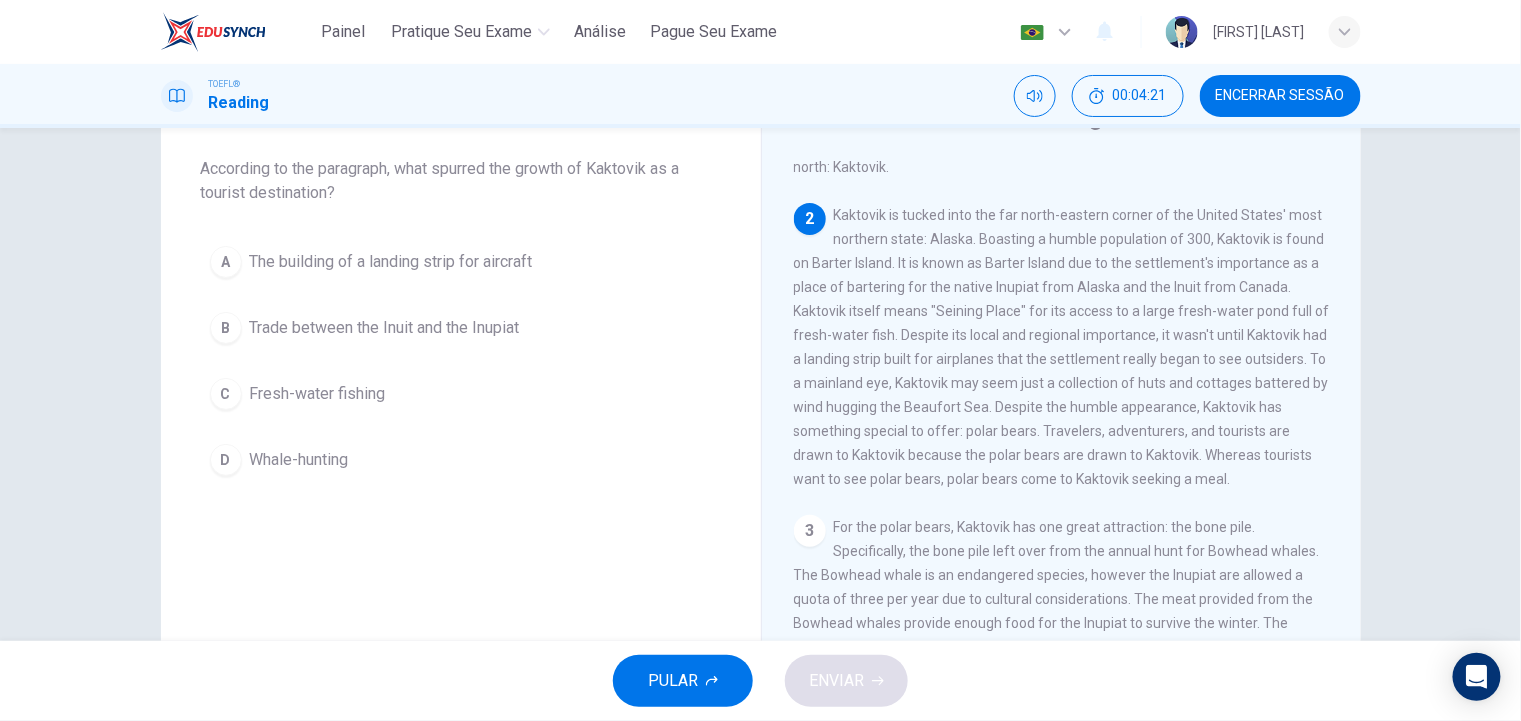 click on "The building of a landing strip for aircraft" at bounding box center [391, 262] 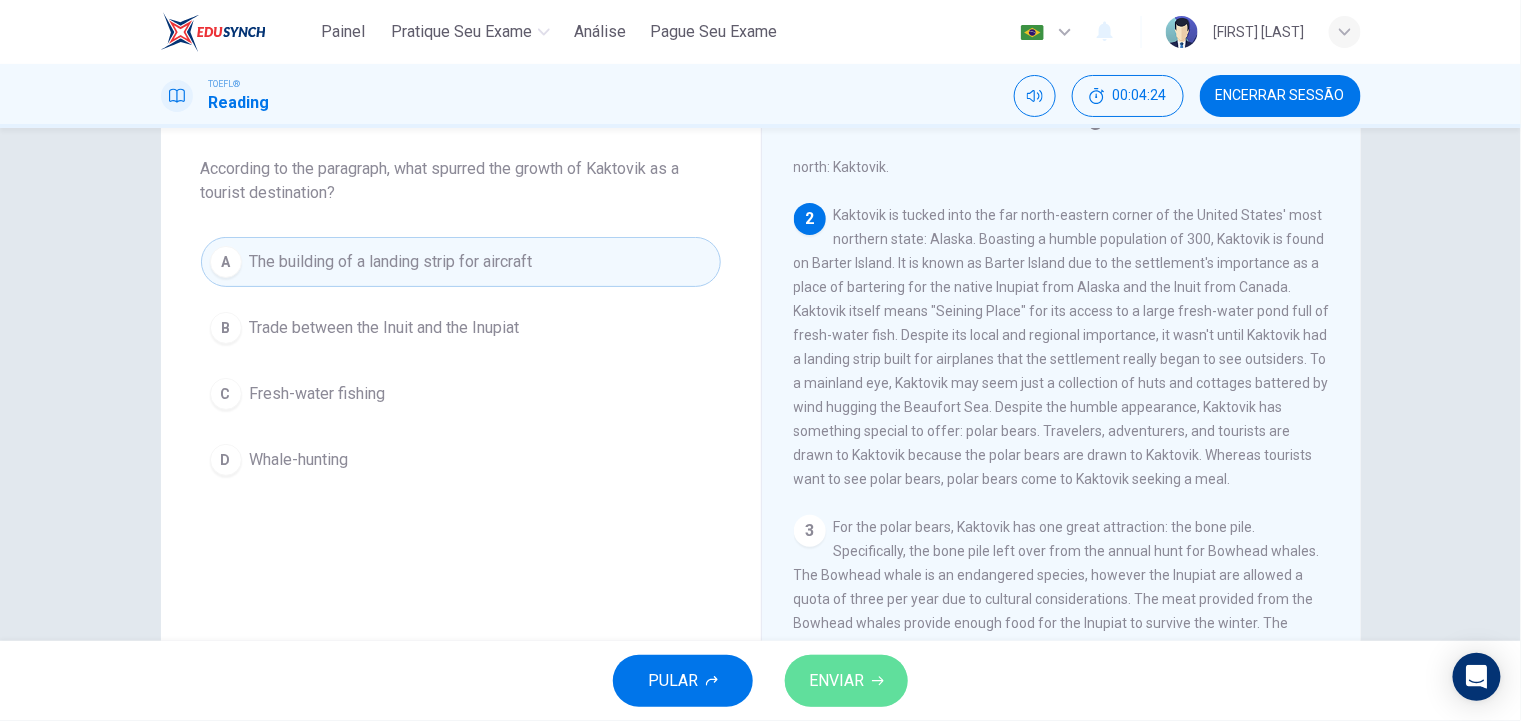click on "ENVIAR" at bounding box center (836, 681) 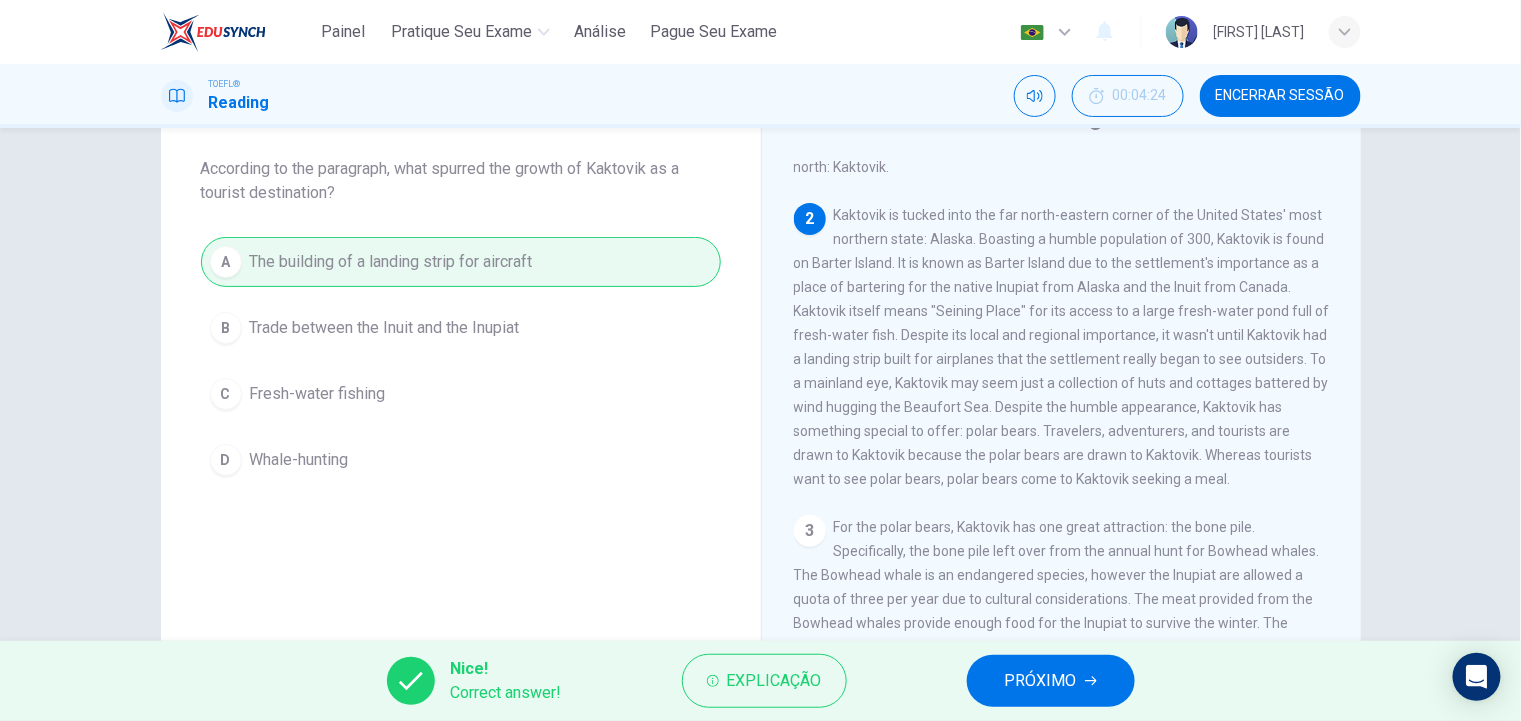 click on "PRÓXIMO" at bounding box center (1041, 681) 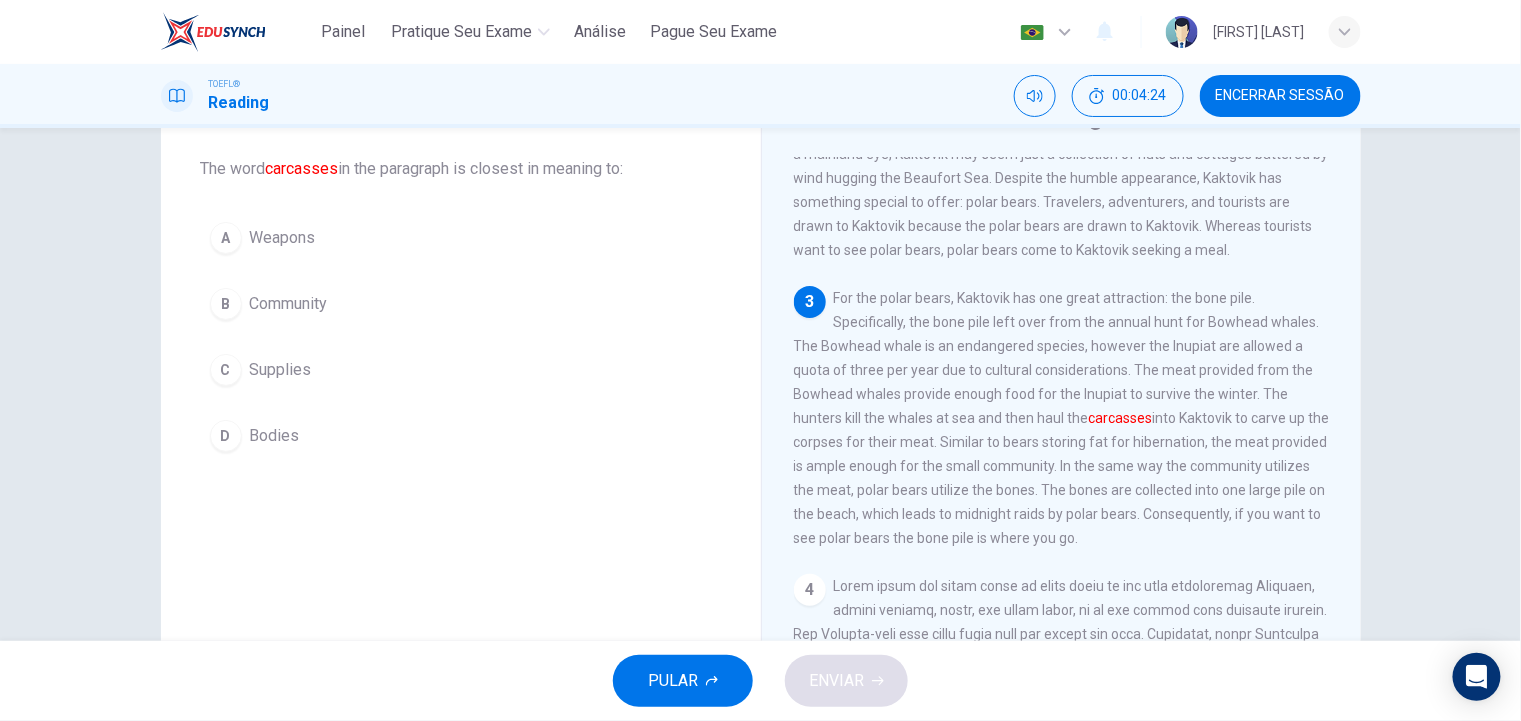 scroll, scrollTop: 491, scrollLeft: 0, axis: vertical 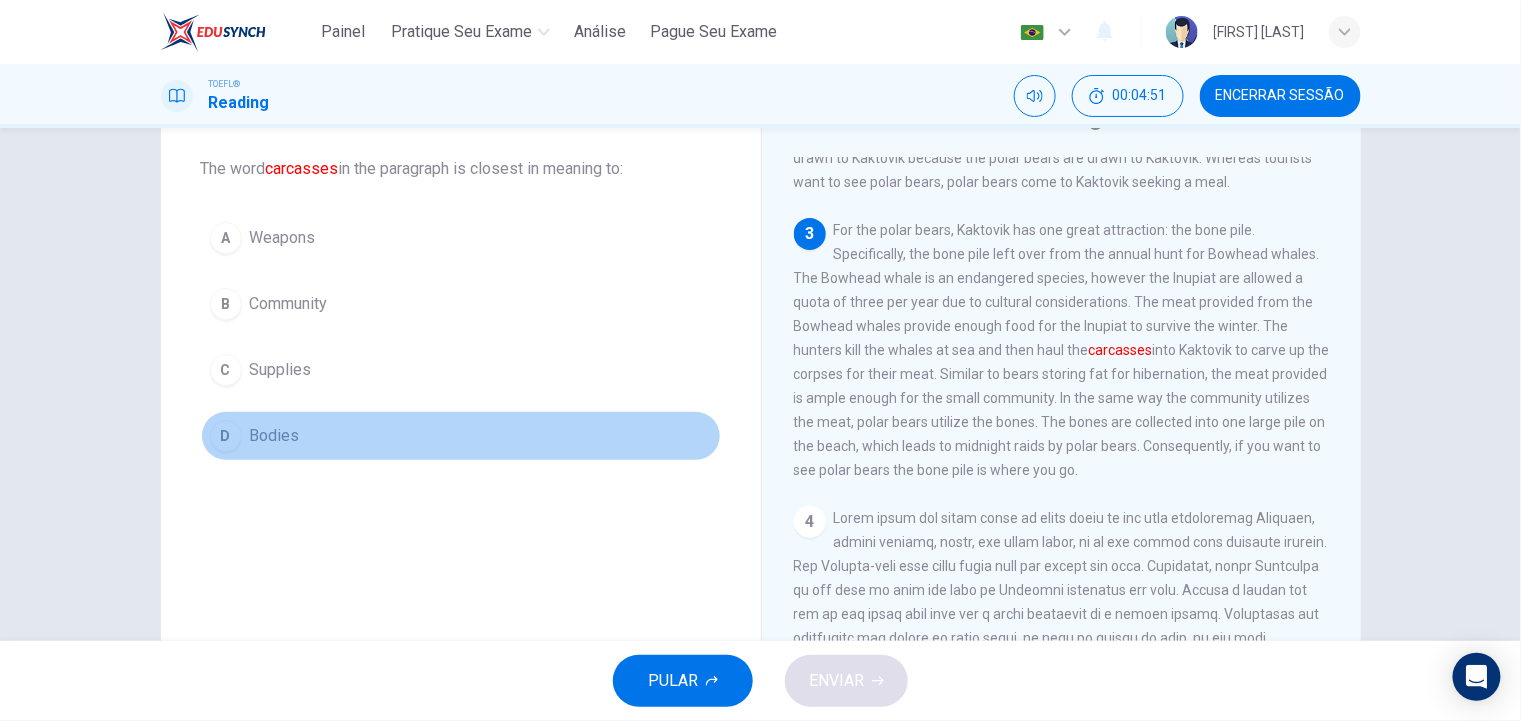 click on "Bodies" at bounding box center (275, 436) 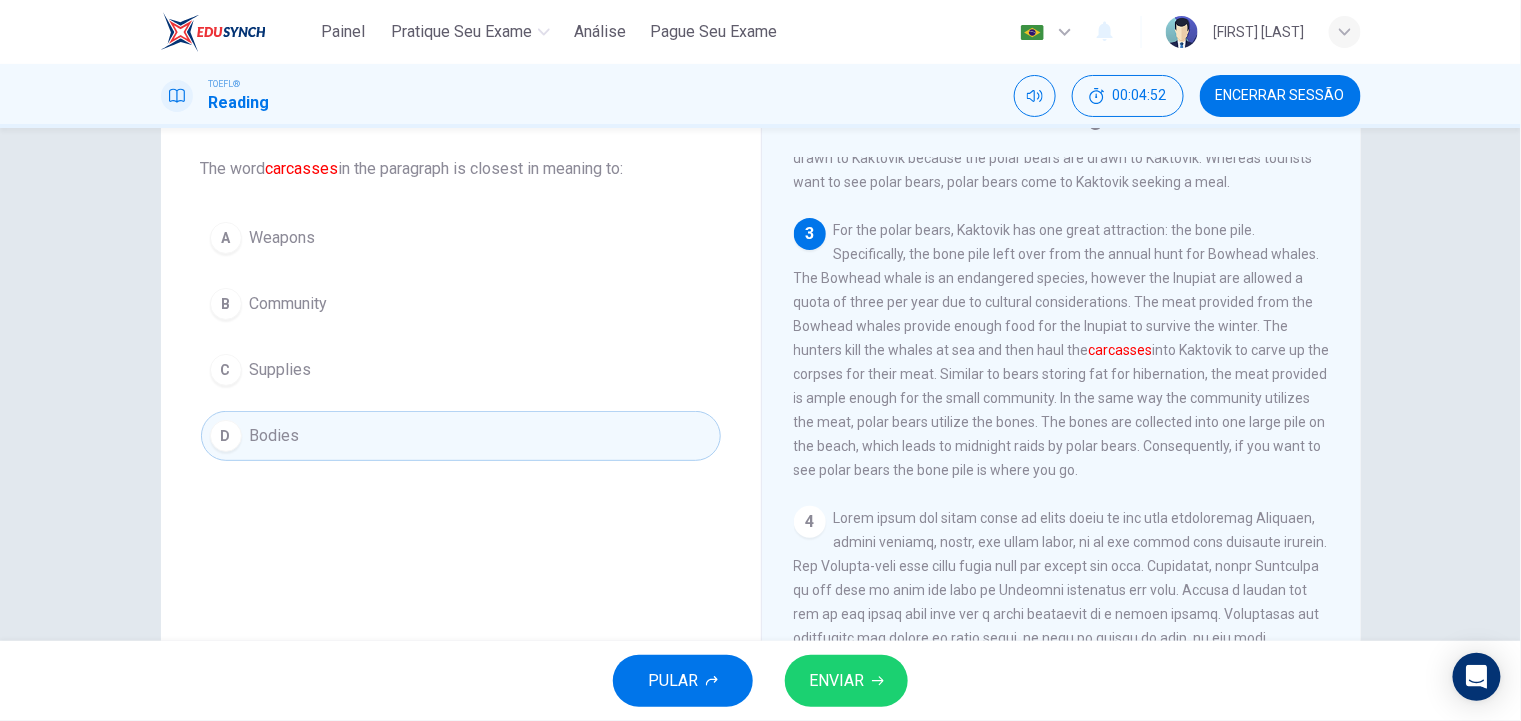click on "ENVIAR" at bounding box center (836, 681) 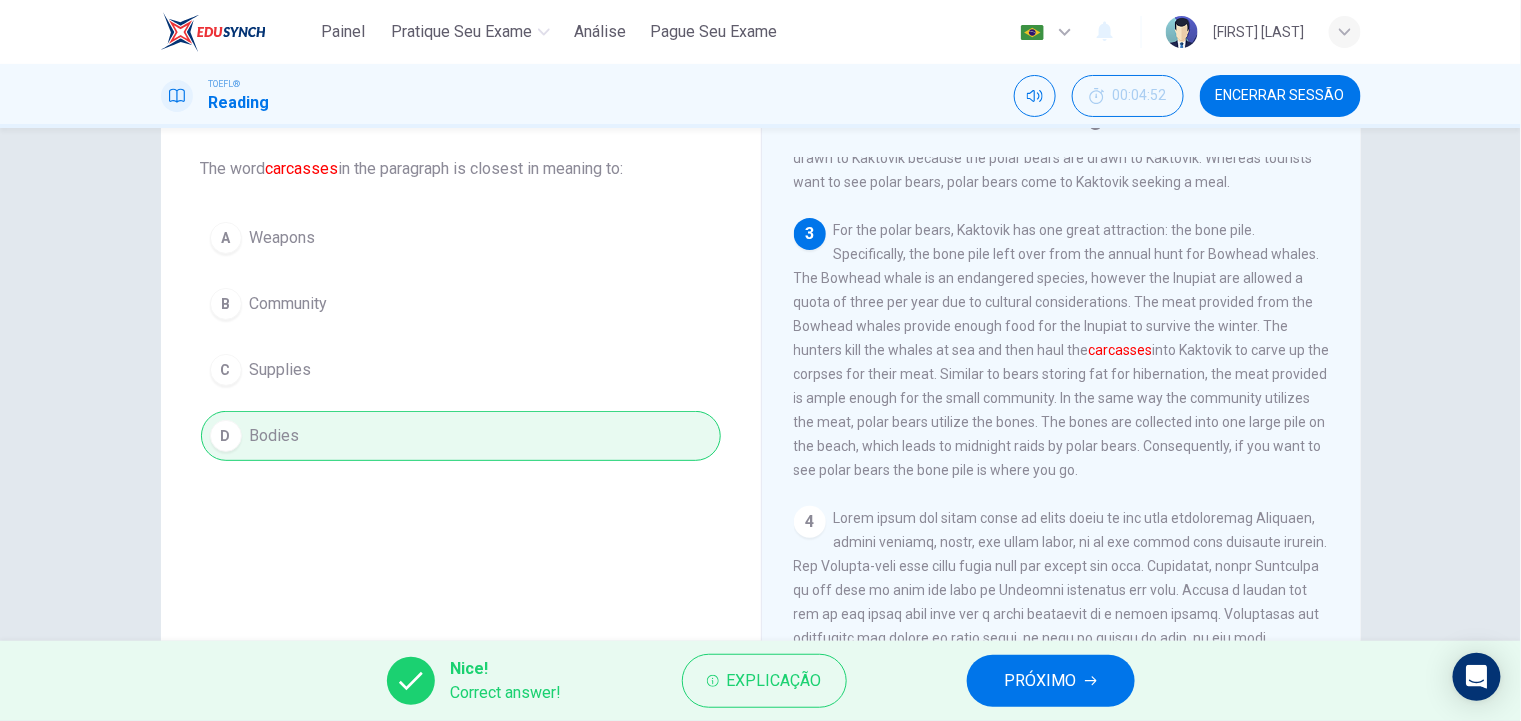 click on "PRÓXIMO" at bounding box center (1051, 681) 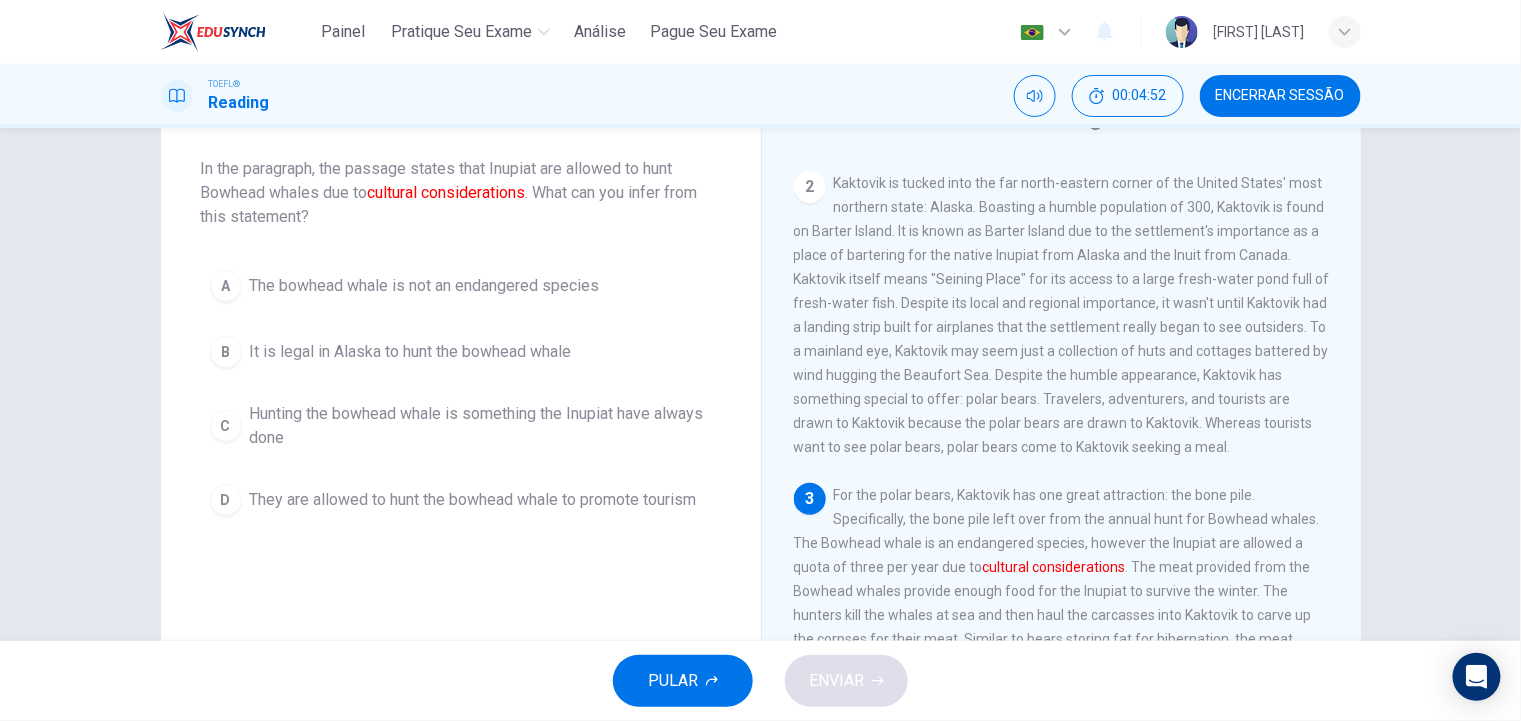 scroll, scrollTop: 0, scrollLeft: 0, axis: both 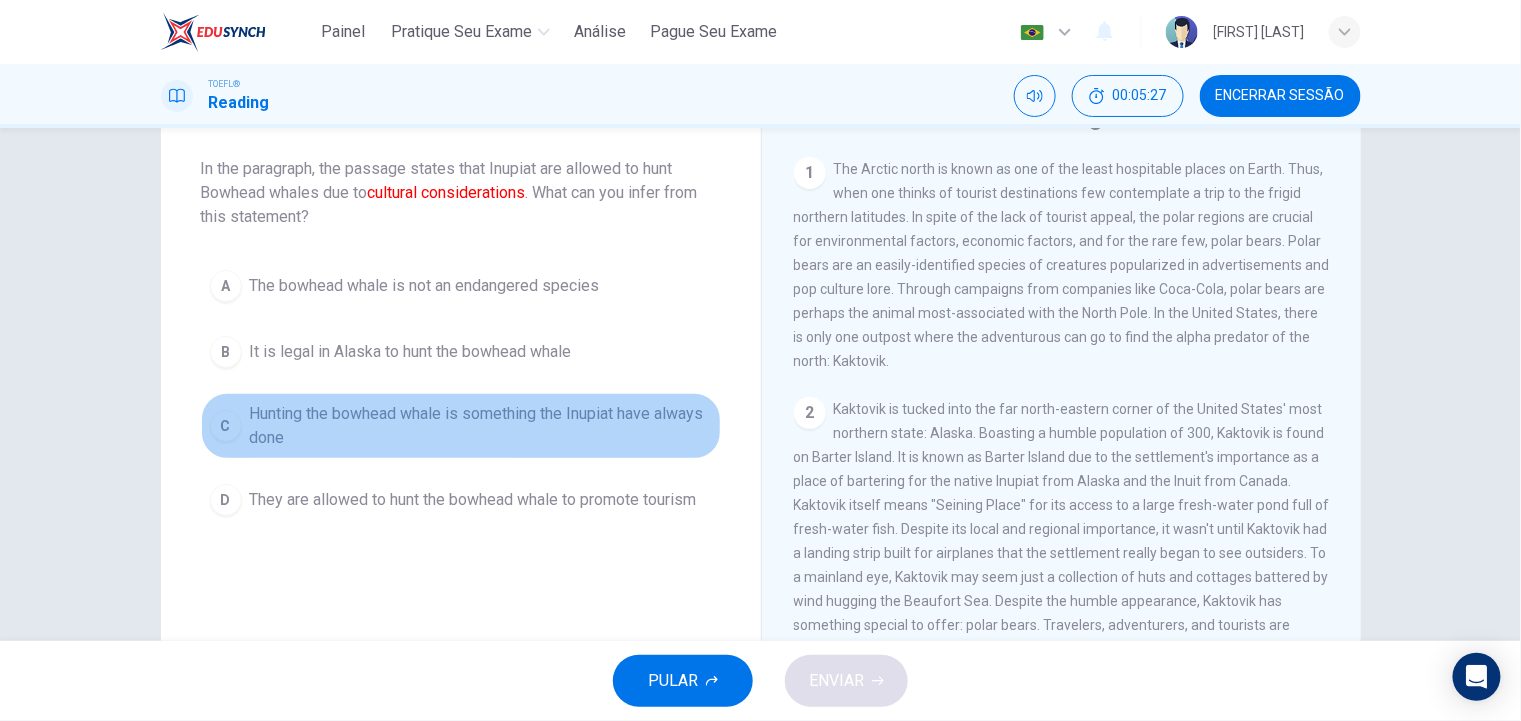 click on "Hunting the bowhead whale is something the Inupiat have always done" at bounding box center (481, 426) 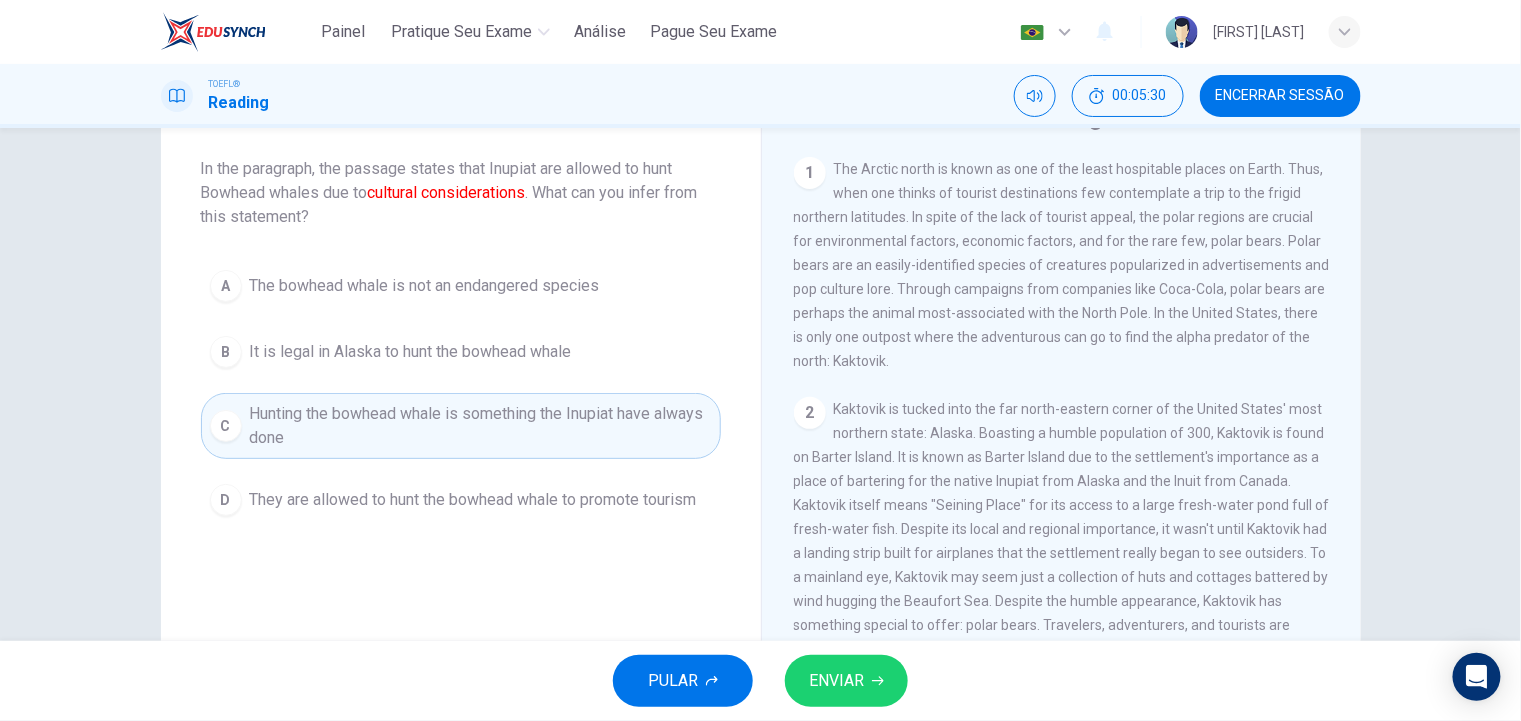 click on "ENVIAR" at bounding box center [846, 681] 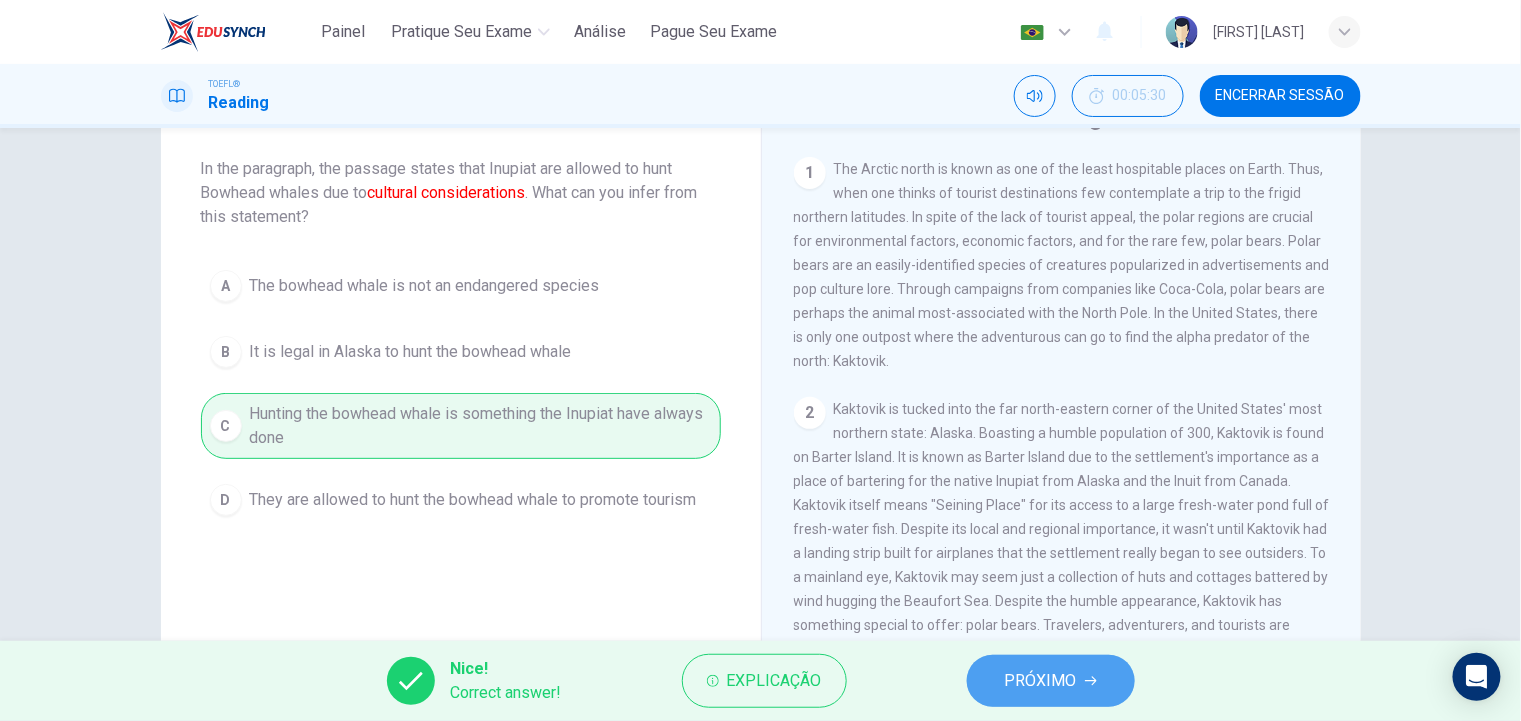 click on "PRÓXIMO" at bounding box center (1041, 681) 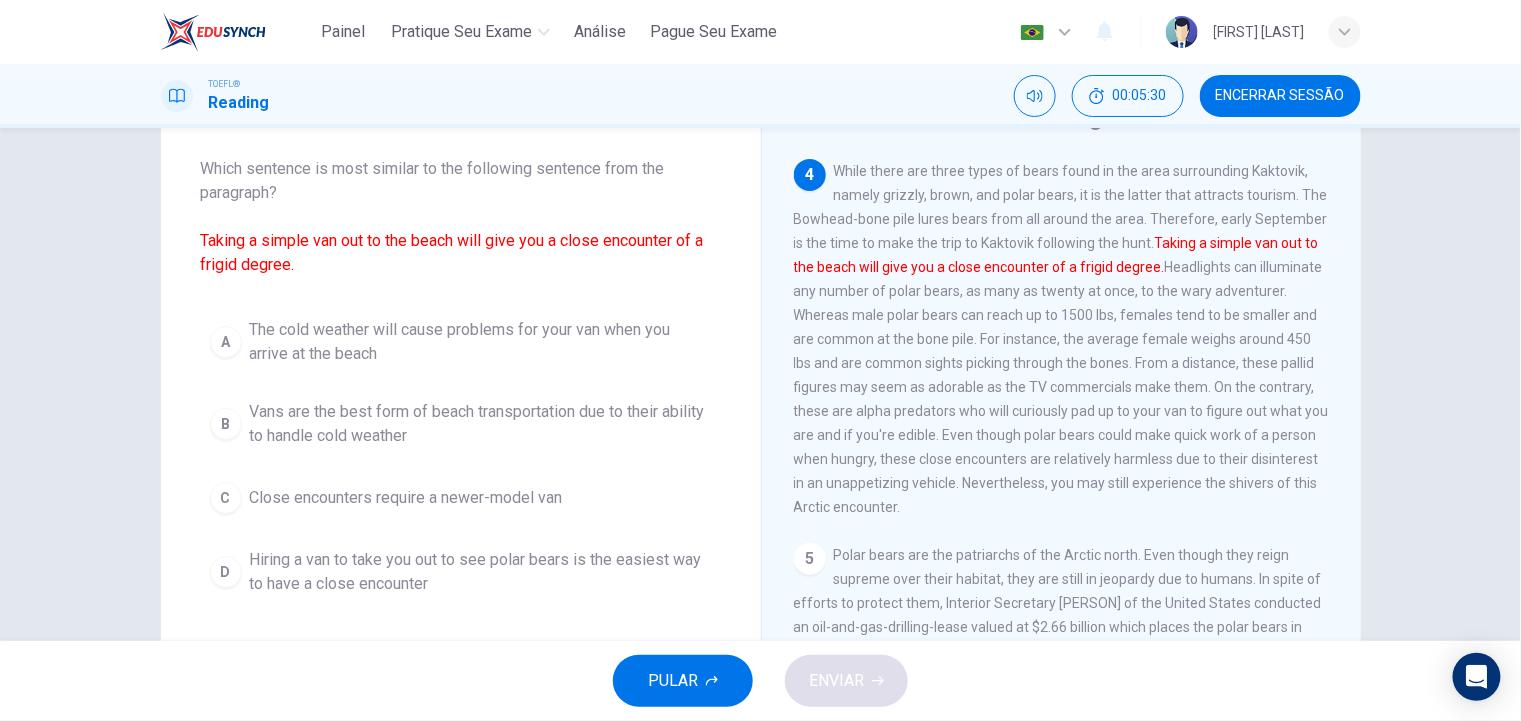 scroll, scrollTop: 887, scrollLeft: 0, axis: vertical 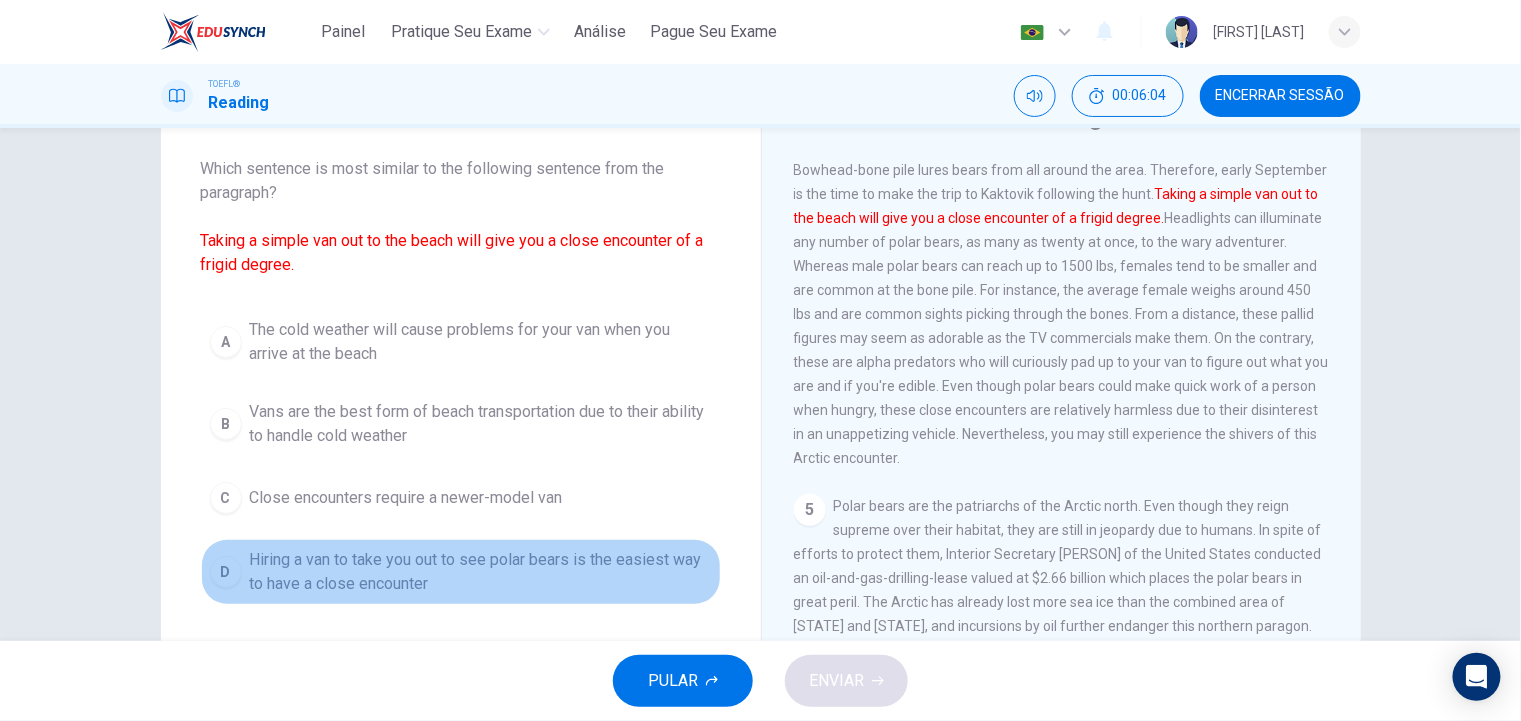 click on "Hiring a van to take you out to see polar bears is the easiest way to have a close encounter" at bounding box center [481, 572] 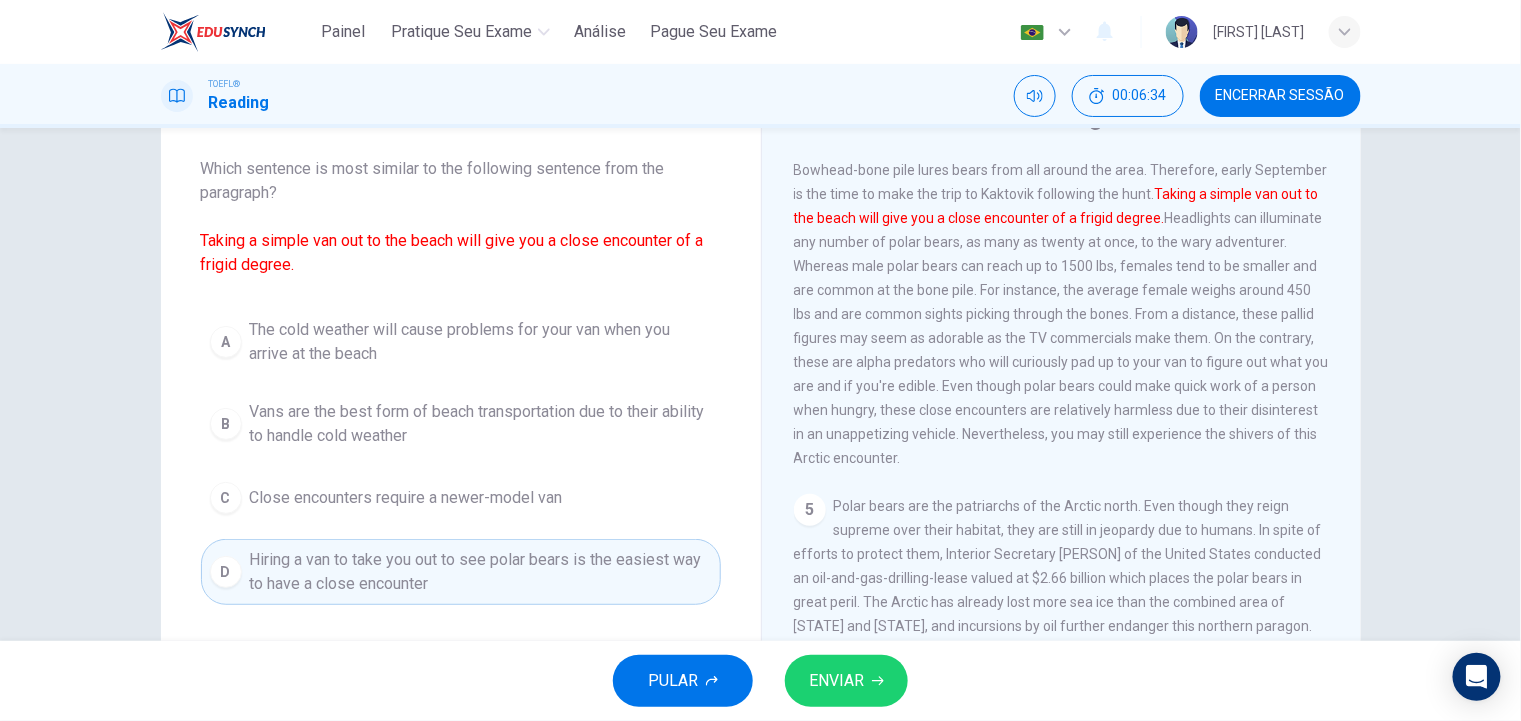 click on "ENVIAR" at bounding box center [846, 681] 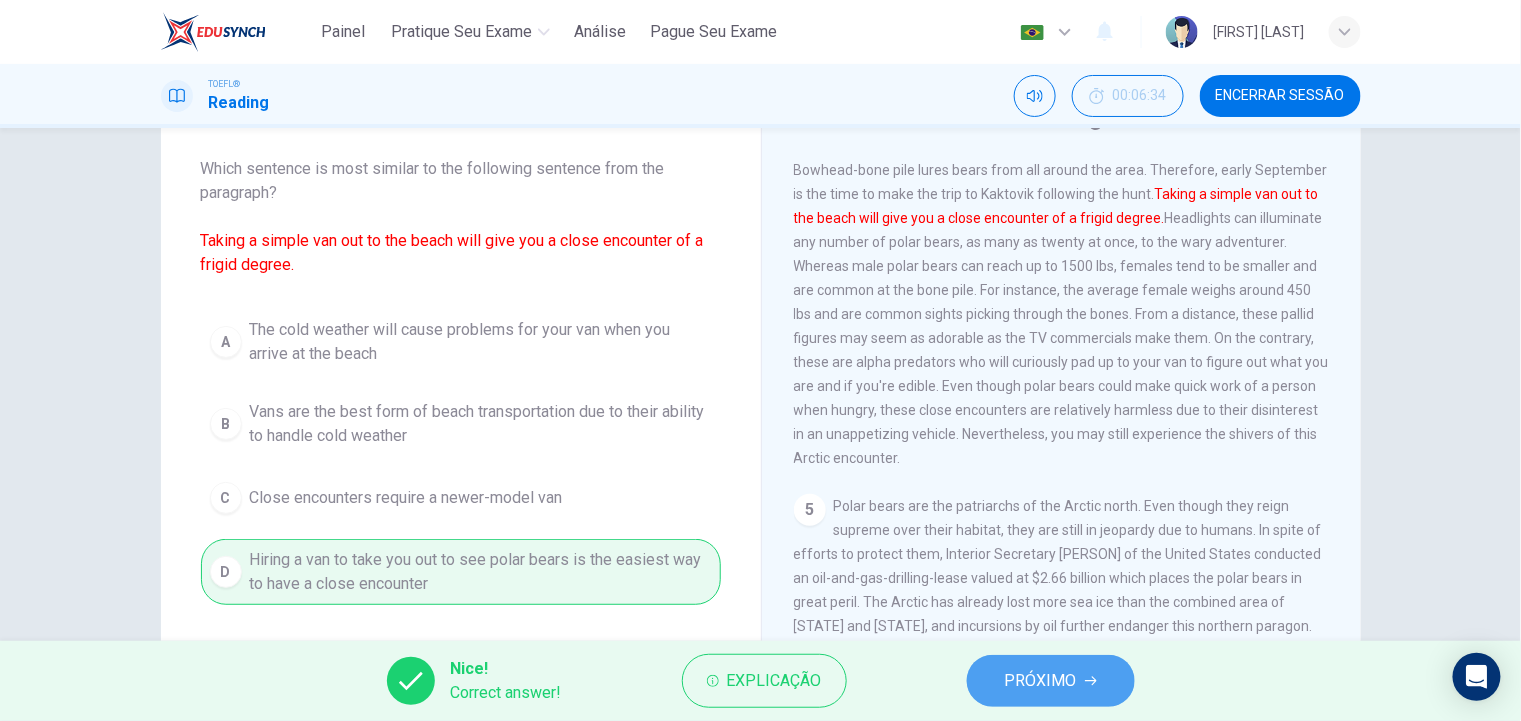 click on "PRÓXIMO" at bounding box center (1051, 681) 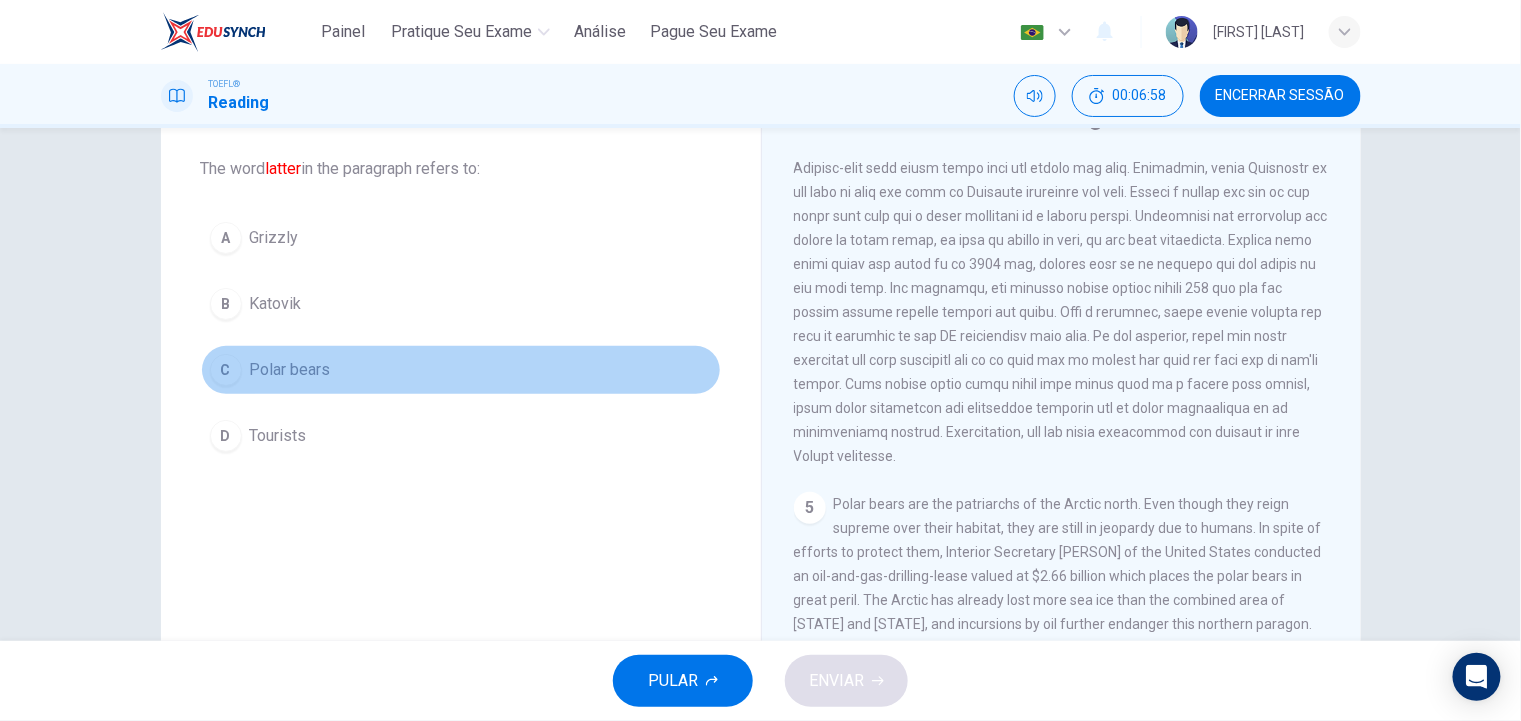 click on "Polar bears" at bounding box center [290, 370] 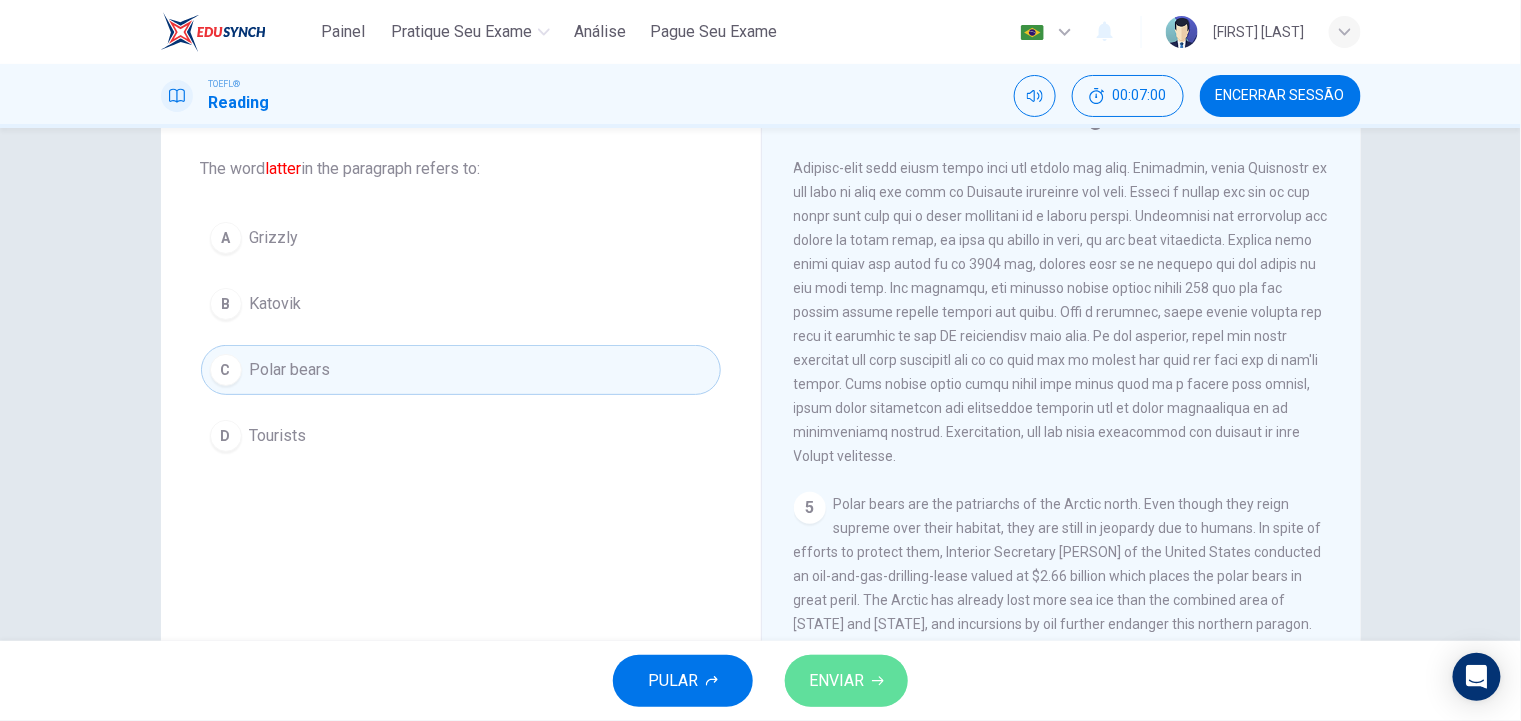 click on "ENVIAR" at bounding box center [836, 681] 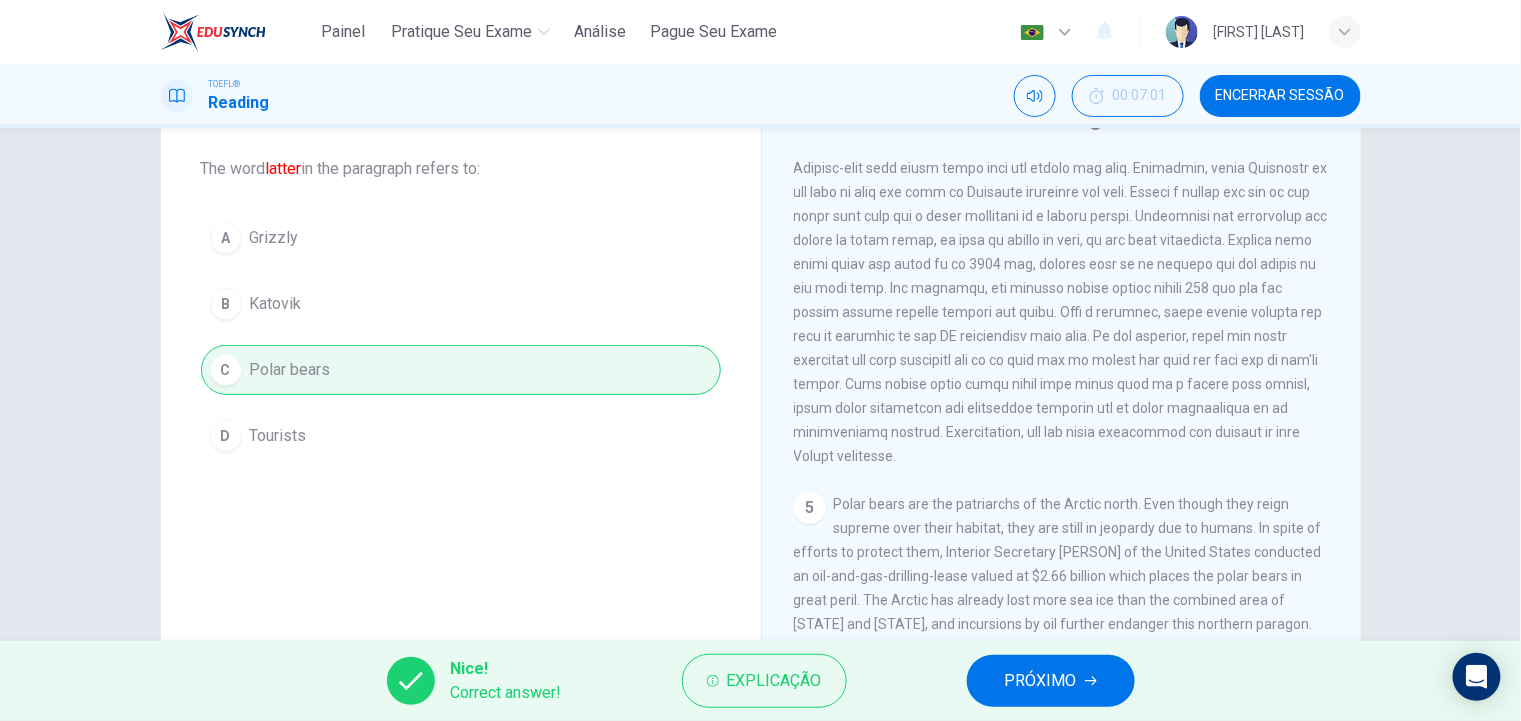 click on "PRÓXIMO" at bounding box center (1041, 681) 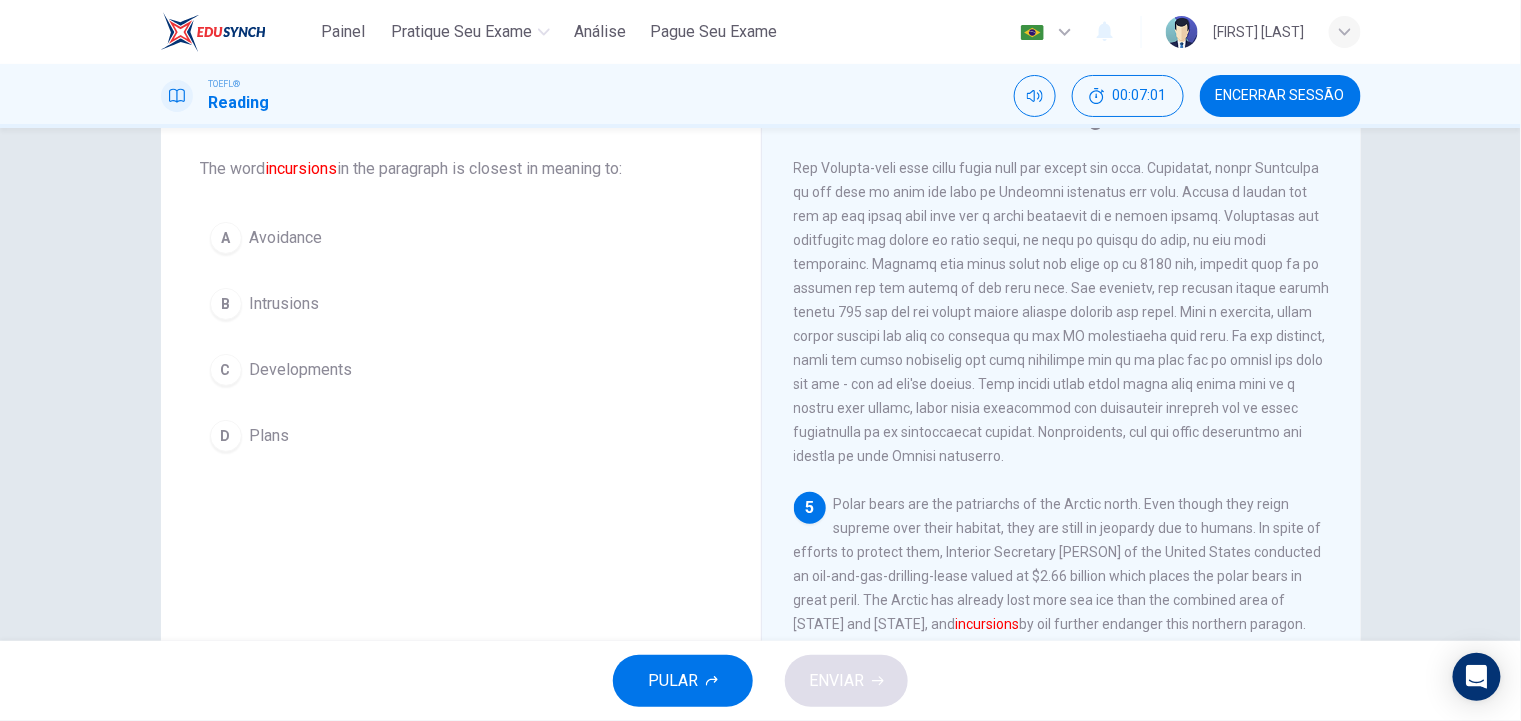 scroll, scrollTop: 957, scrollLeft: 0, axis: vertical 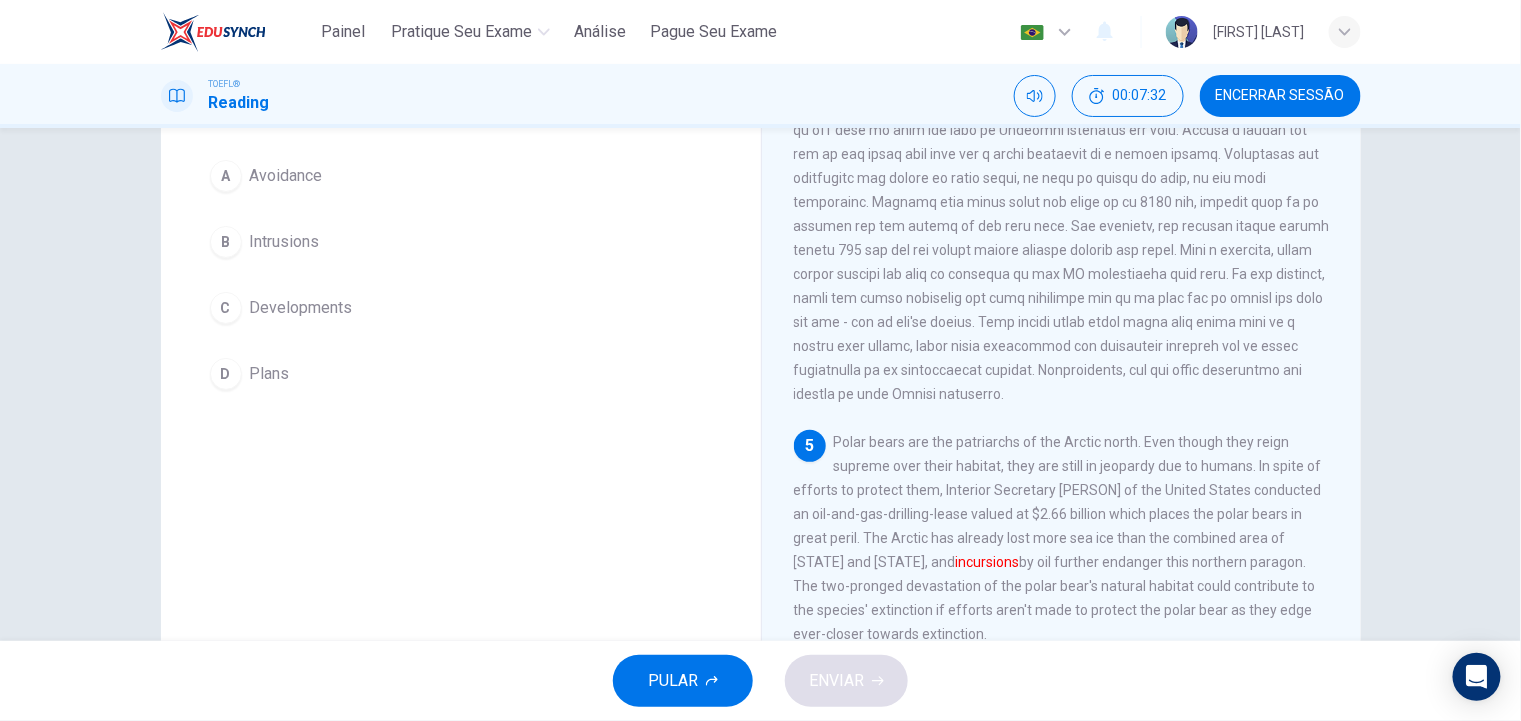 click on "Intrusions" at bounding box center [285, 242] 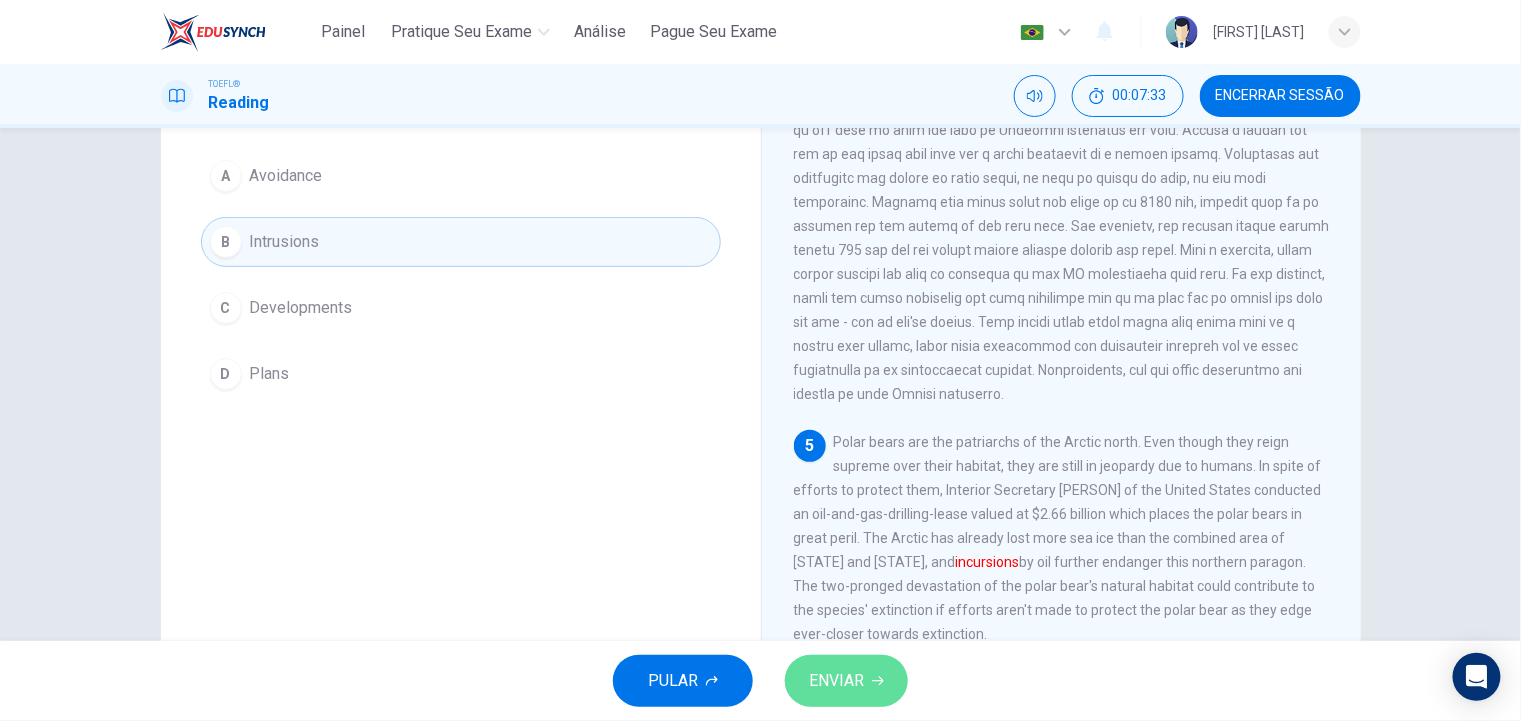 click on "ENVIAR" at bounding box center (836, 681) 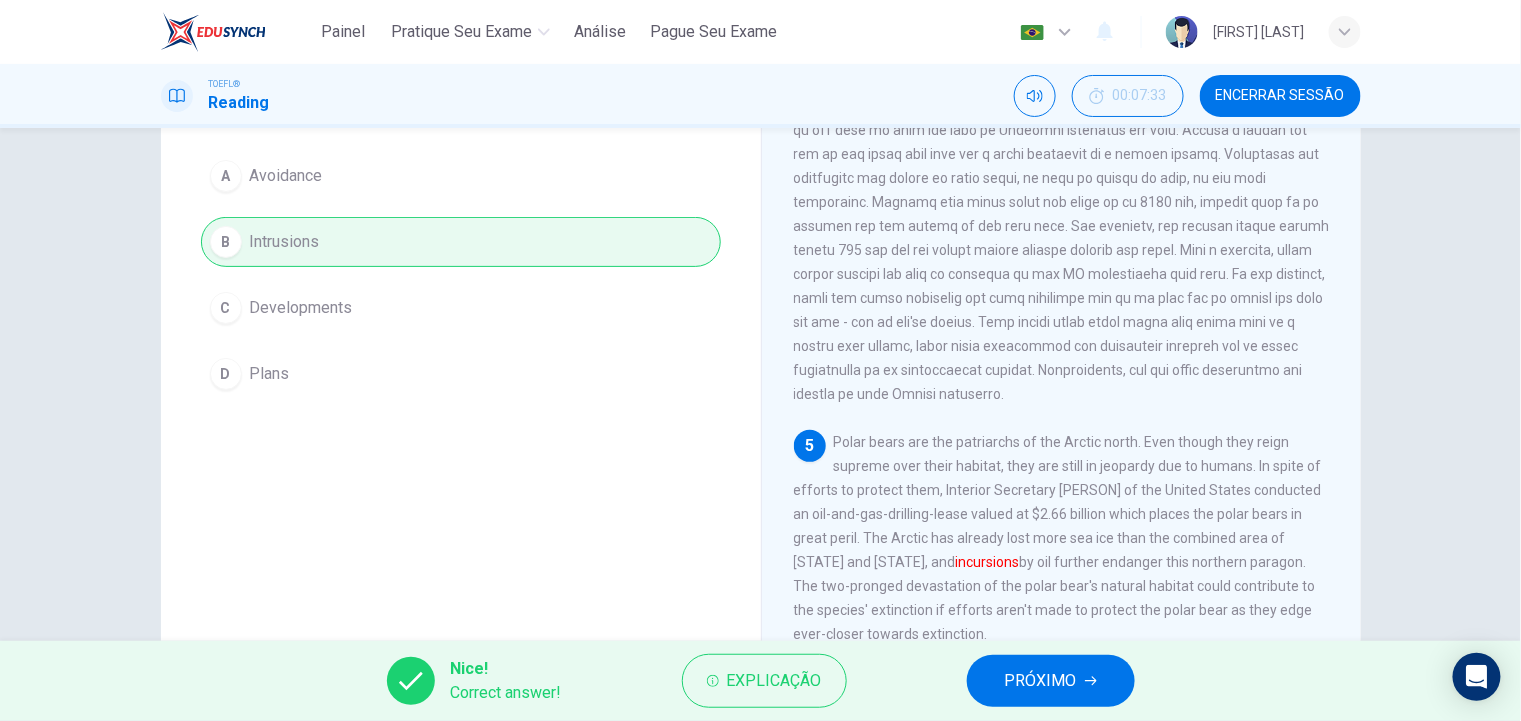 click on "PRÓXIMO" at bounding box center (1051, 681) 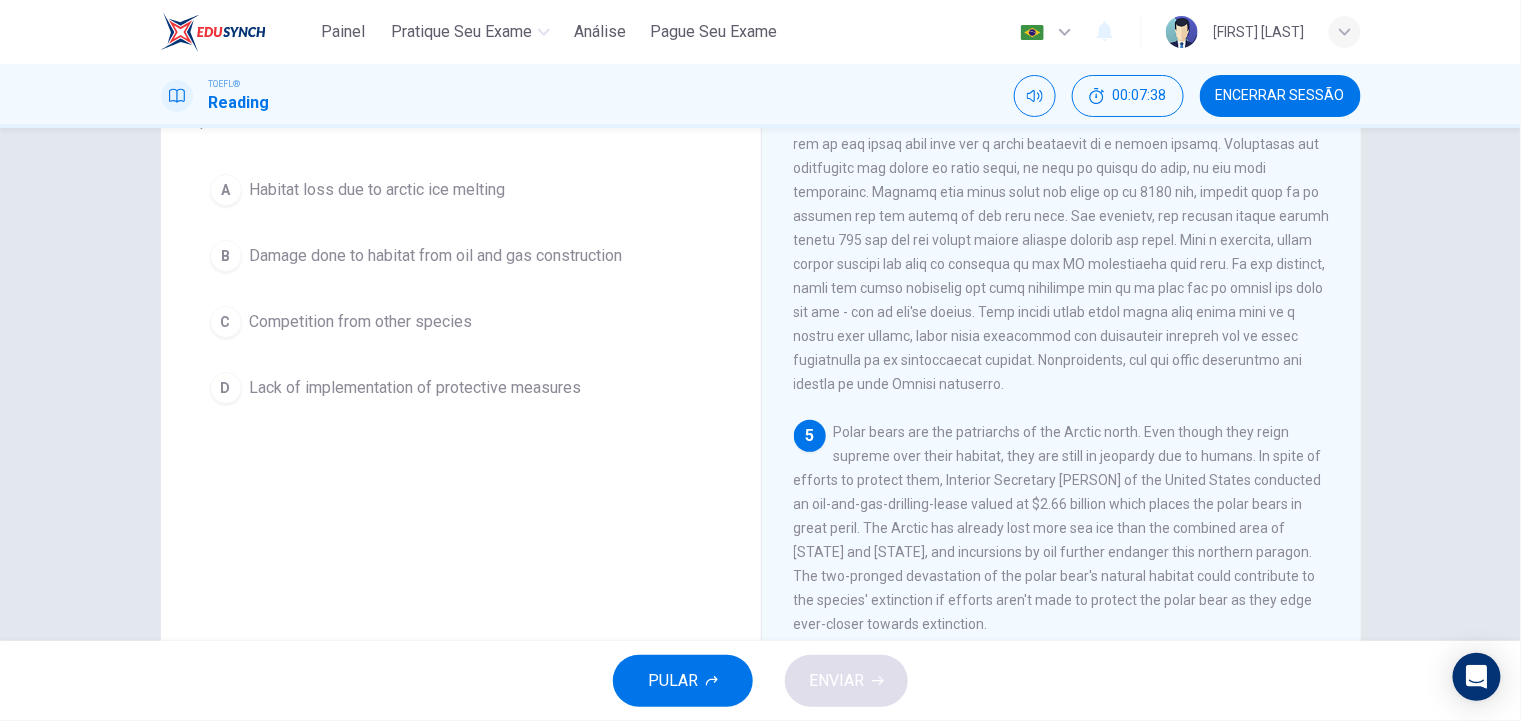 scroll, scrollTop: 200, scrollLeft: 0, axis: vertical 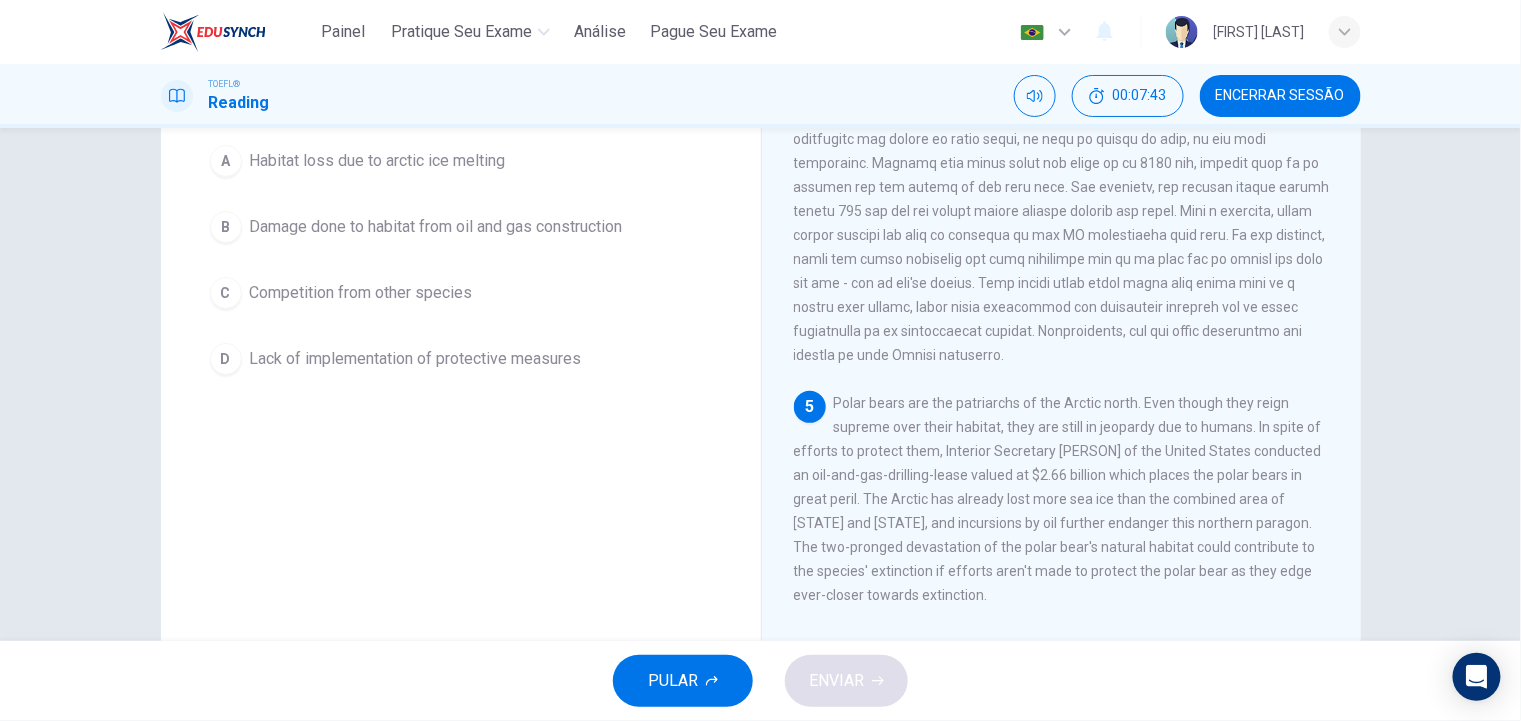 click on "Competition from other species" at bounding box center (361, 293) 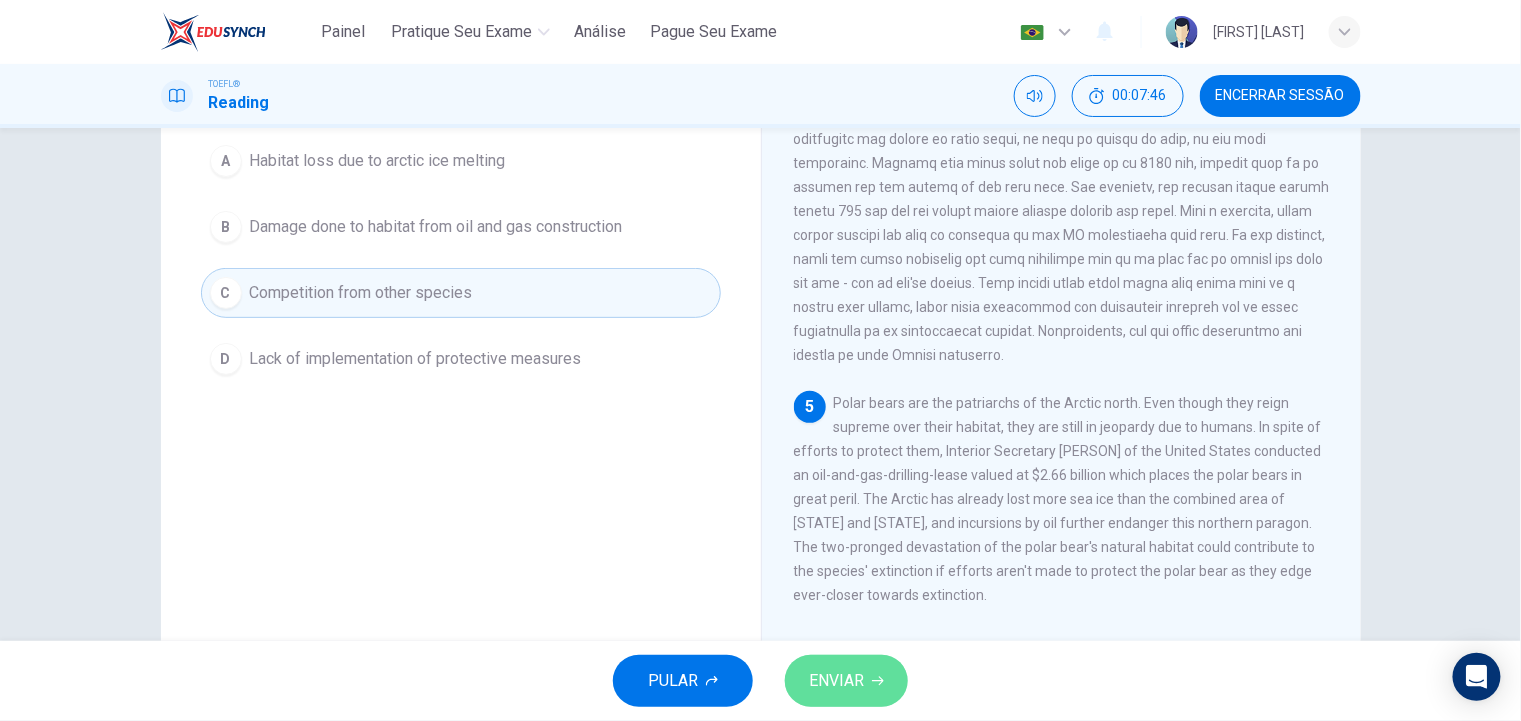 click on "ENVIAR" at bounding box center [836, 681] 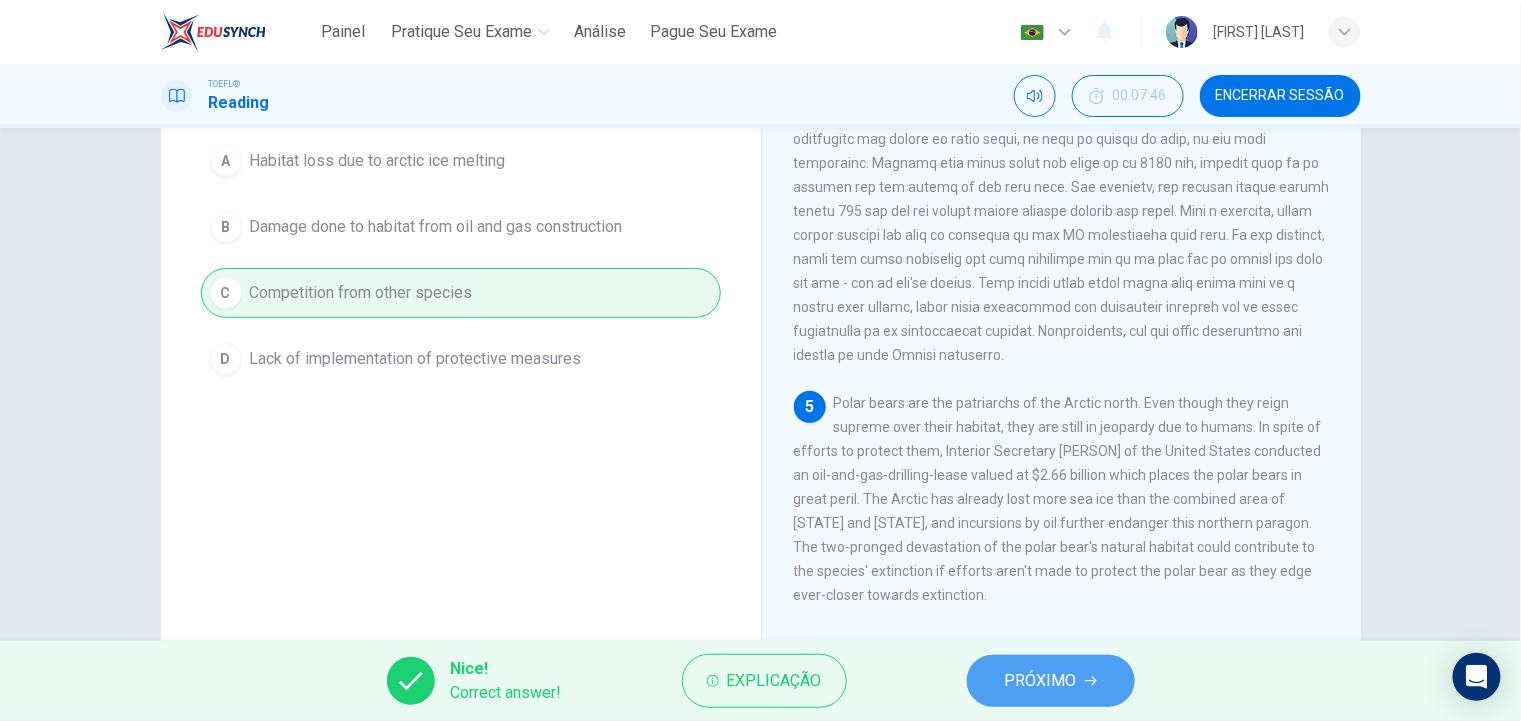 click on "PRÓXIMO" at bounding box center (1051, 681) 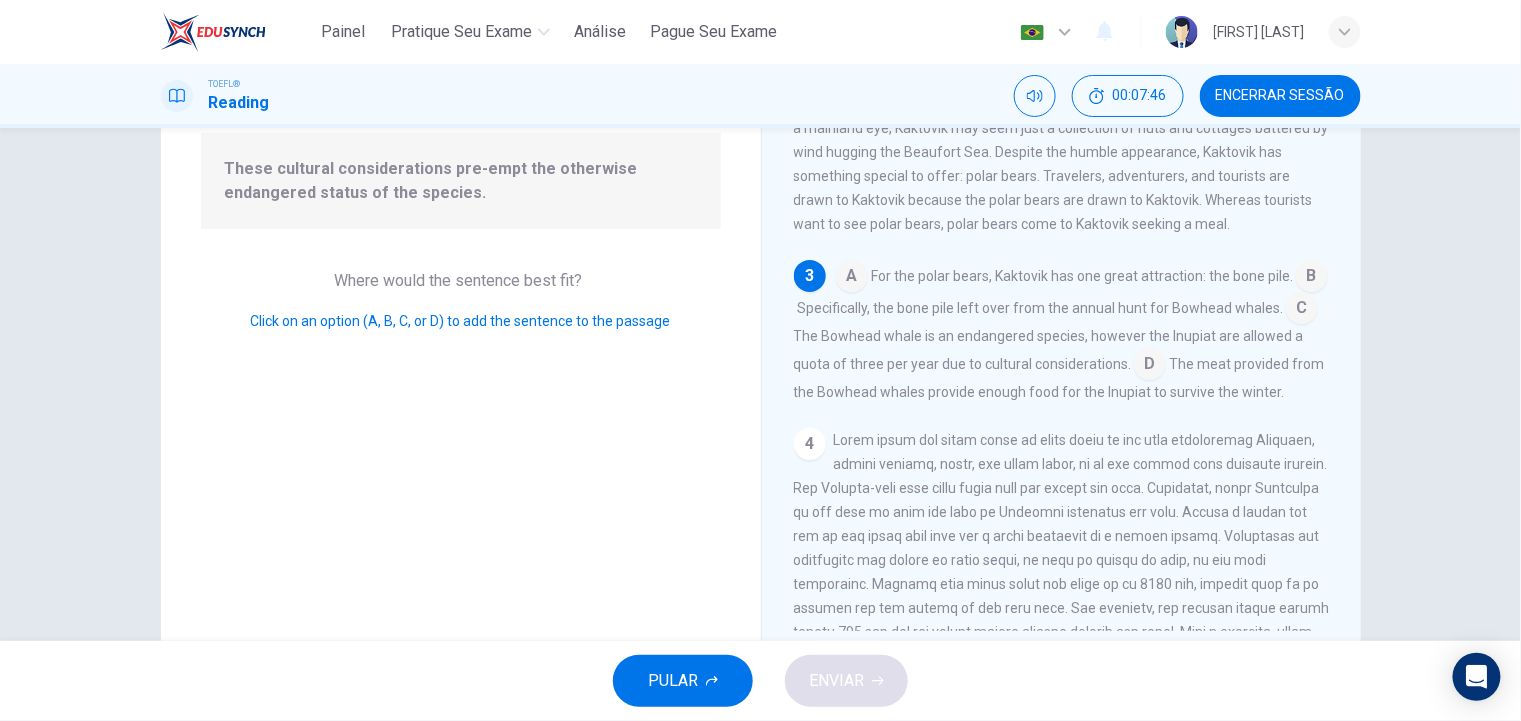 scroll, scrollTop: 394, scrollLeft: 0, axis: vertical 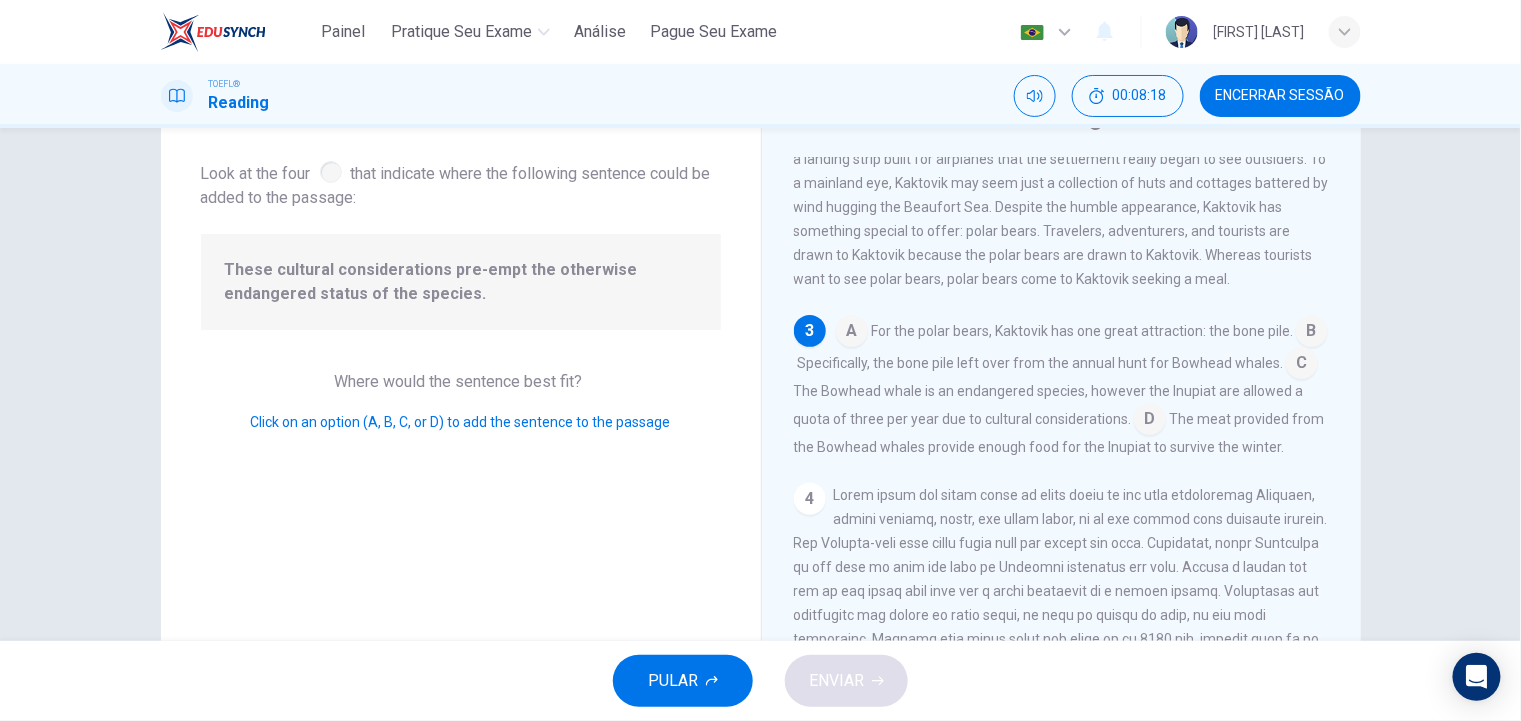 click at bounding box center (1150, 421) 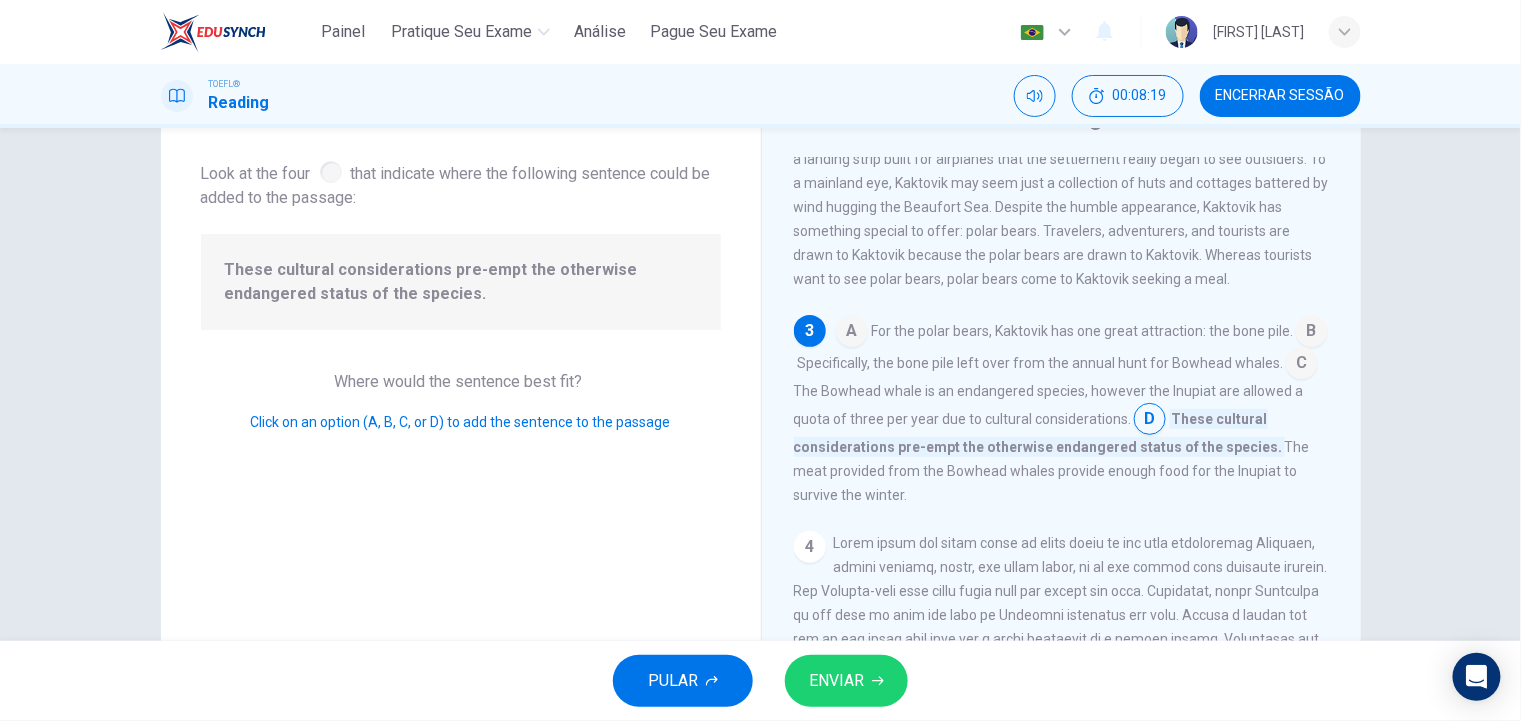click 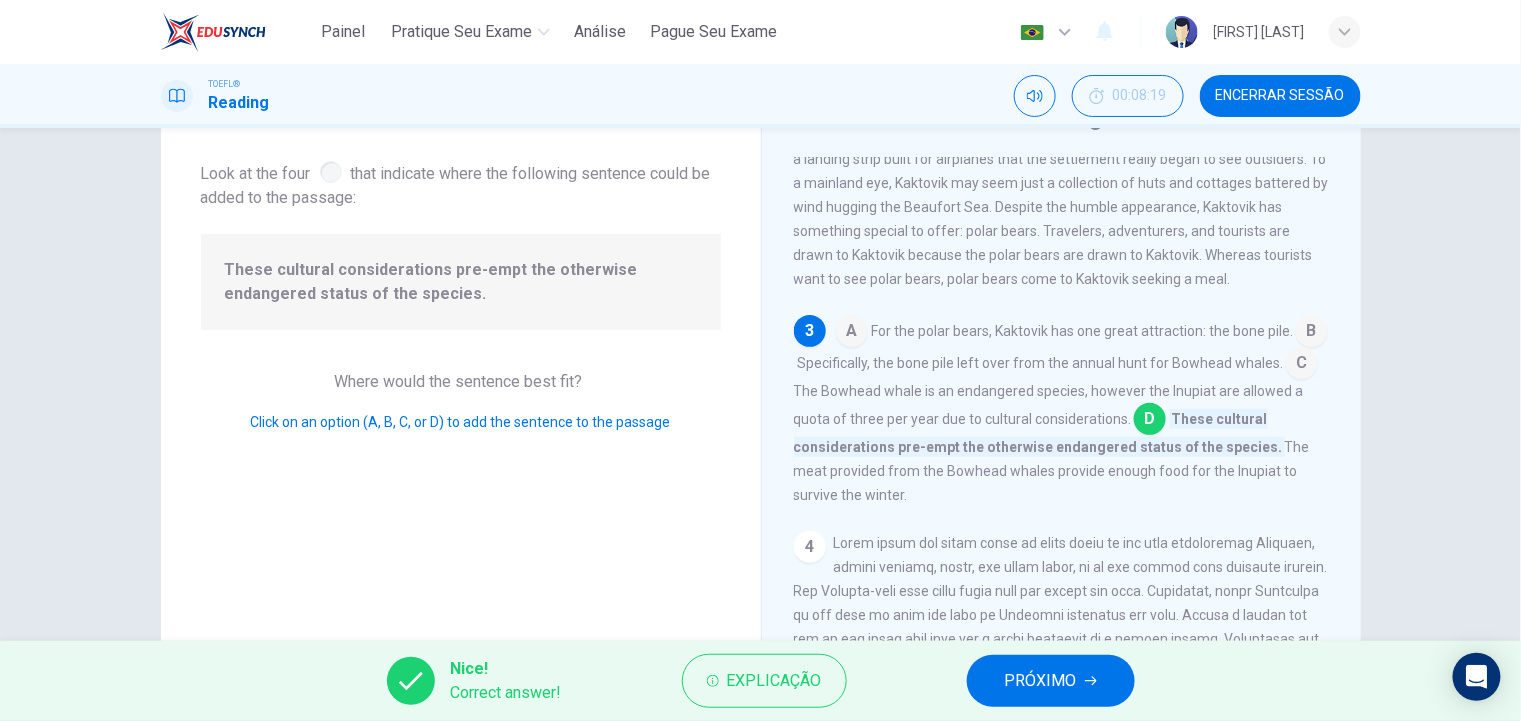 click on "PRÓXIMO" at bounding box center (1041, 681) 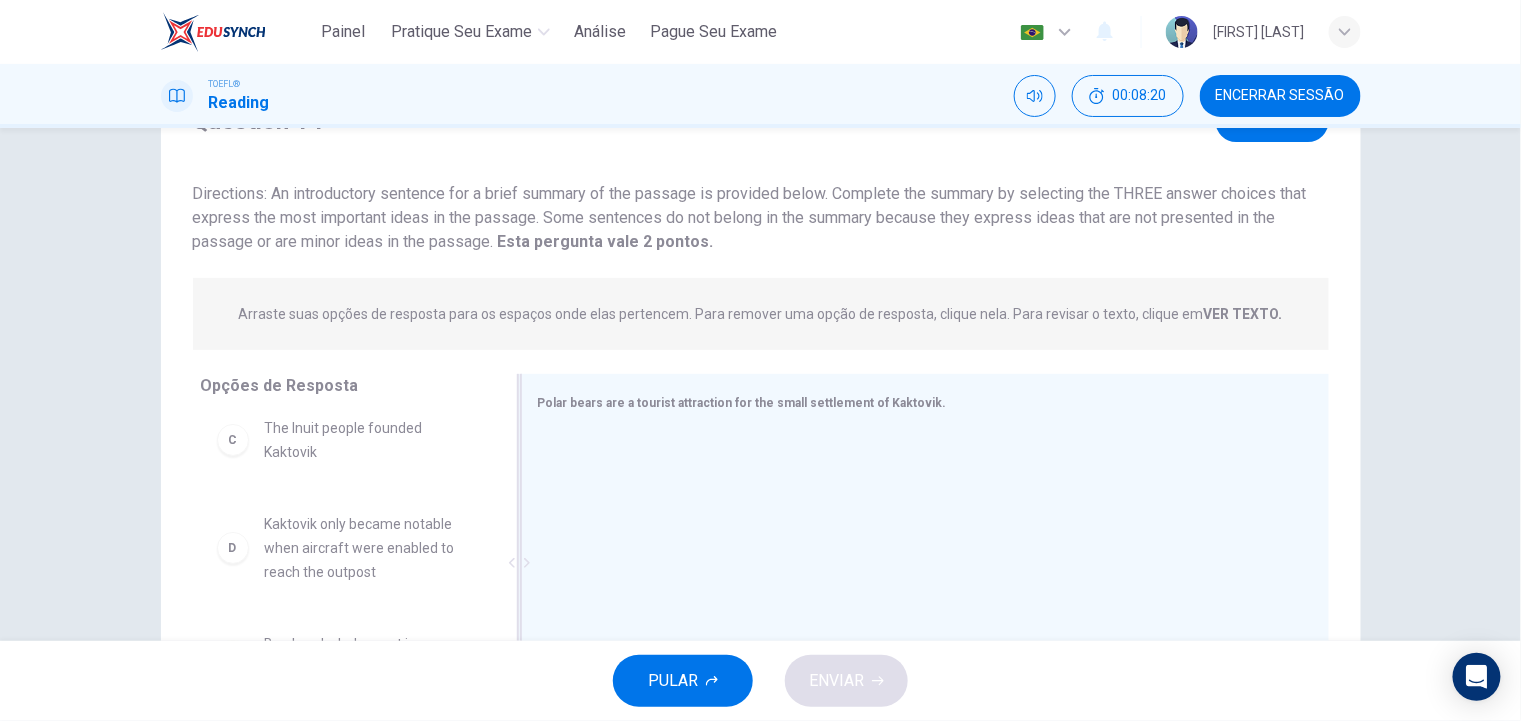 scroll, scrollTop: 200, scrollLeft: 0, axis: vertical 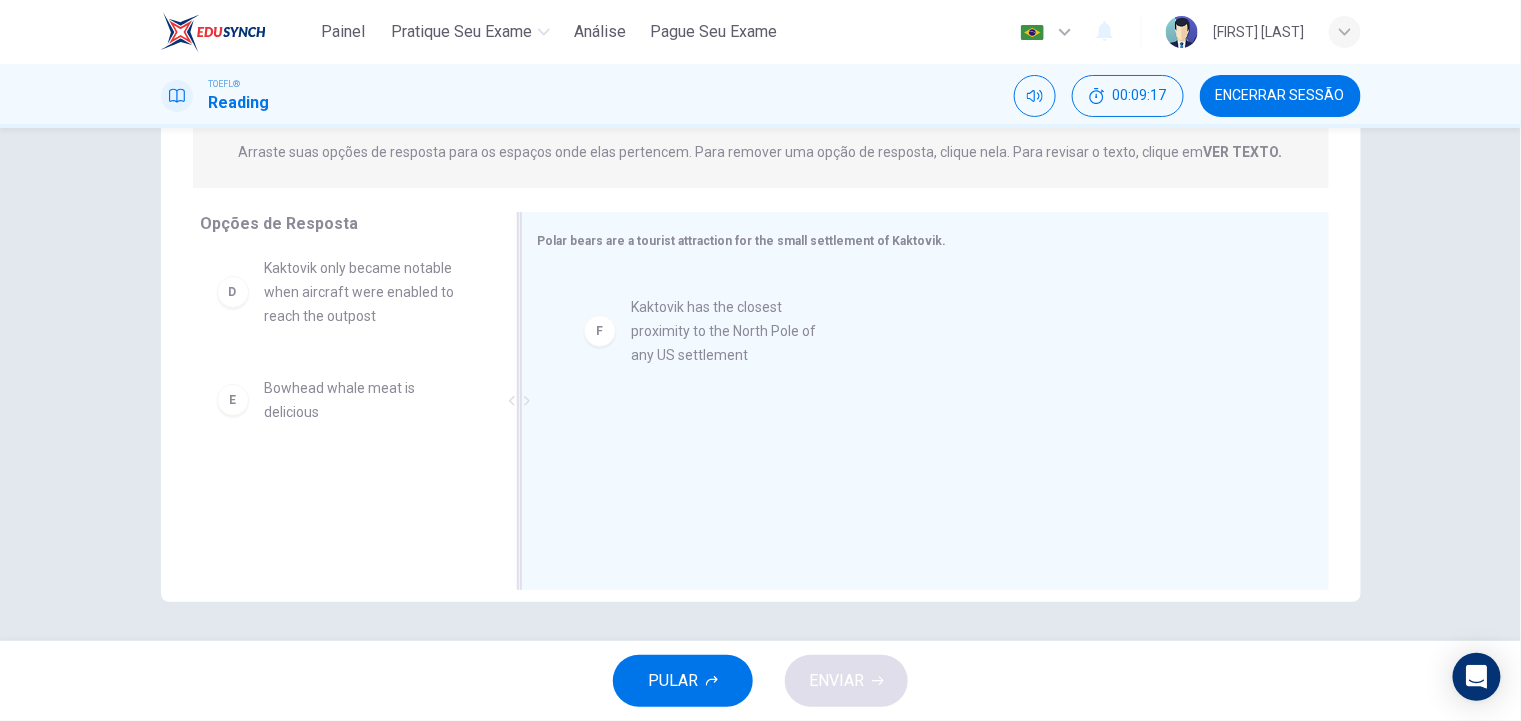 drag, startPoint x: 316, startPoint y: 508, endPoint x: 694, endPoint y: 336, distance: 415.29266 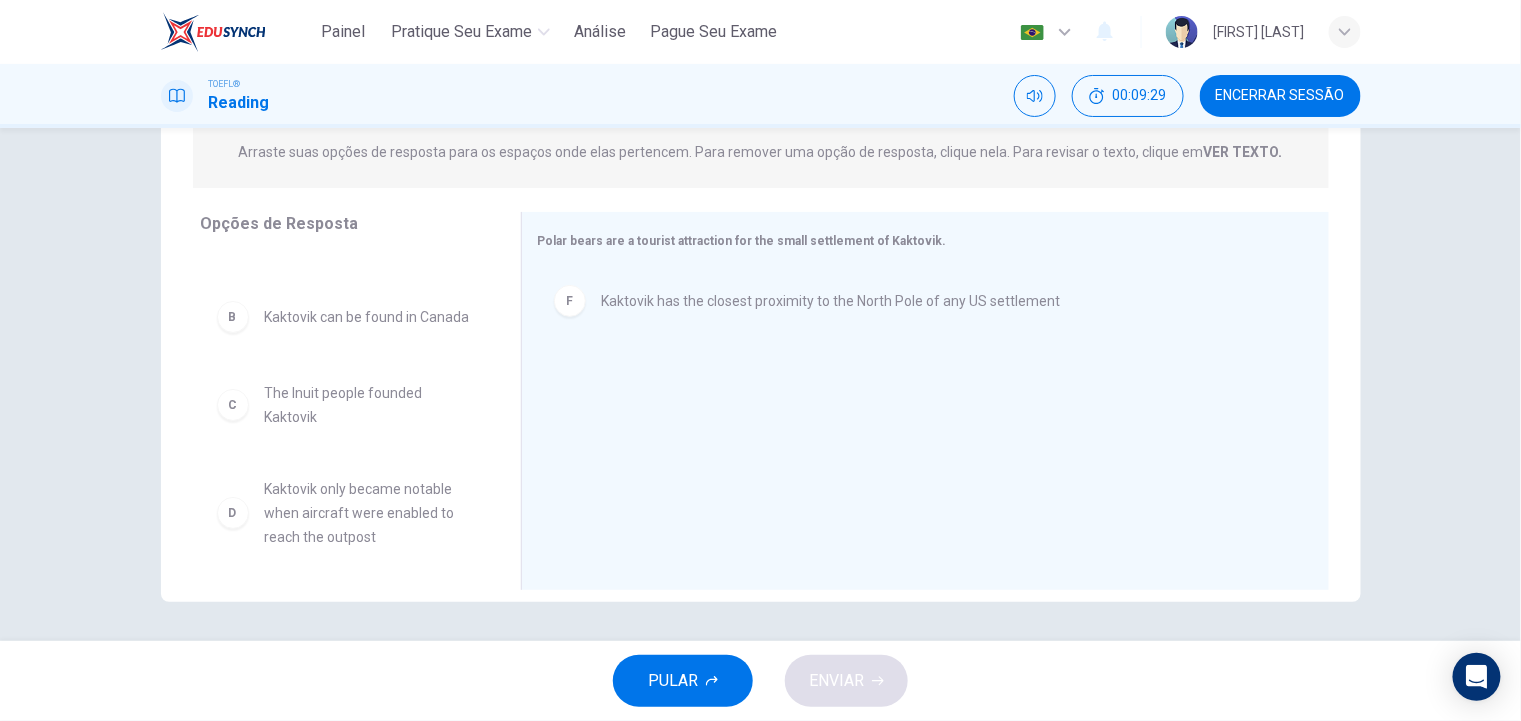 scroll, scrollTop: 179, scrollLeft: 0, axis: vertical 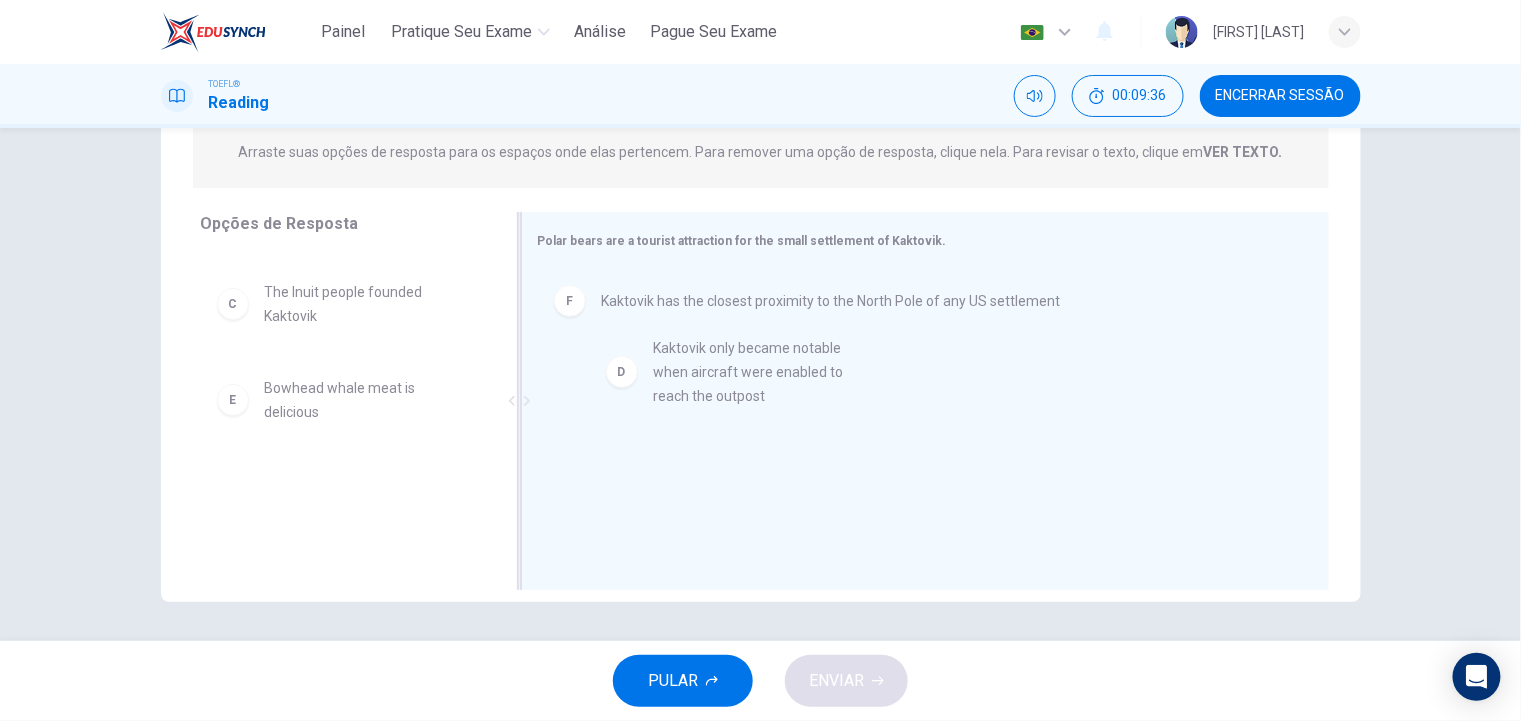 drag, startPoint x: 318, startPoint y: 415, endPoint x: 746, endPoint y: 377, distance: 429.6836 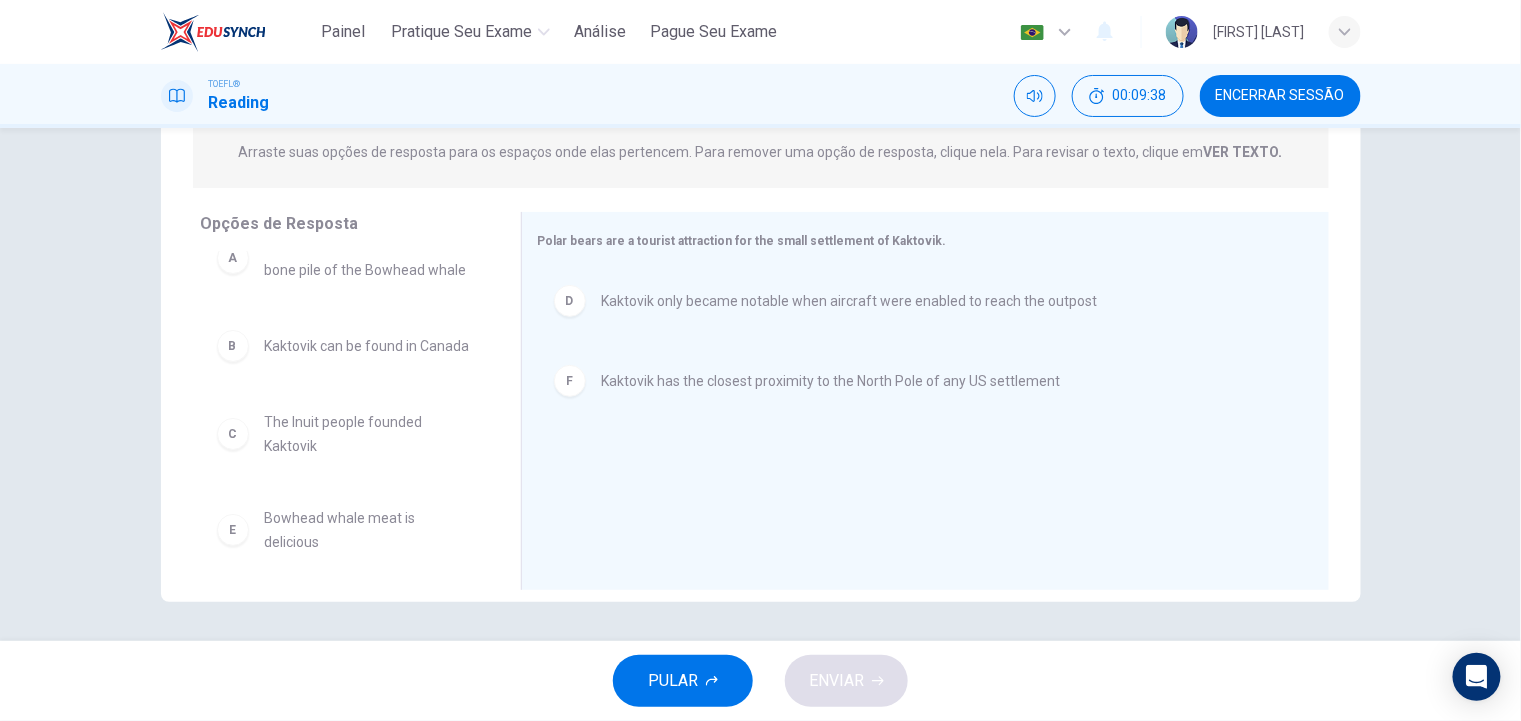 scroll, scrollTop: 0, scrollLeft: 0, axis: both 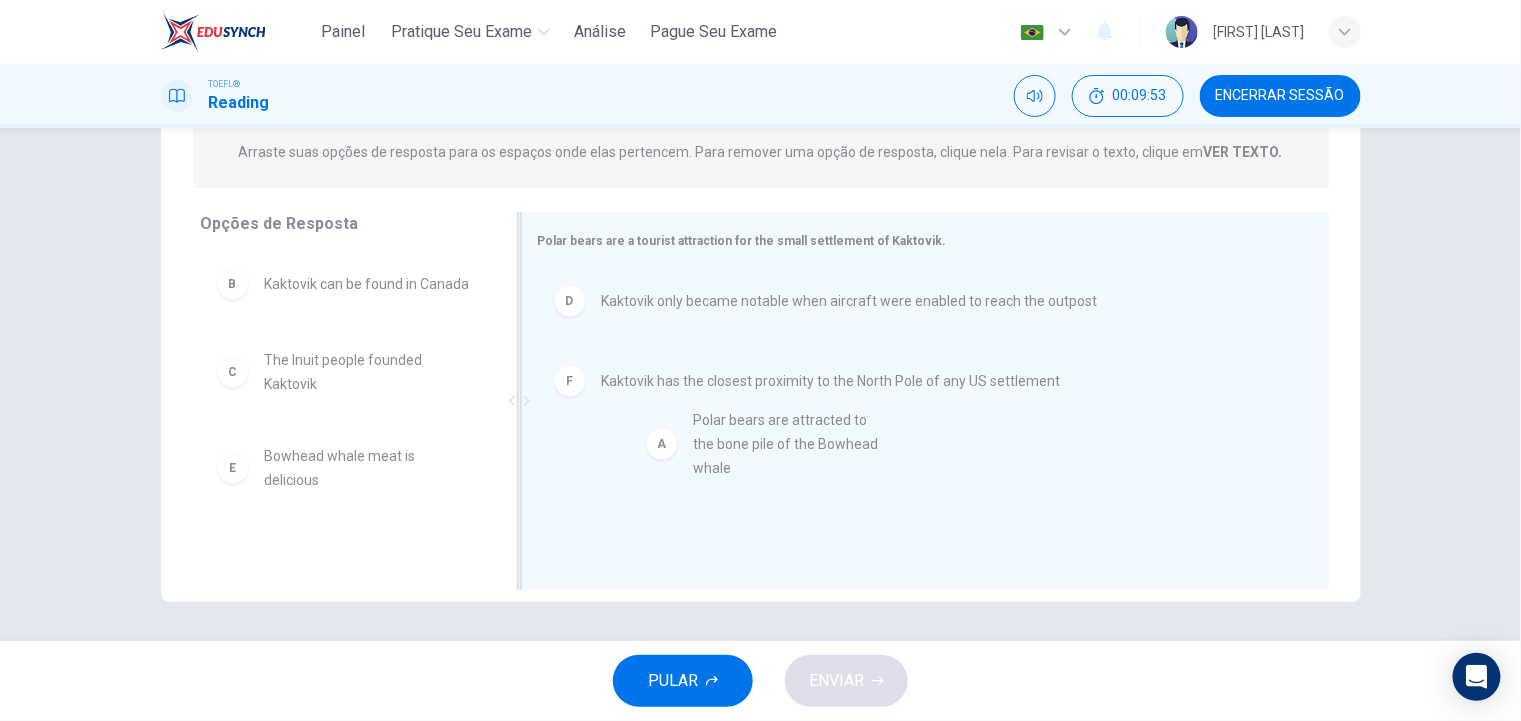 drag, startPoint x: 354, startPoint y: 301, endPoint x: 812, endPoint y: 448, distance: 481.01248 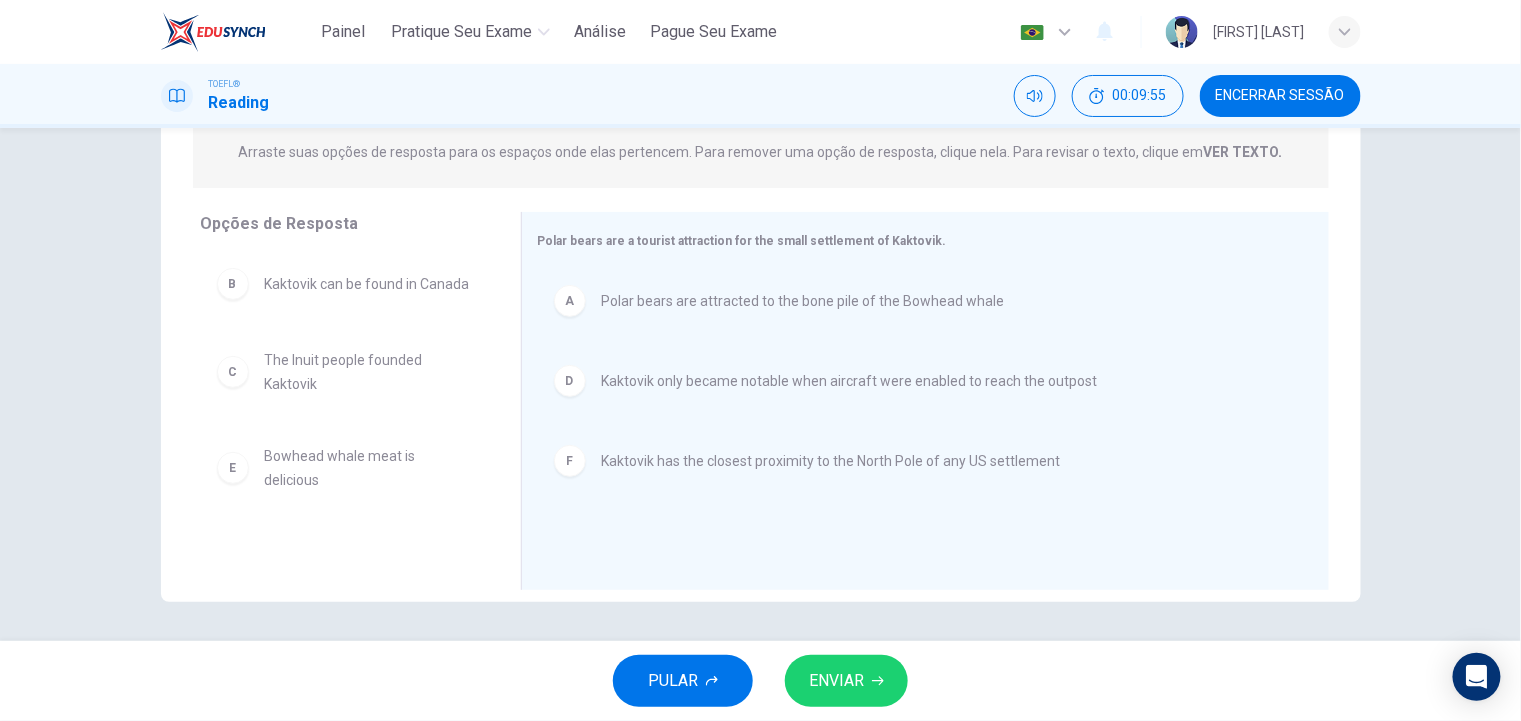 click on "ENVIAR" at bounding box center [836, 681] 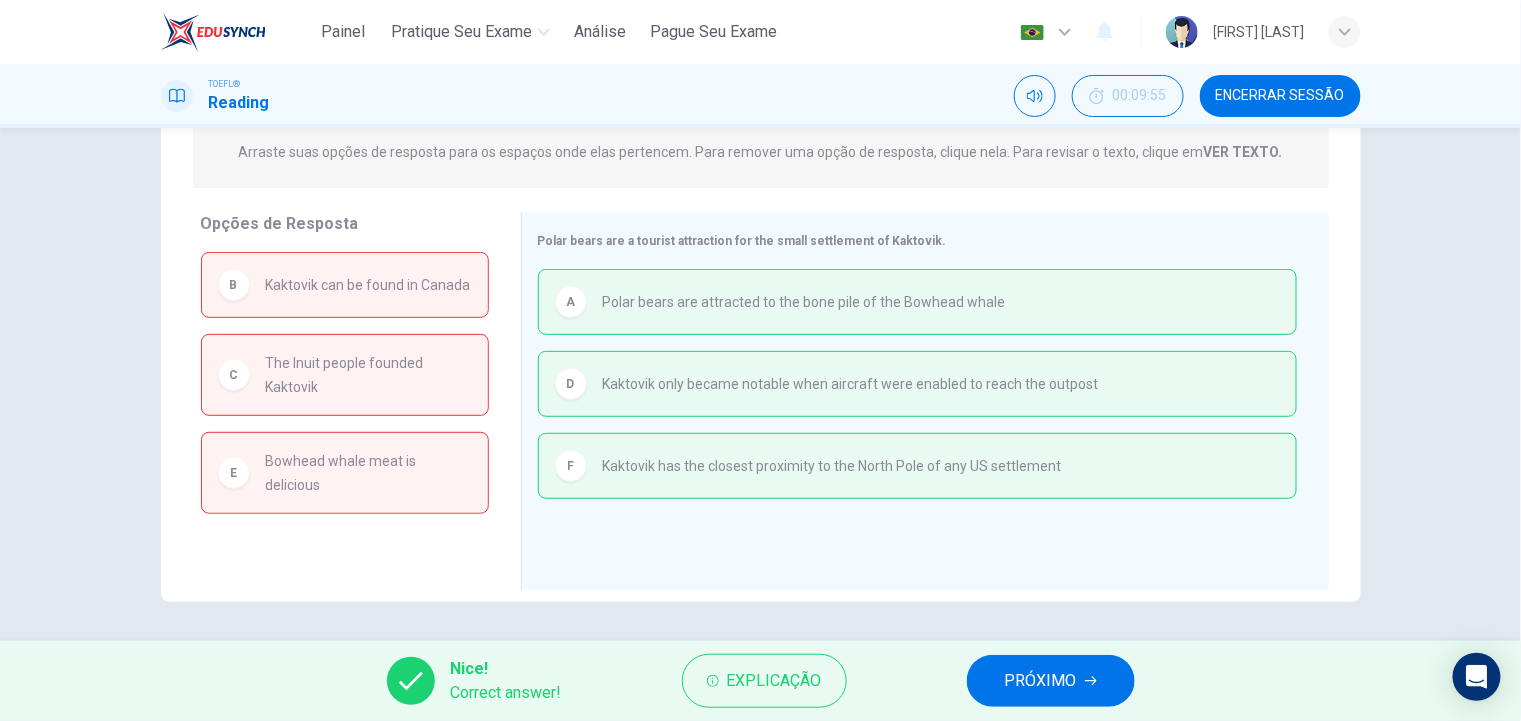 click on "PRÓXIMO" at bounding box center (1041, 681) 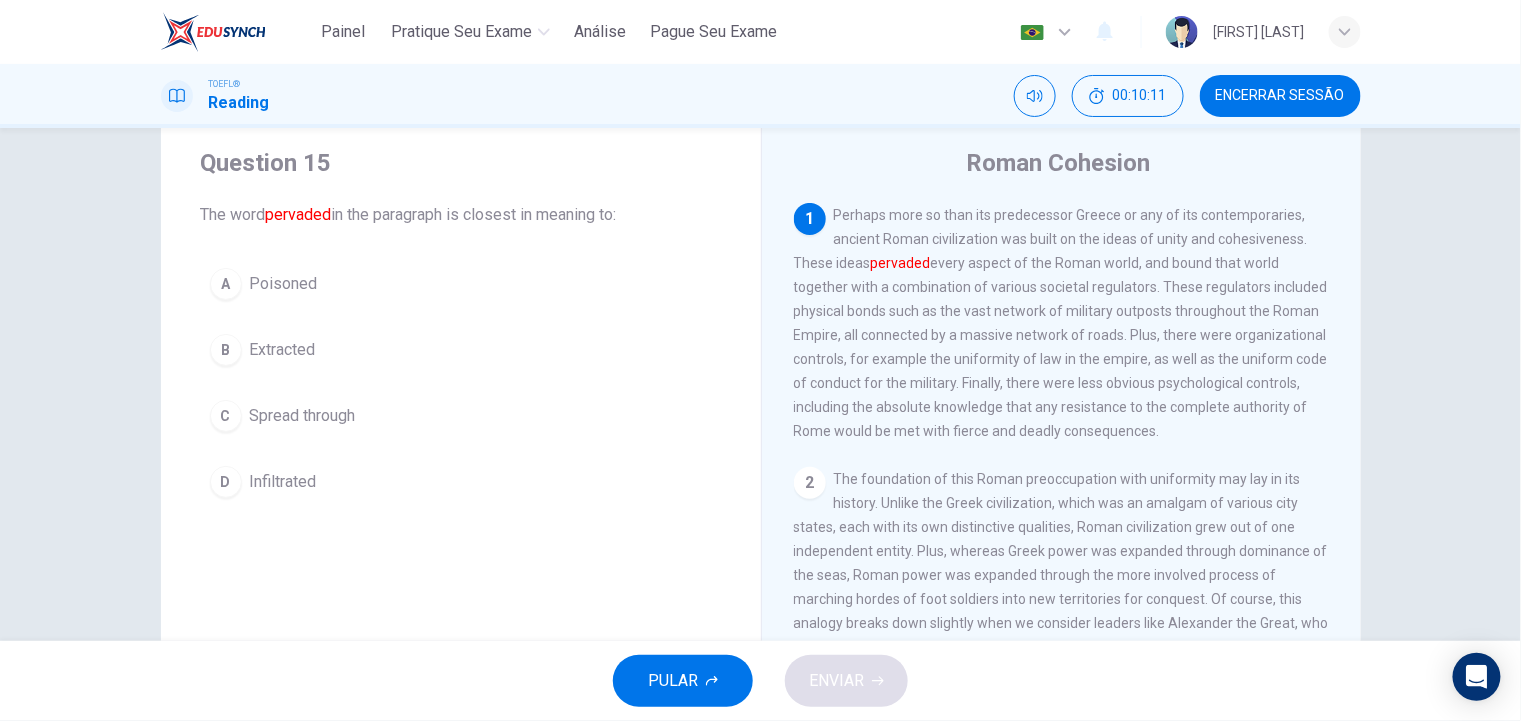 scroll, scrollTop: 99, scrollLeft: 0, axis: vertical 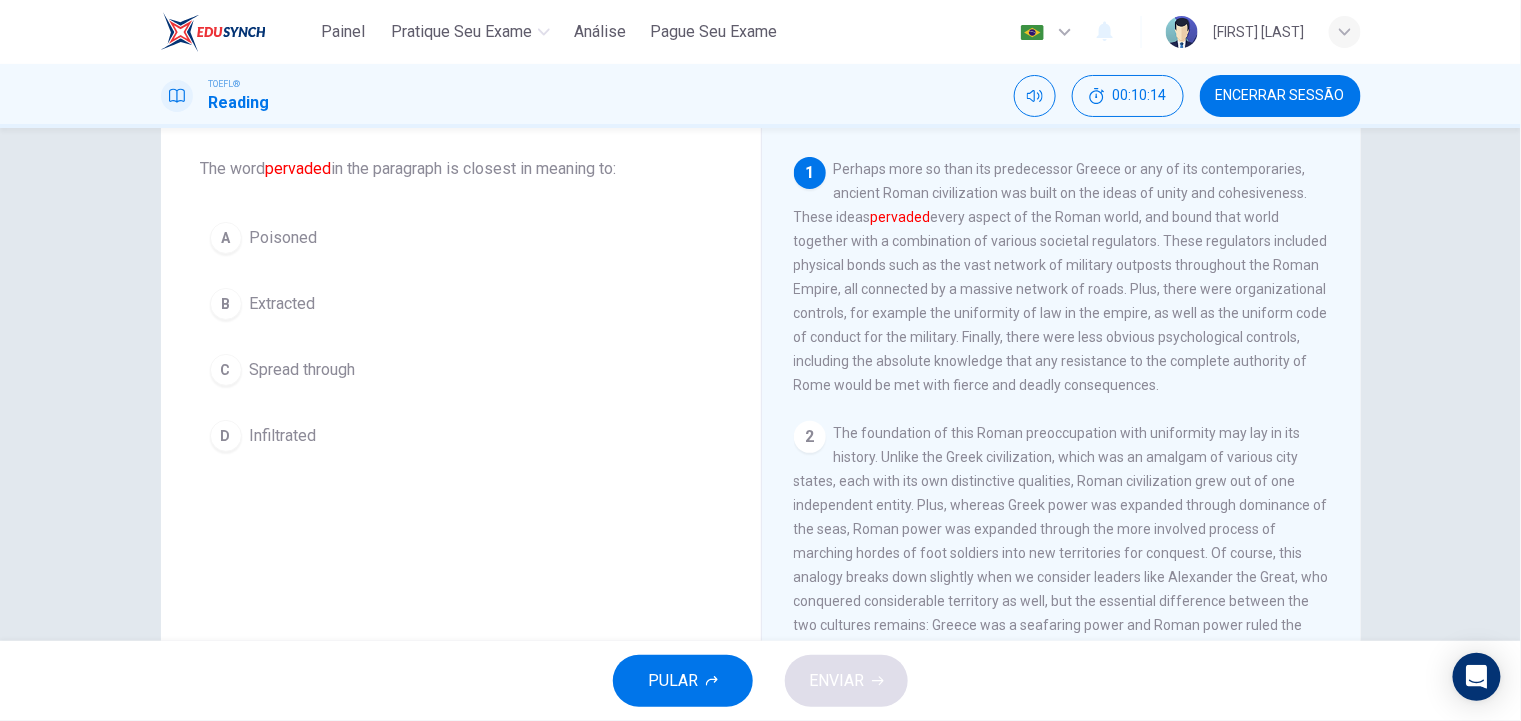 click on "Spread through" at bounding box center [303, 370] 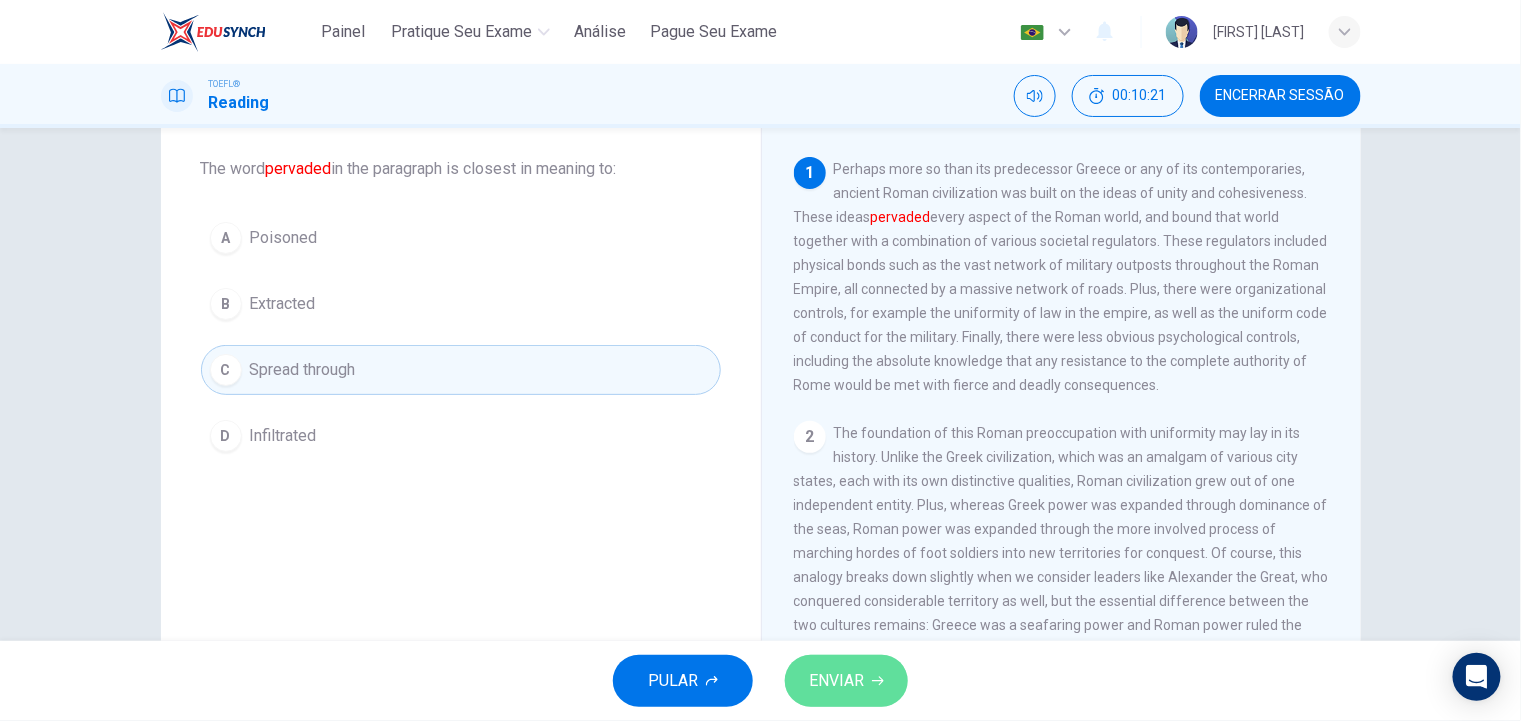 click on "ENVIAR" at bounding box center (836, 681) 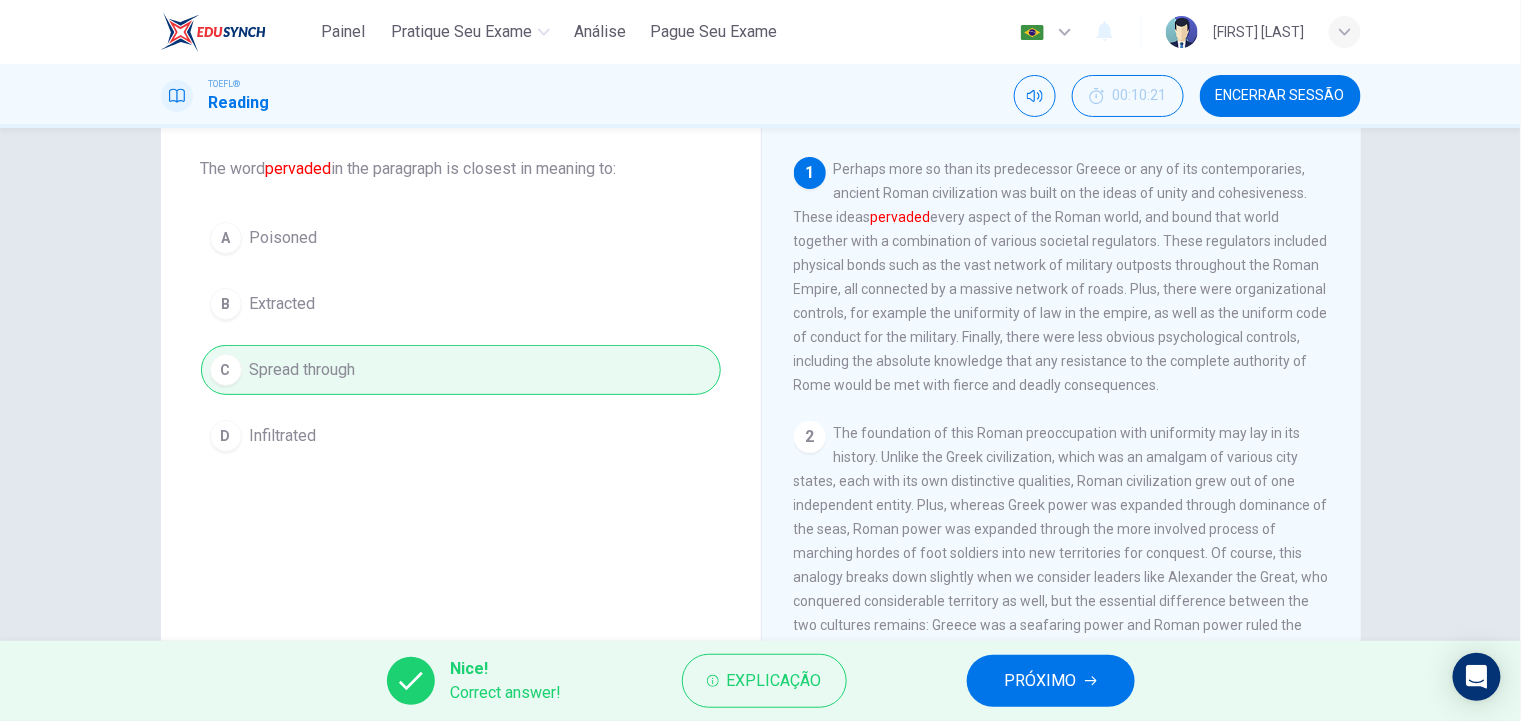 click on "PRÓXIMO" at bounding box center (1051, 681) 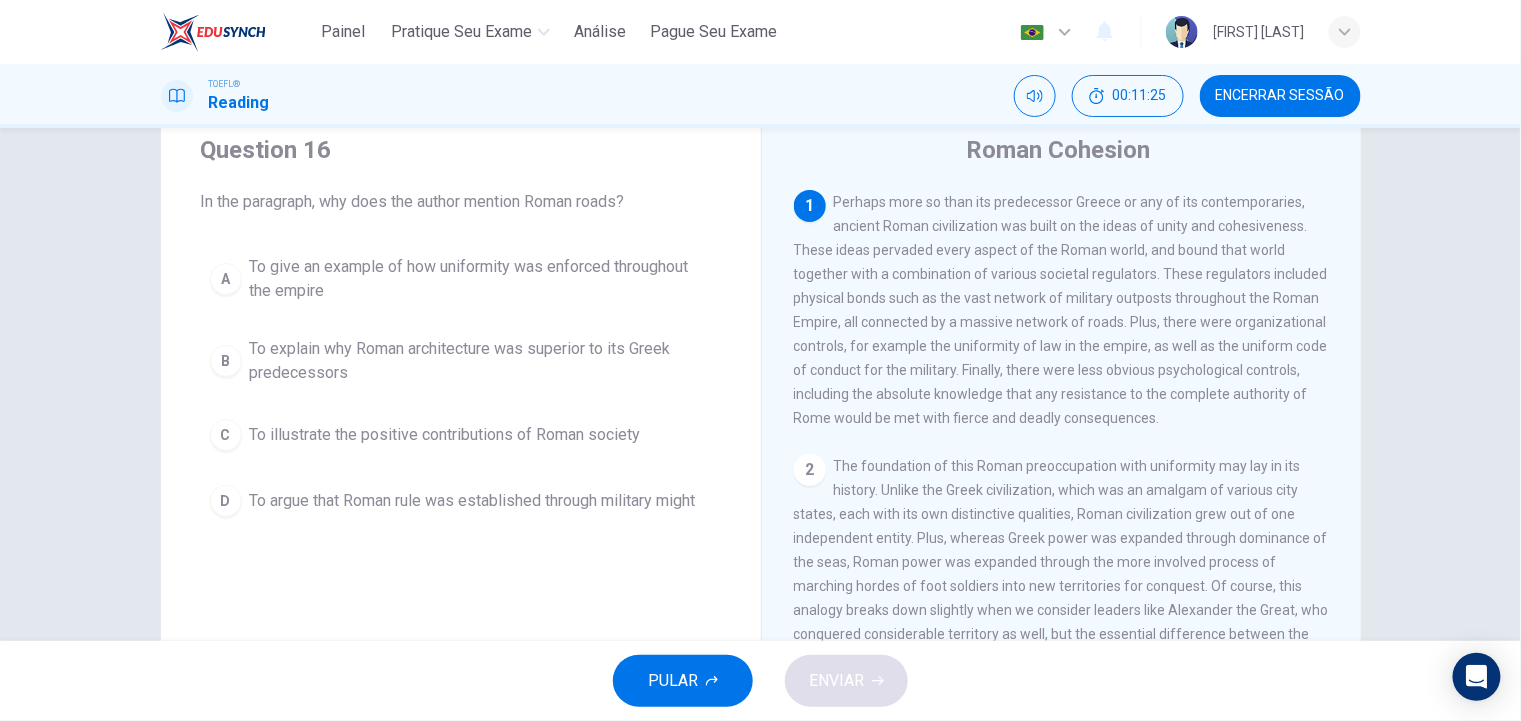 scroll, scrollTop: 99, scrollLeft: 0, axis: vertical 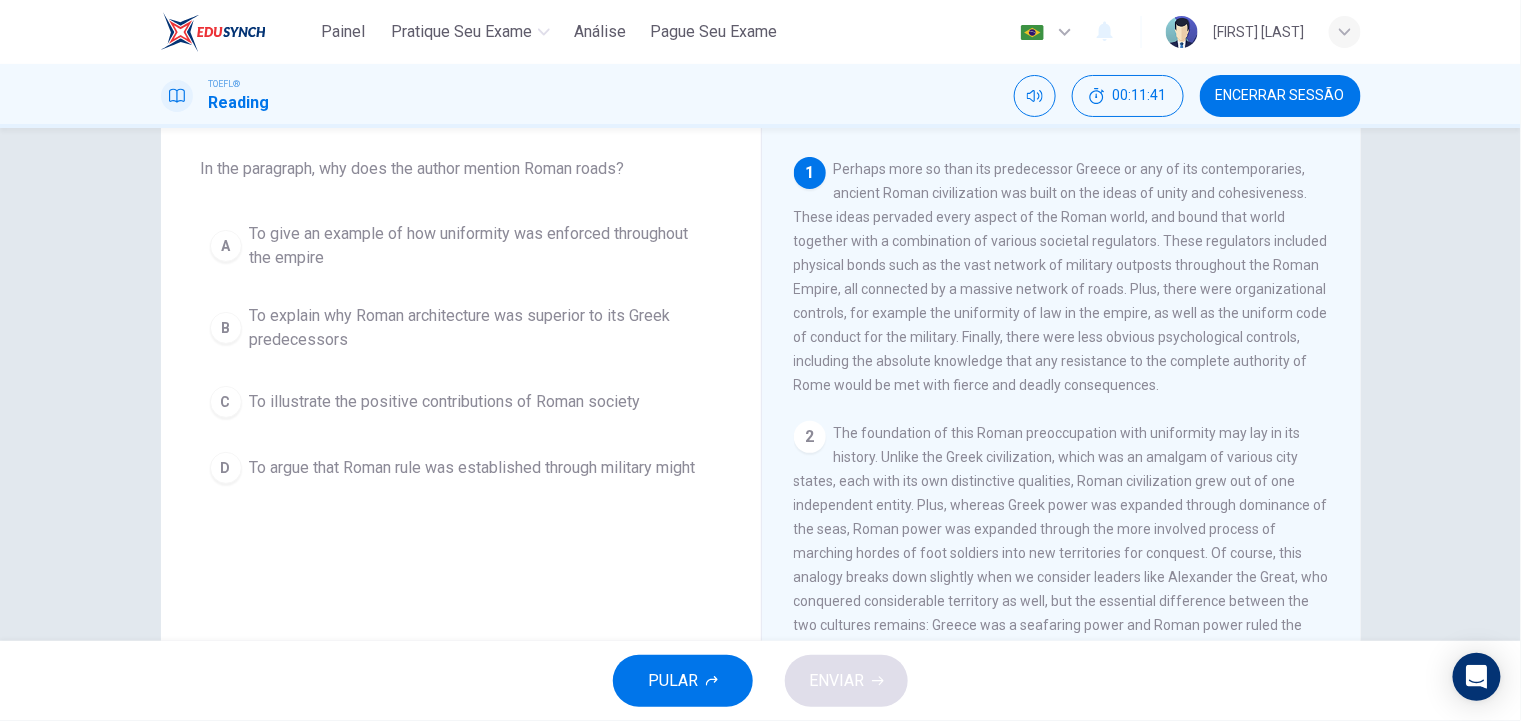 click on "To give an example of how uniformity was enforced throughout the empire" at bounding box center (481, 246) 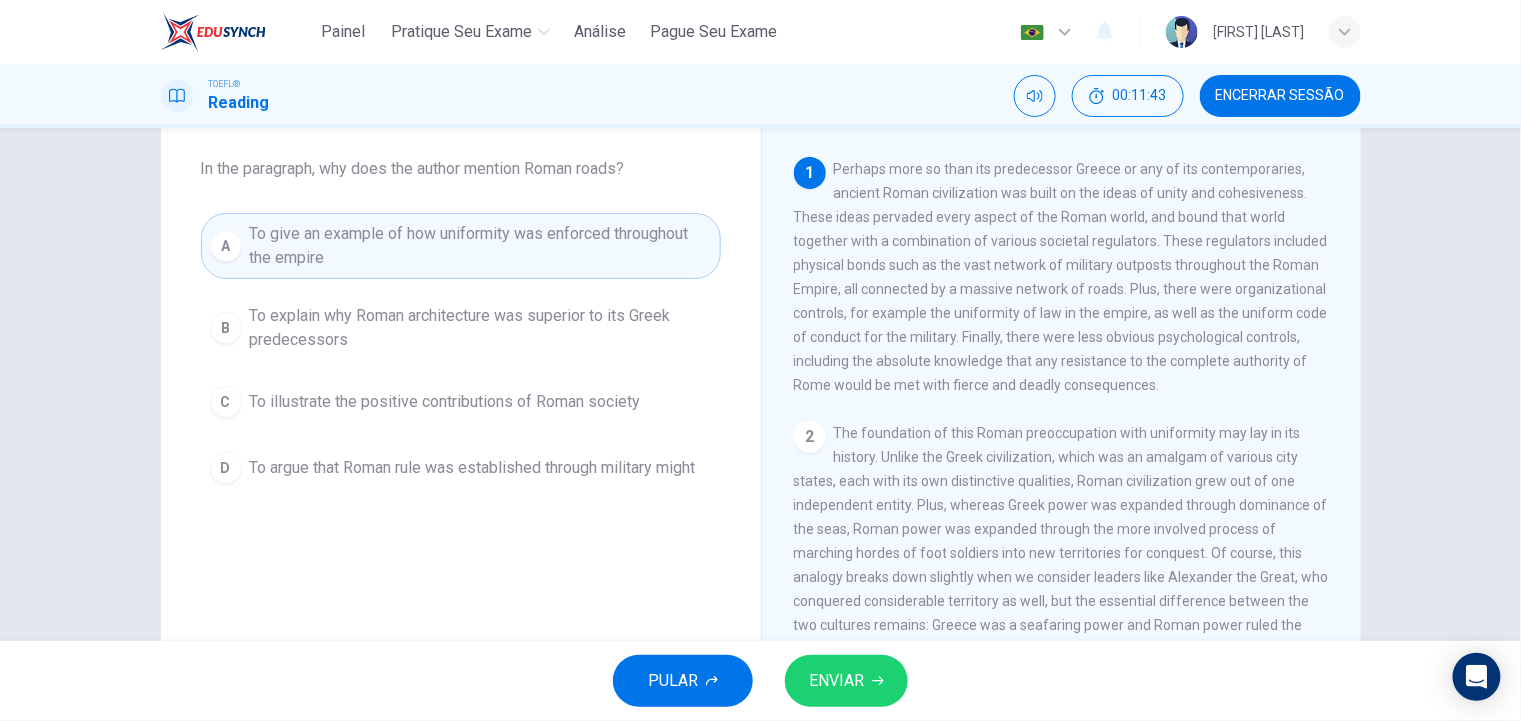click on "ENVIAR" at bounding box center [836, 681] 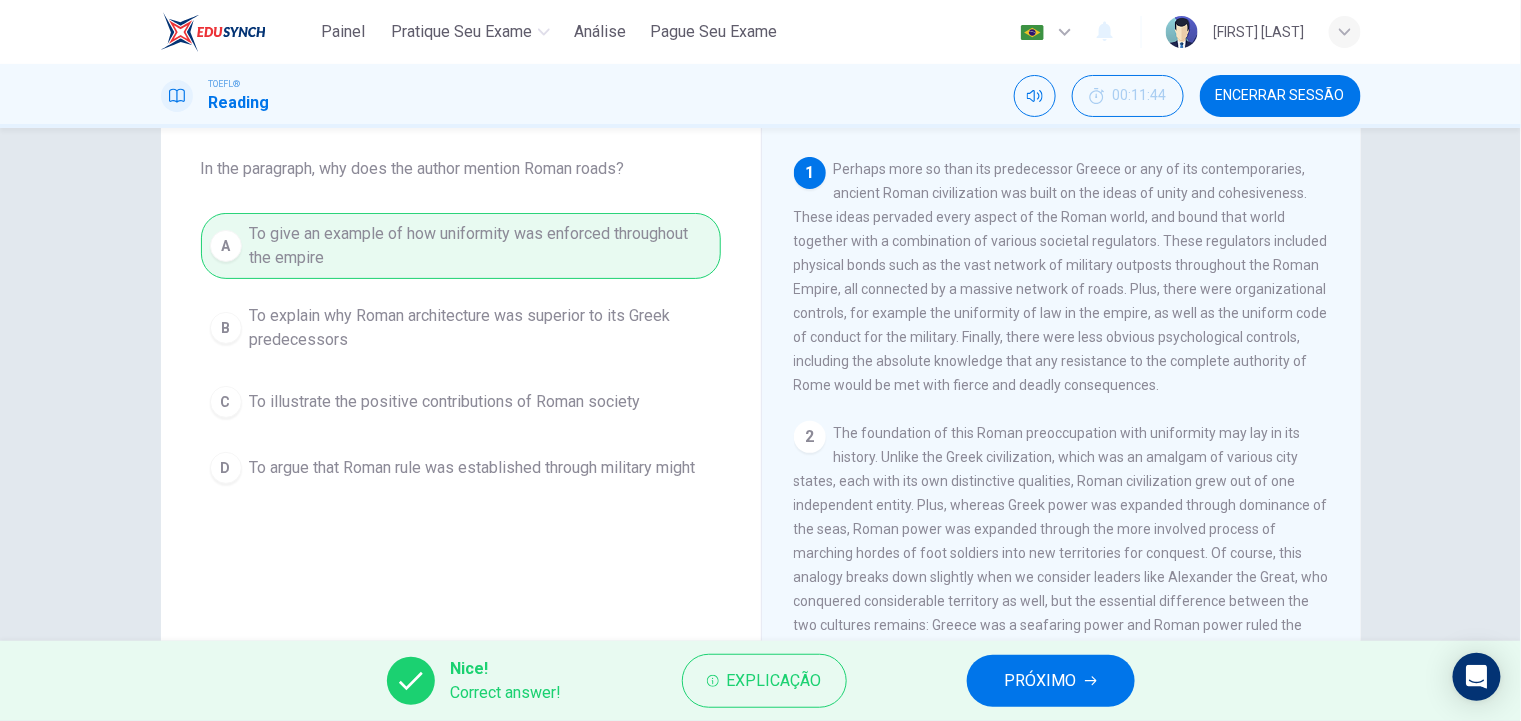 click on "PRÓXIMO" at bounding box center (1041, 681) 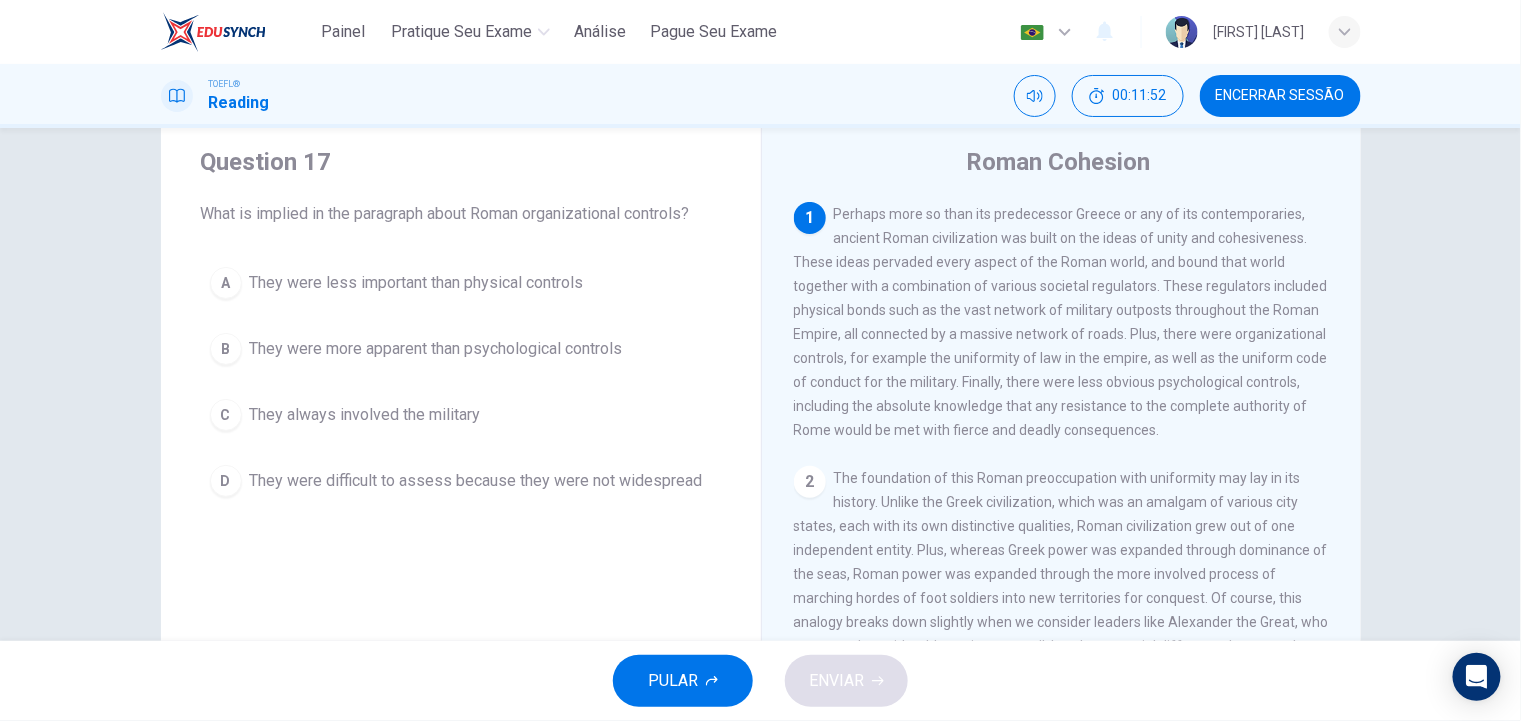 scroll, scrollTop: 99, scrollLeft: 0, axis: vertical 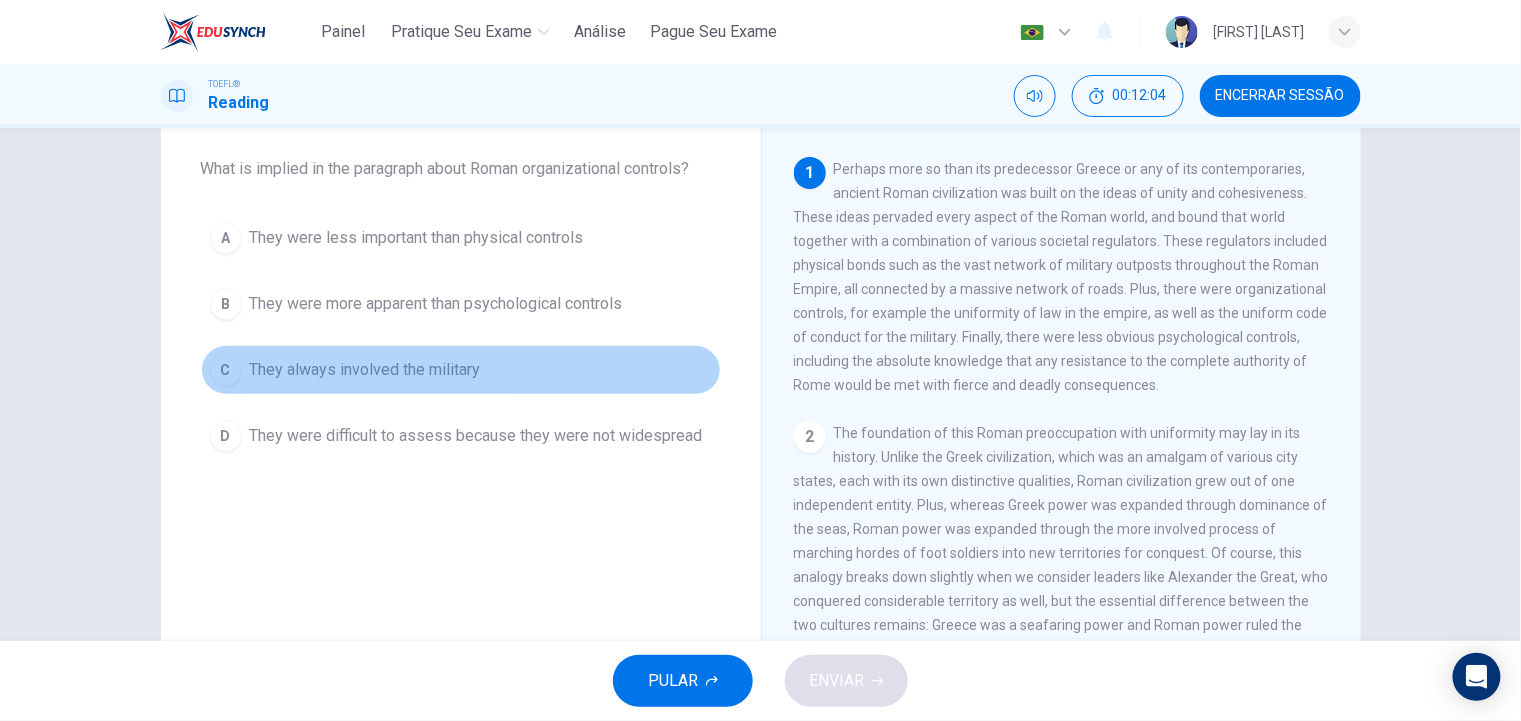 click on "They always involved the military" at bounding box center [365, 370] 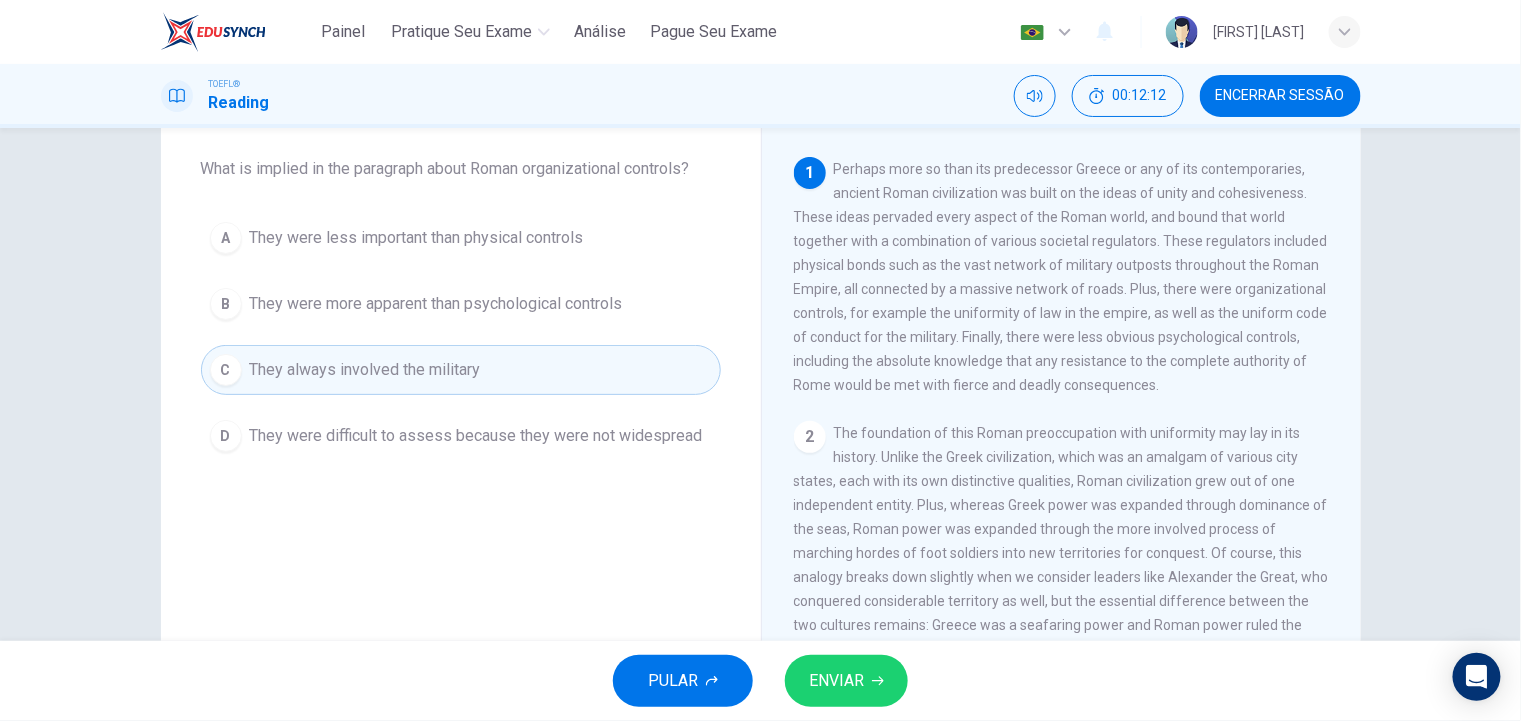 click on "ENVIAR" at bounding box center (846, 681) 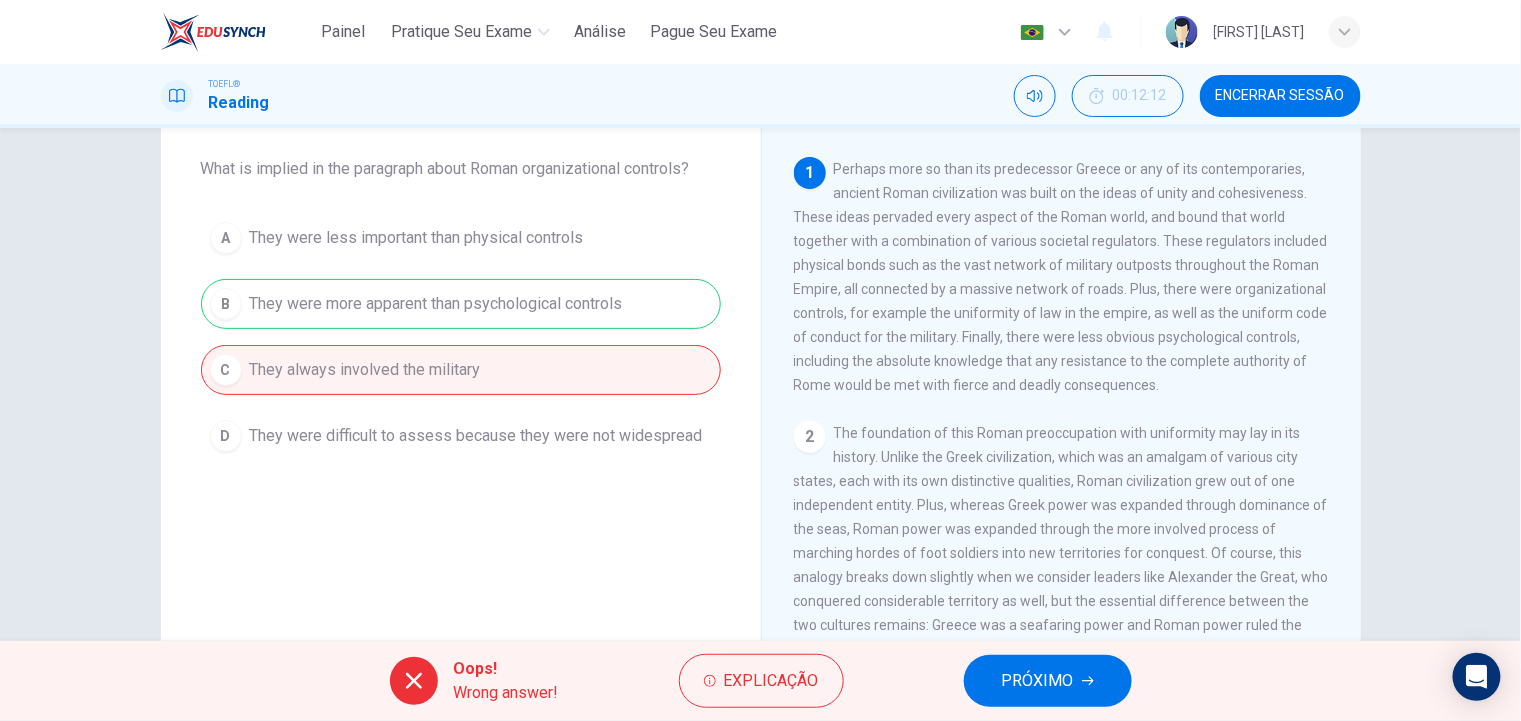 click on "PRÓXIMO" at bounding box center [1038, 681] 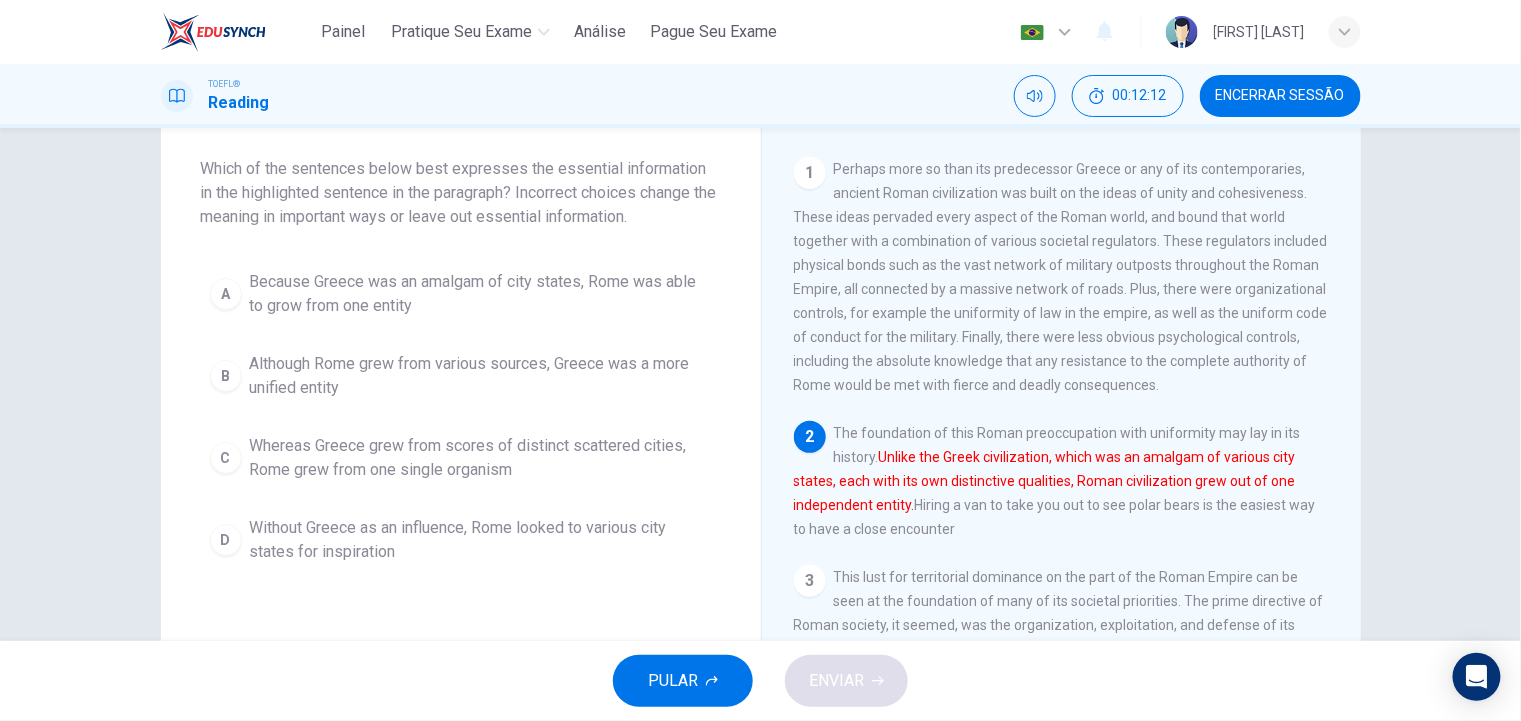 scroll, scrollTop: 144, scrollLeft: 0, axis: vertical 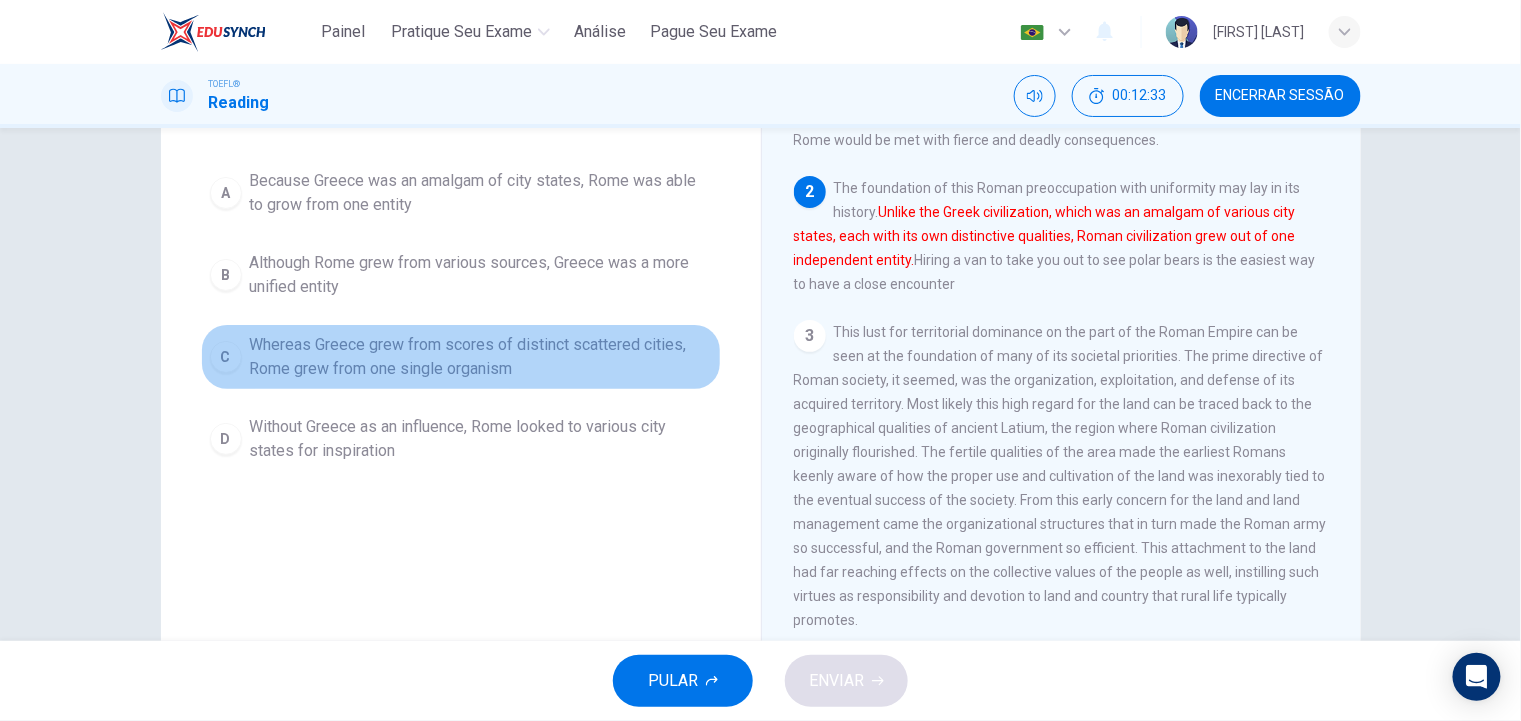 click on "Whereas Greece grew from scores of distinct scattered cities, Rome grew from one
single organism" at bounding box center [481, 357] 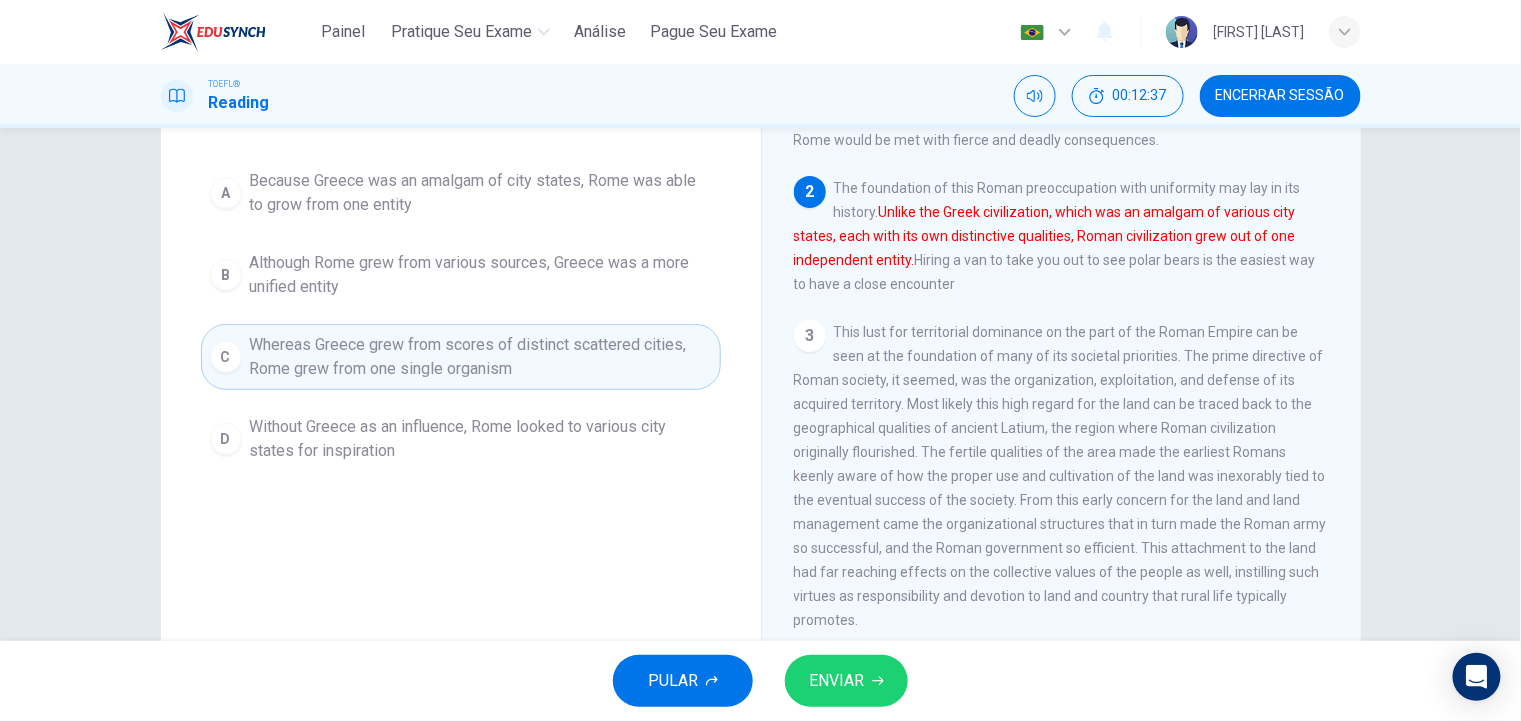 click 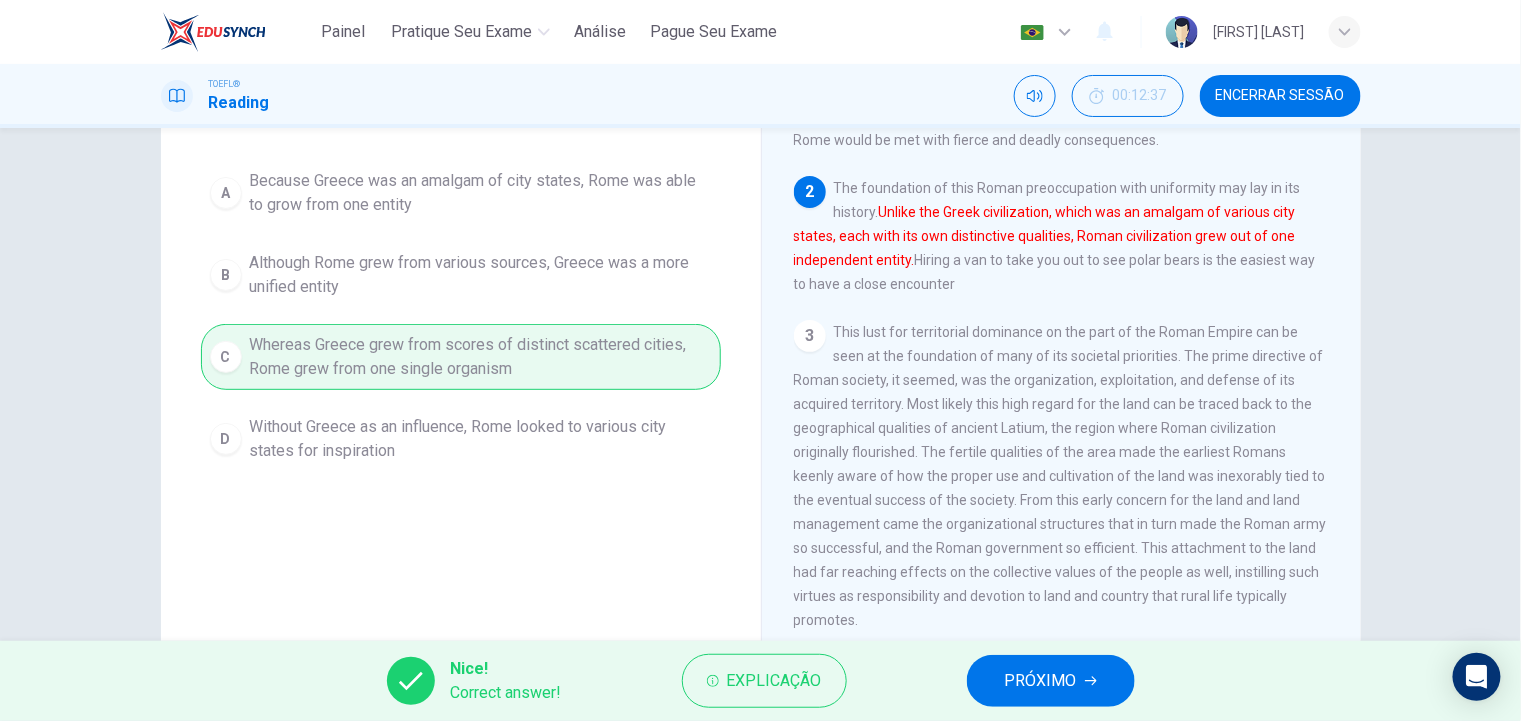 click on "PRÓXIMO" at bounding box center [1051, 681] 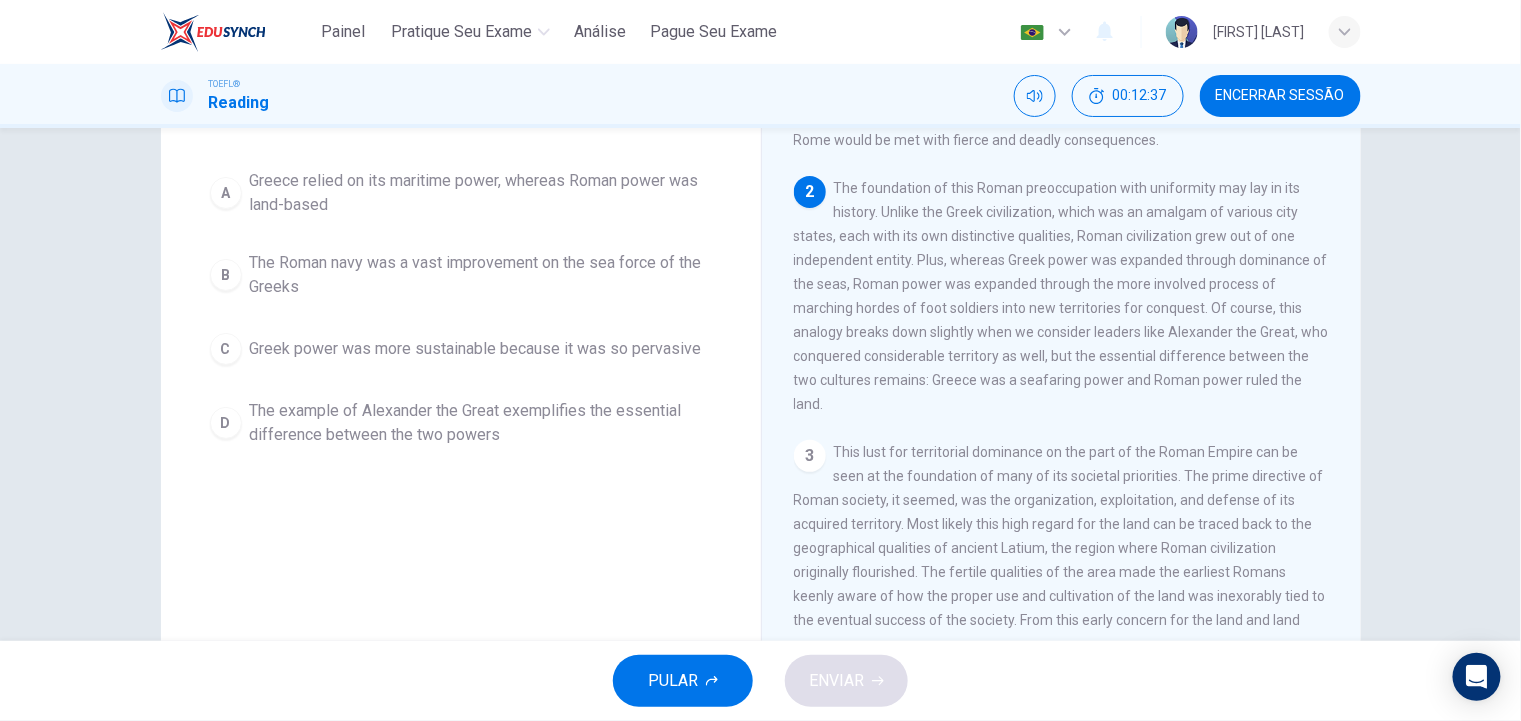 scroll, scrollTop: 271, scrollLeft: 0, axis: vertical 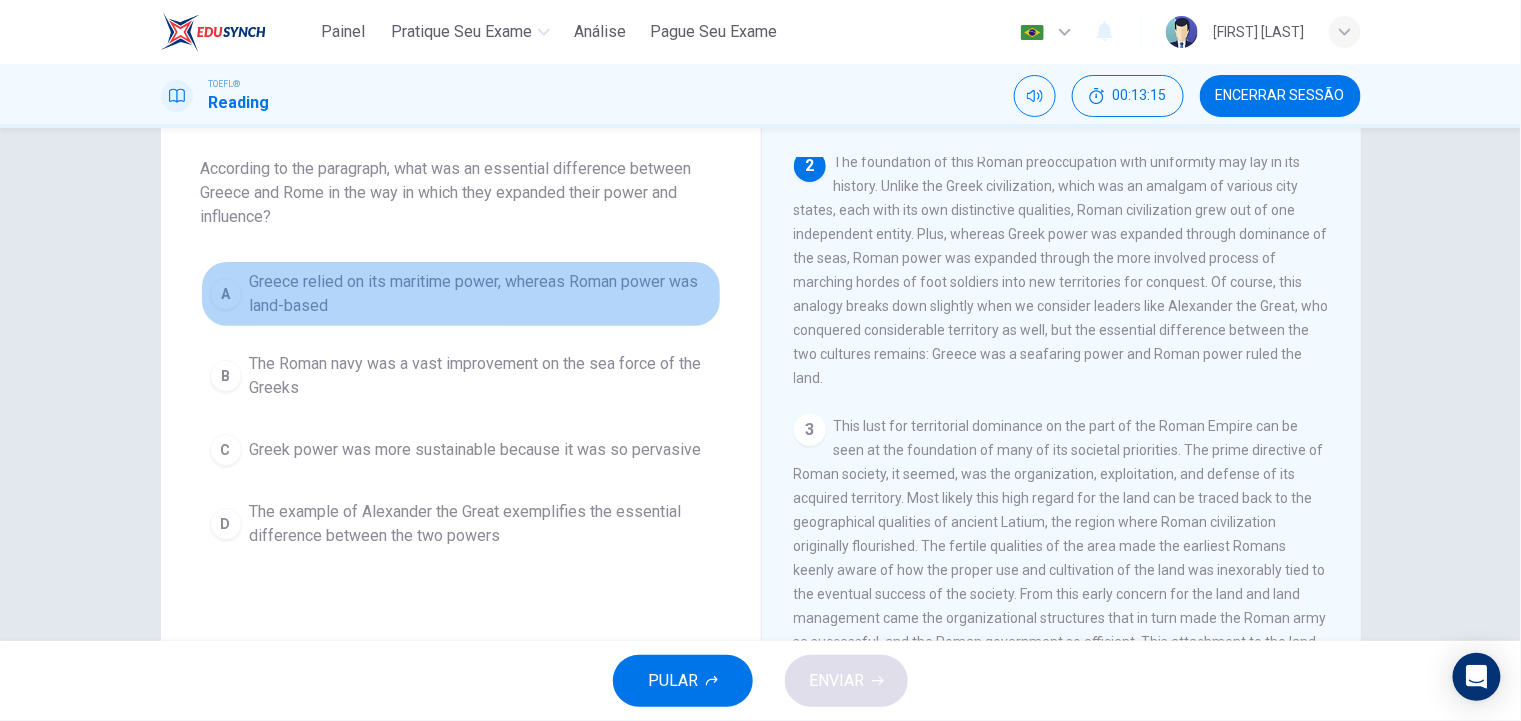 click on "Greece relied on its maritime power, whereas Roman power was land-based" at bounding box center (481, 294) 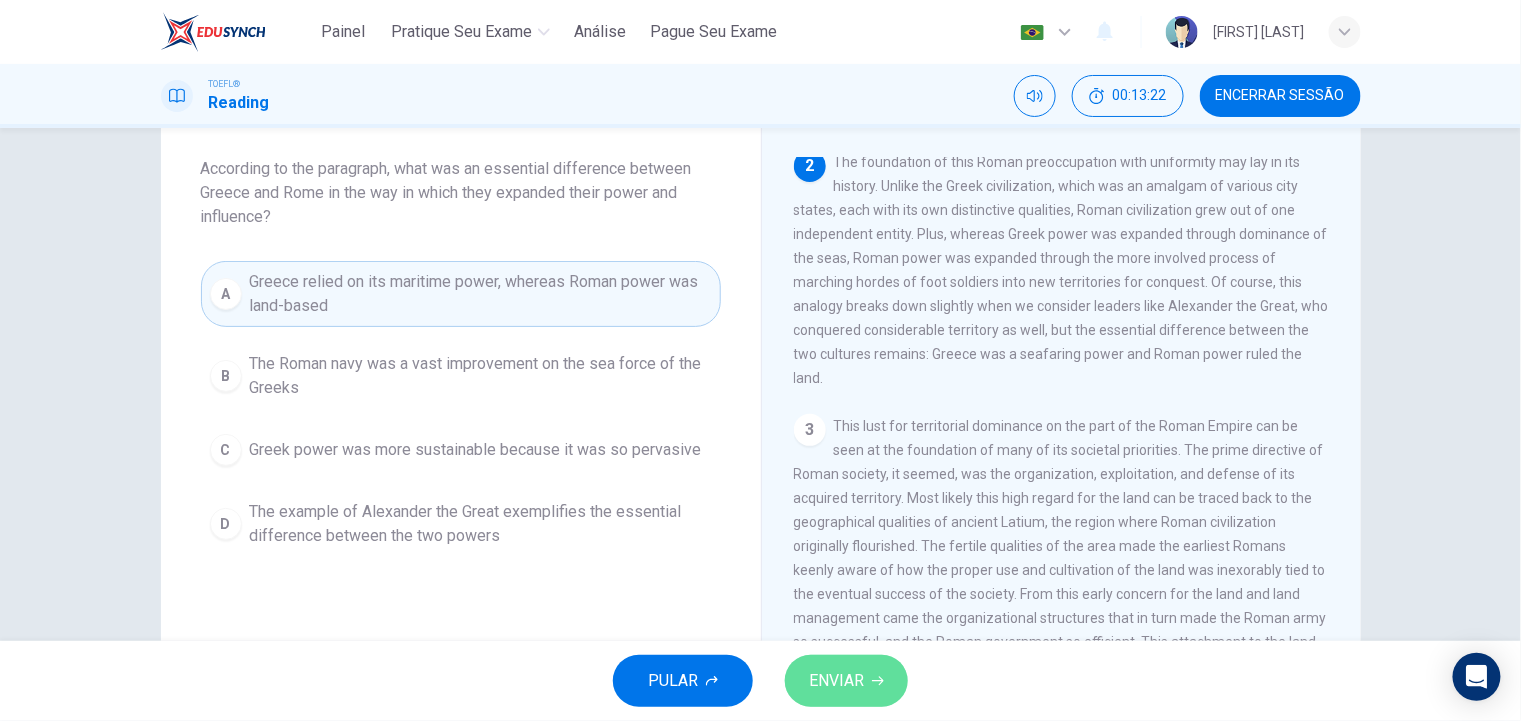 click on "ENVIAR" at bounding box center [836, 681] 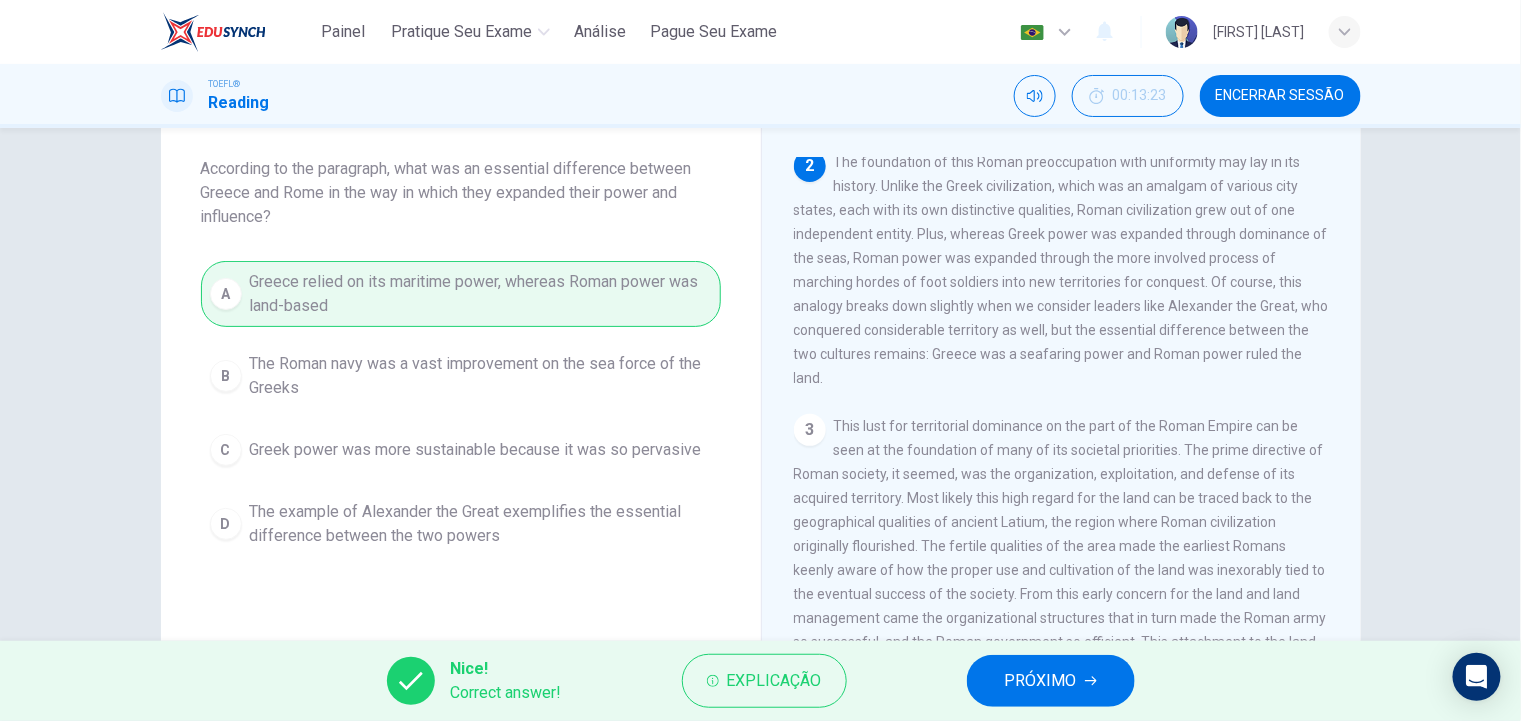 click on "PRÓXIMO" at bounding box center (1041, 681) 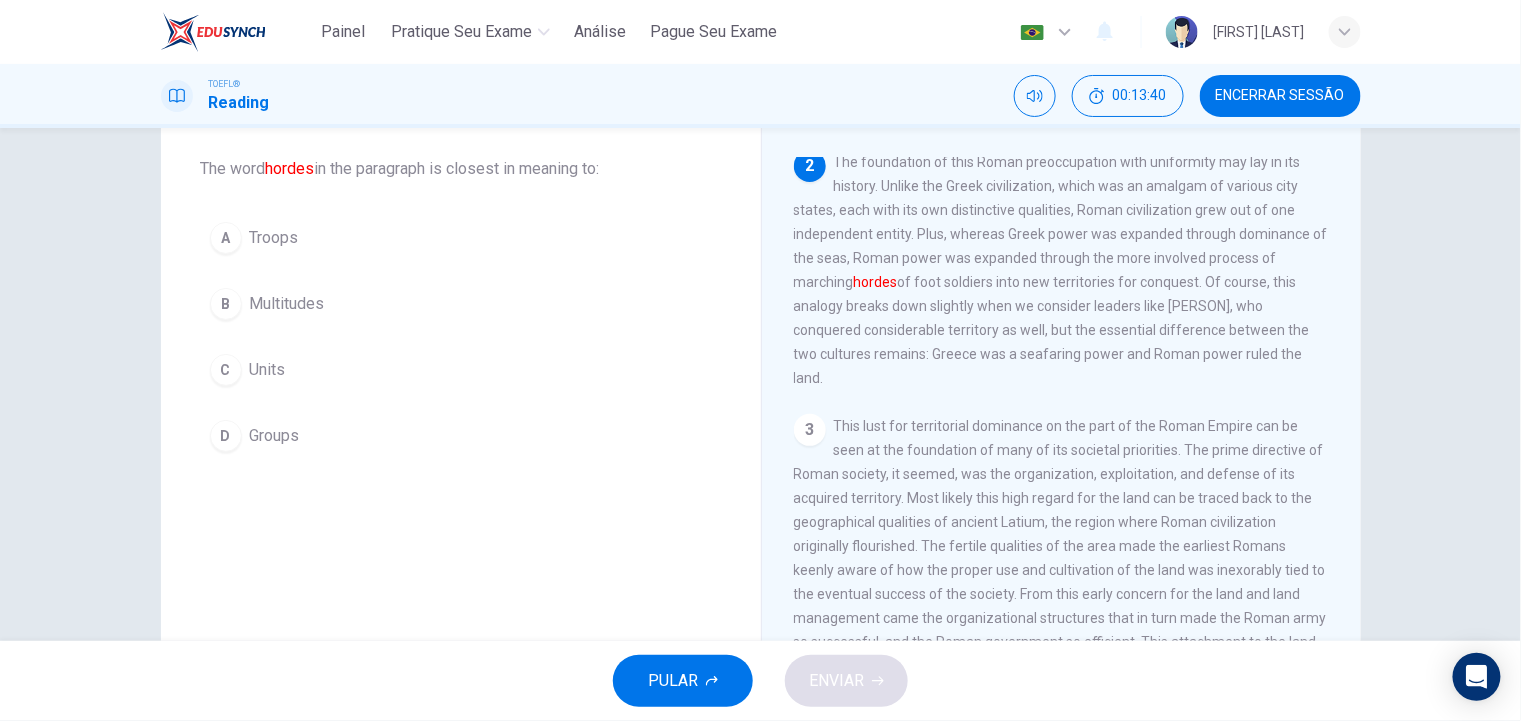 click on "A Troops" at bounding box center (461, 238) 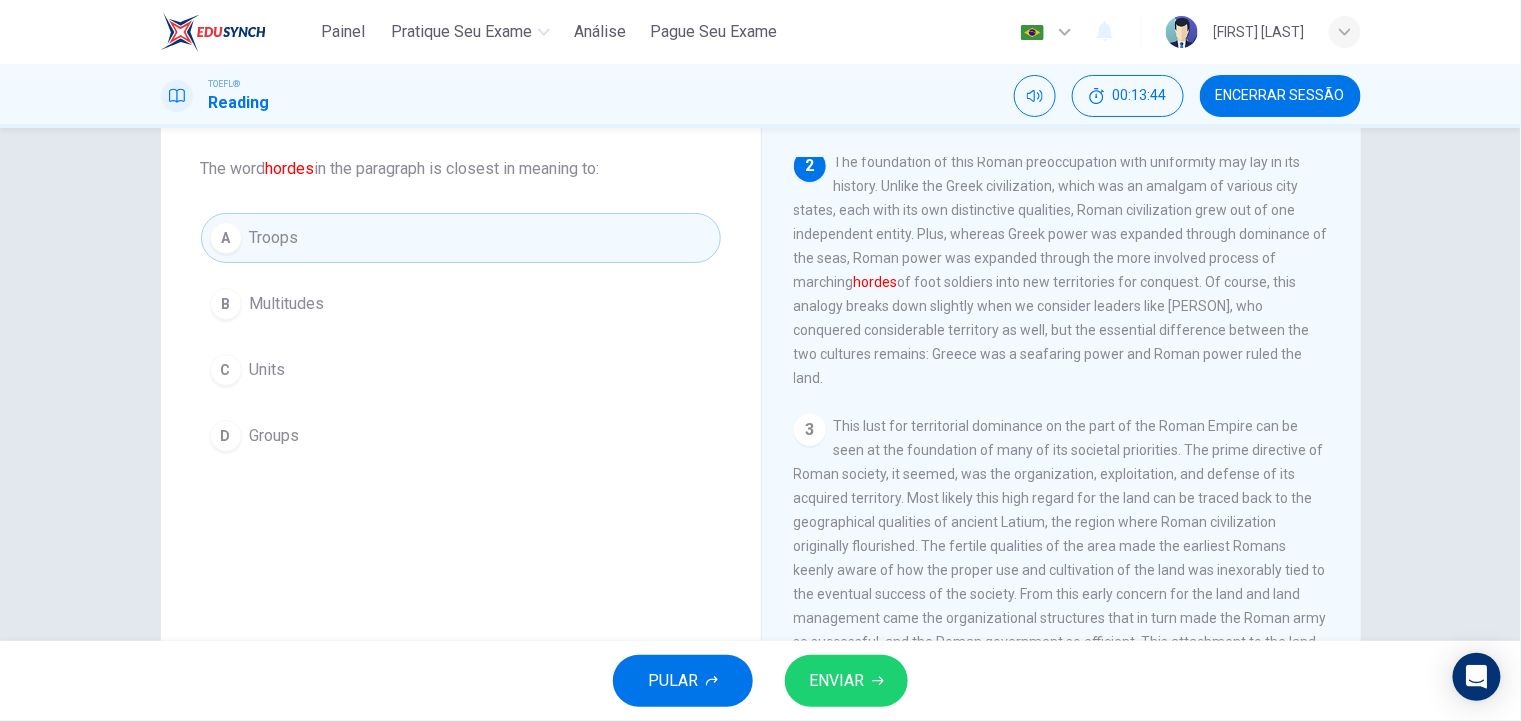 click on "ENVIAR" at bounding box center (846, 681) 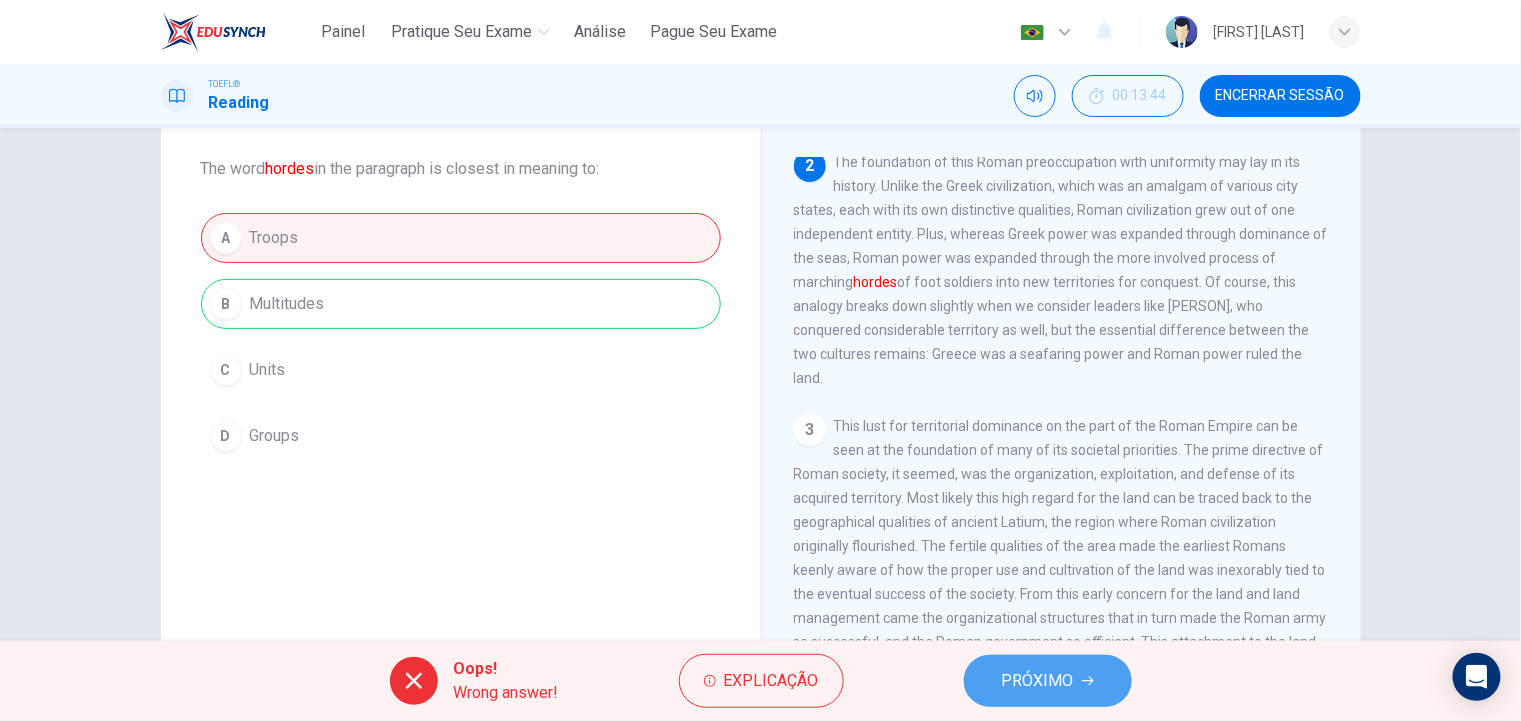 click on "PRÓXIMO" at bounding box center (1048, 681) 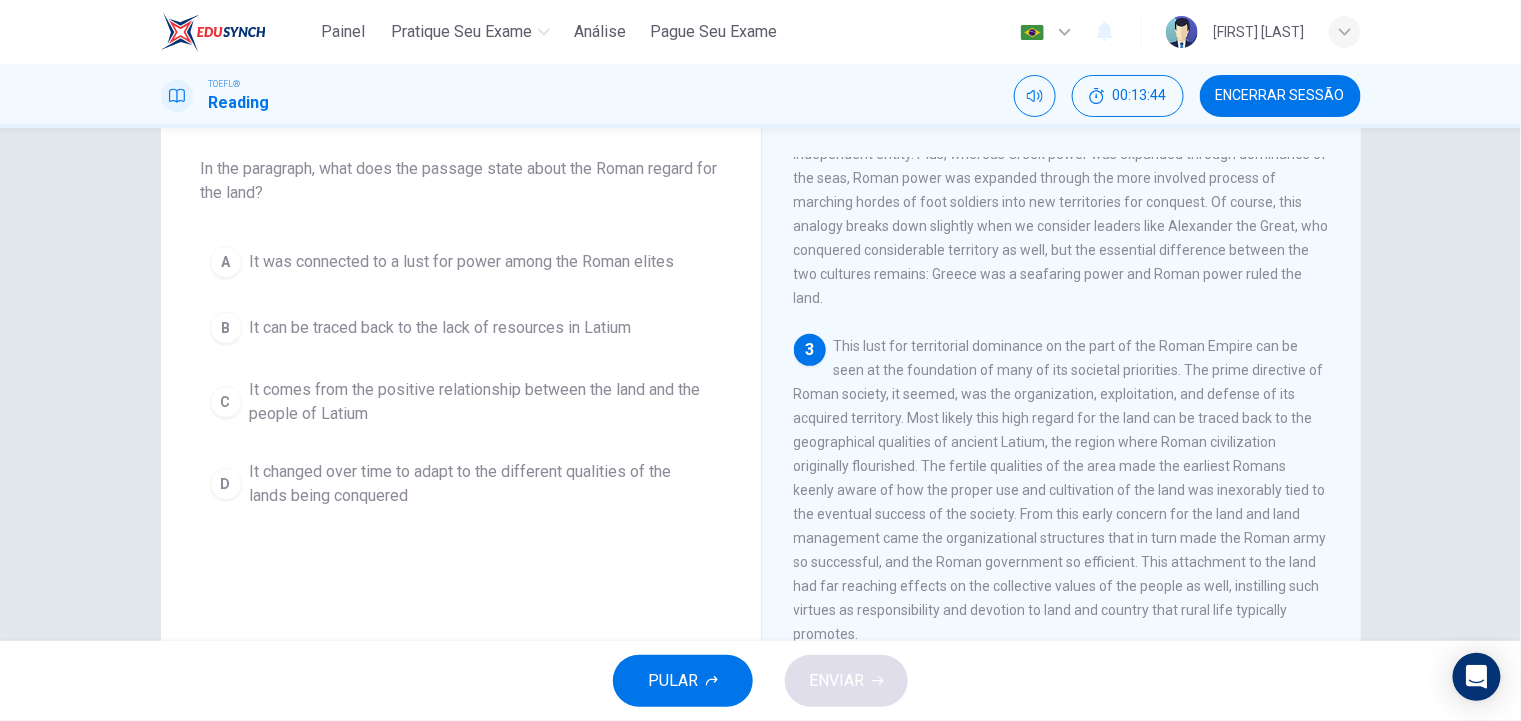 scroll, scrollTop: 491, scrollLeft: 0, axis: vertical 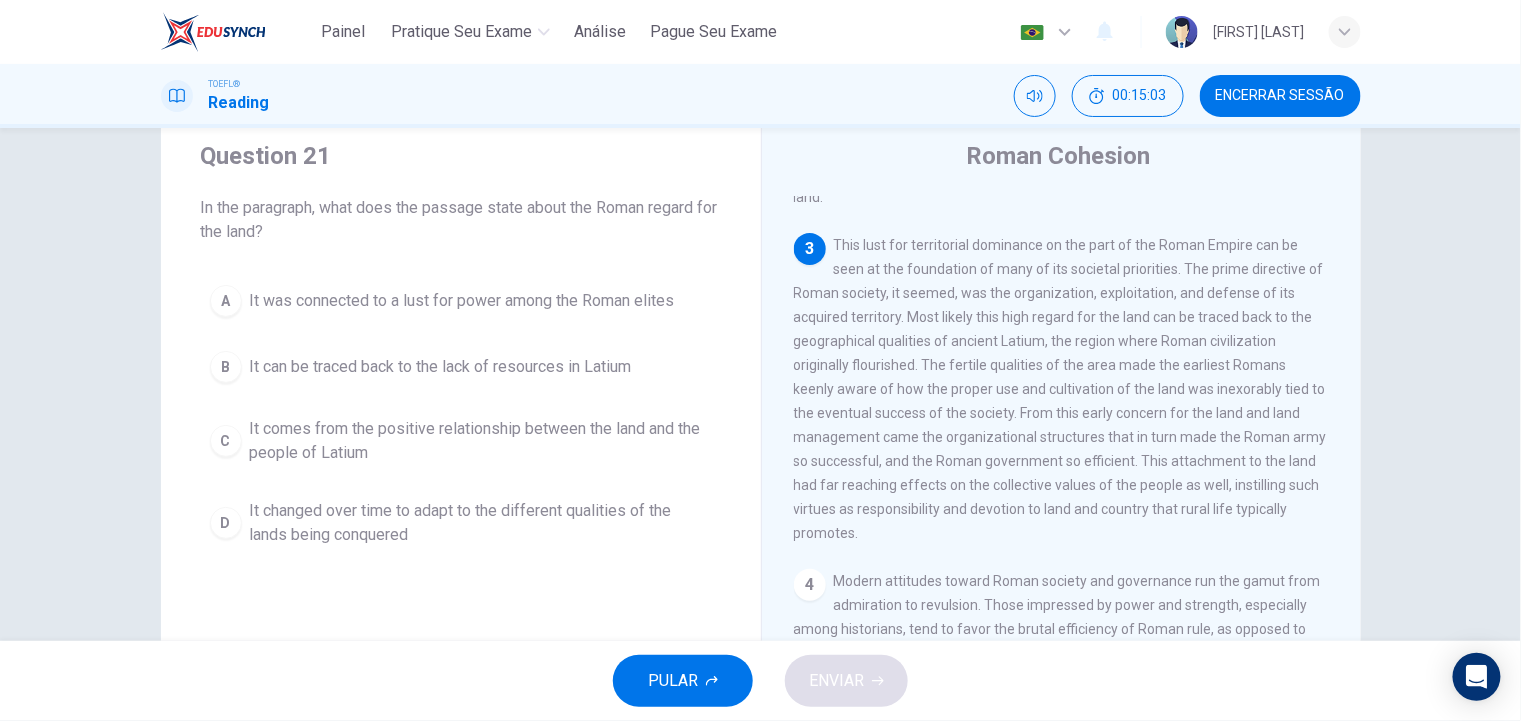 click on "Question 21 In the paragraph, what does the passage state about the Roman regard for the land? A It was connected to a lust for power among the Roman elites B It can be traced back to the lack of resources in Latium C It comes from the positive relationship between the land and the people of Latium D It changed over time to adapt to the different qualities of the lands being conquered Roman Cohesion 1 2 3 4 5" at bounding box center (760, 384) 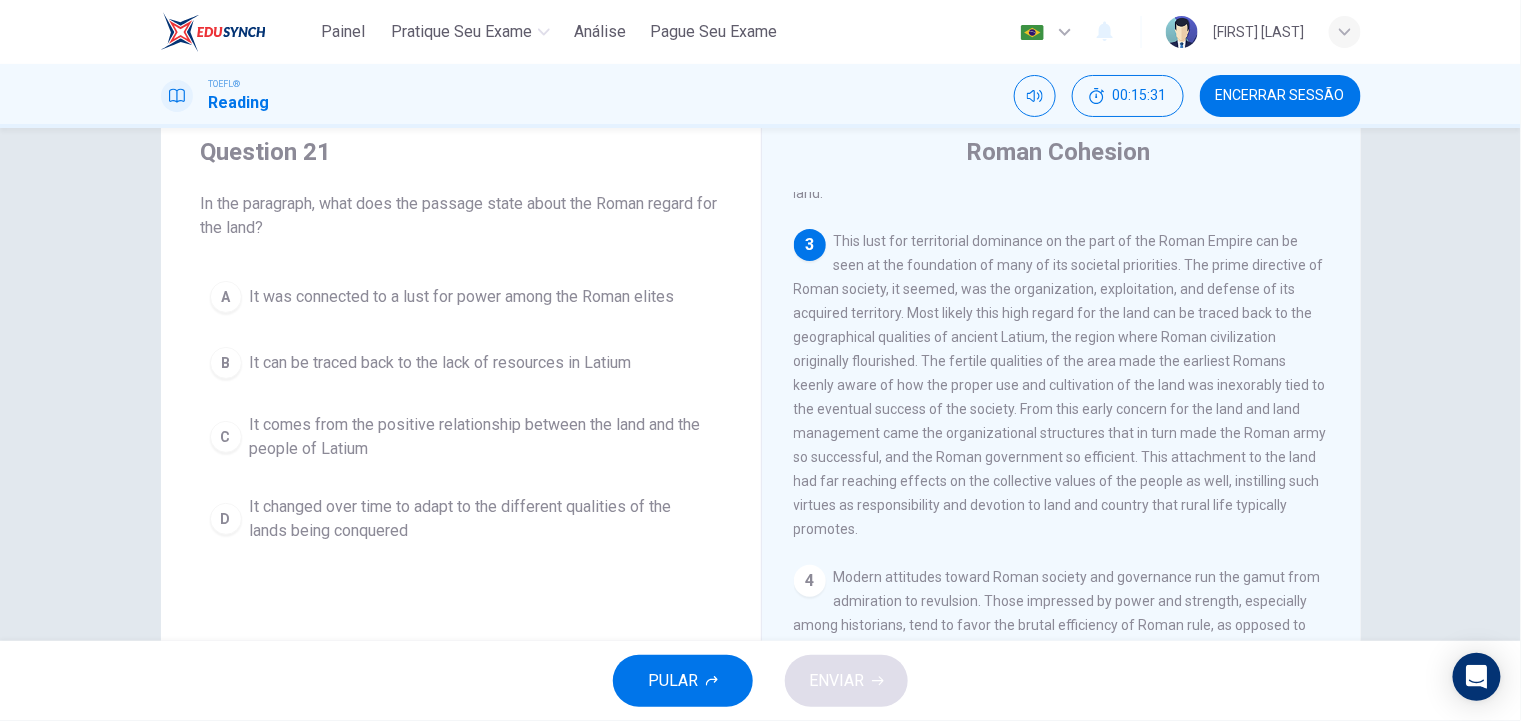 scroll, scrollTop: 99, scrollLeft: 0, axis: vertical 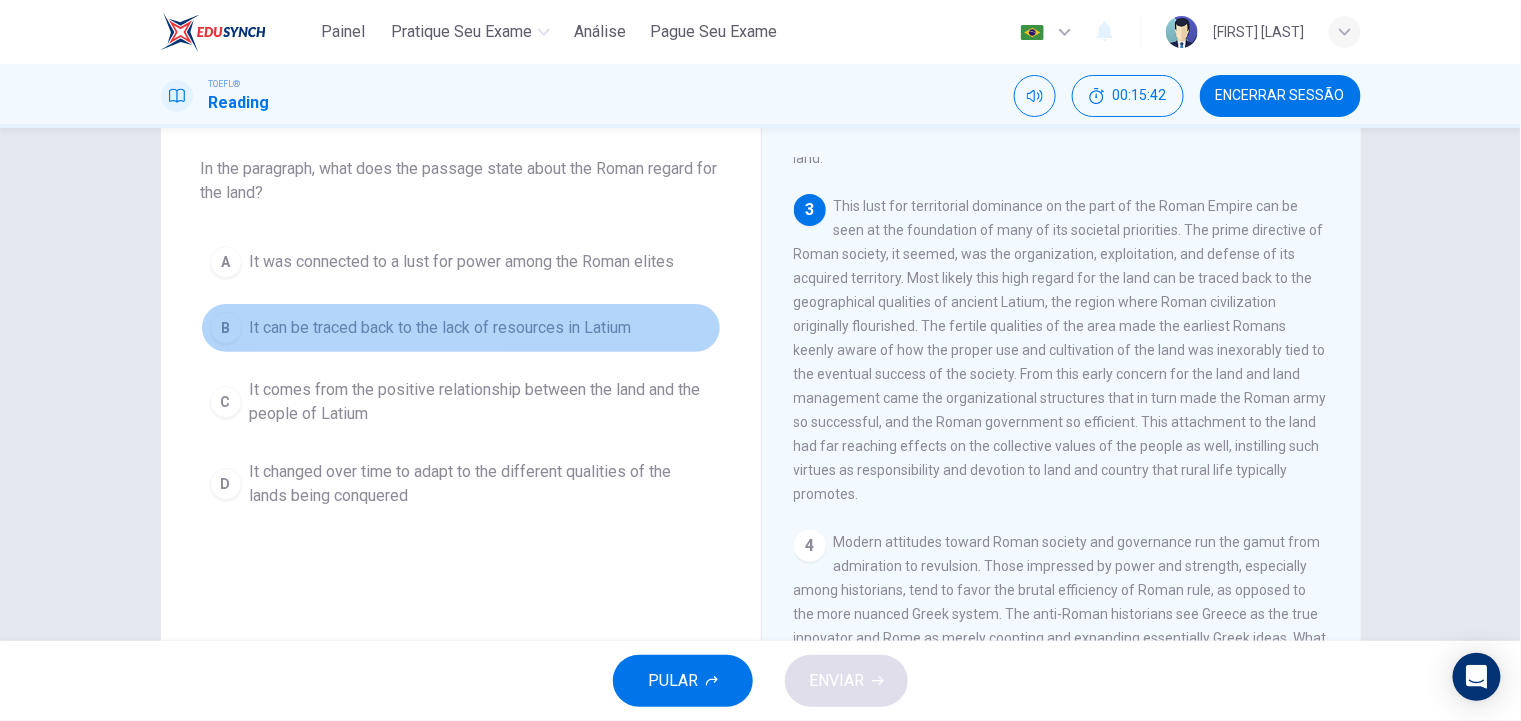 click on "It can be traced back to the lack of resources in Latium" at bounding box center (441, 328) 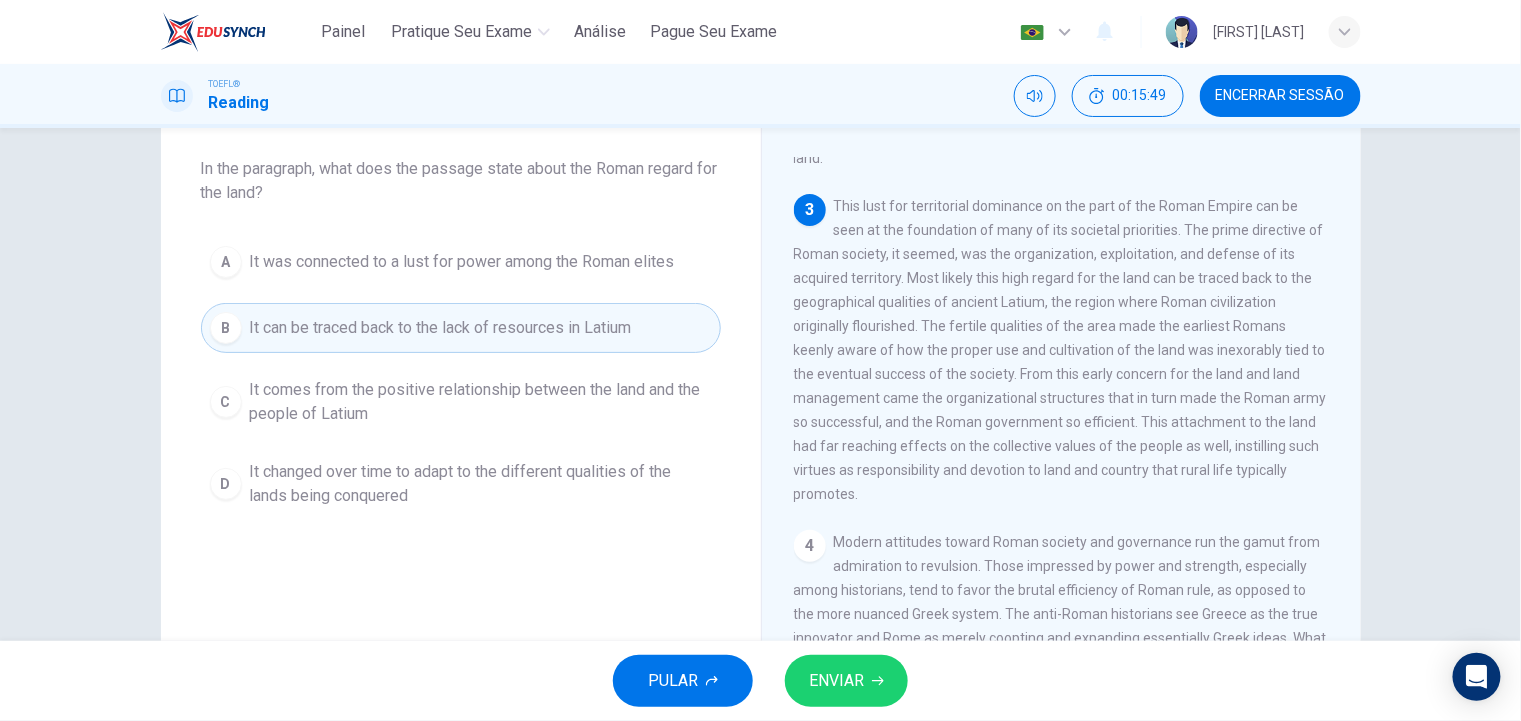 click on "ENVIAR" at bounding box center (836, 681) 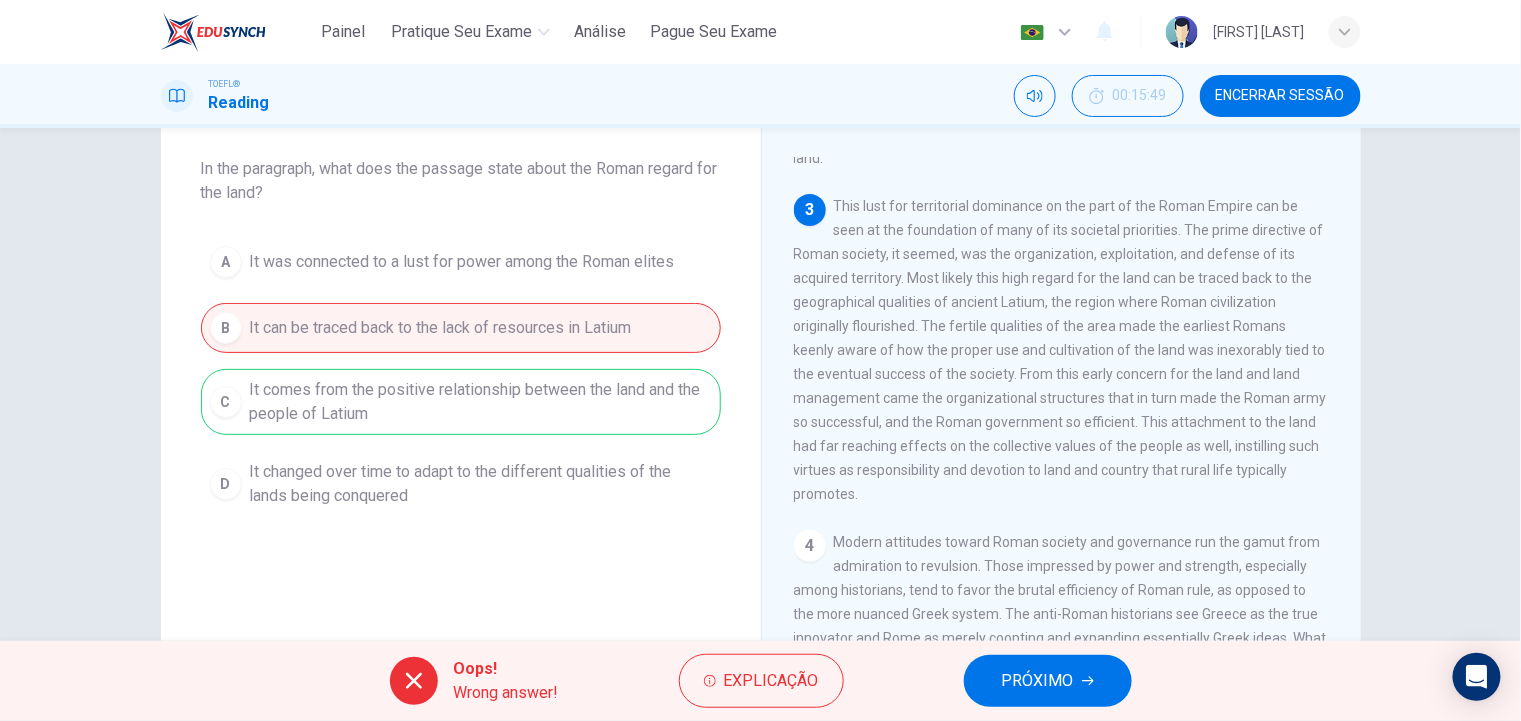 click on "PRÓXIMO" at bounding box center [1048, 681] 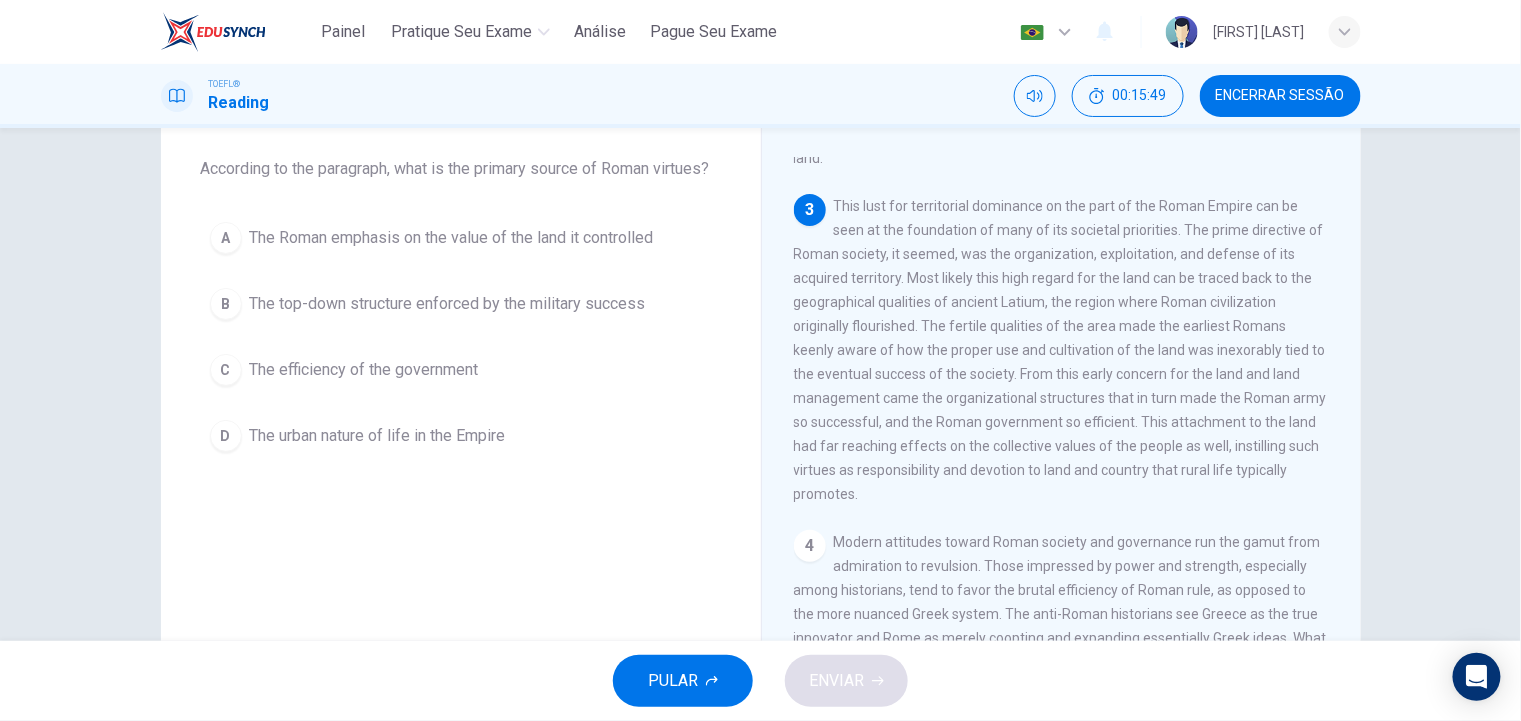 scroll, scrollTop: 544, scrollLeft: 0, axis: vertical 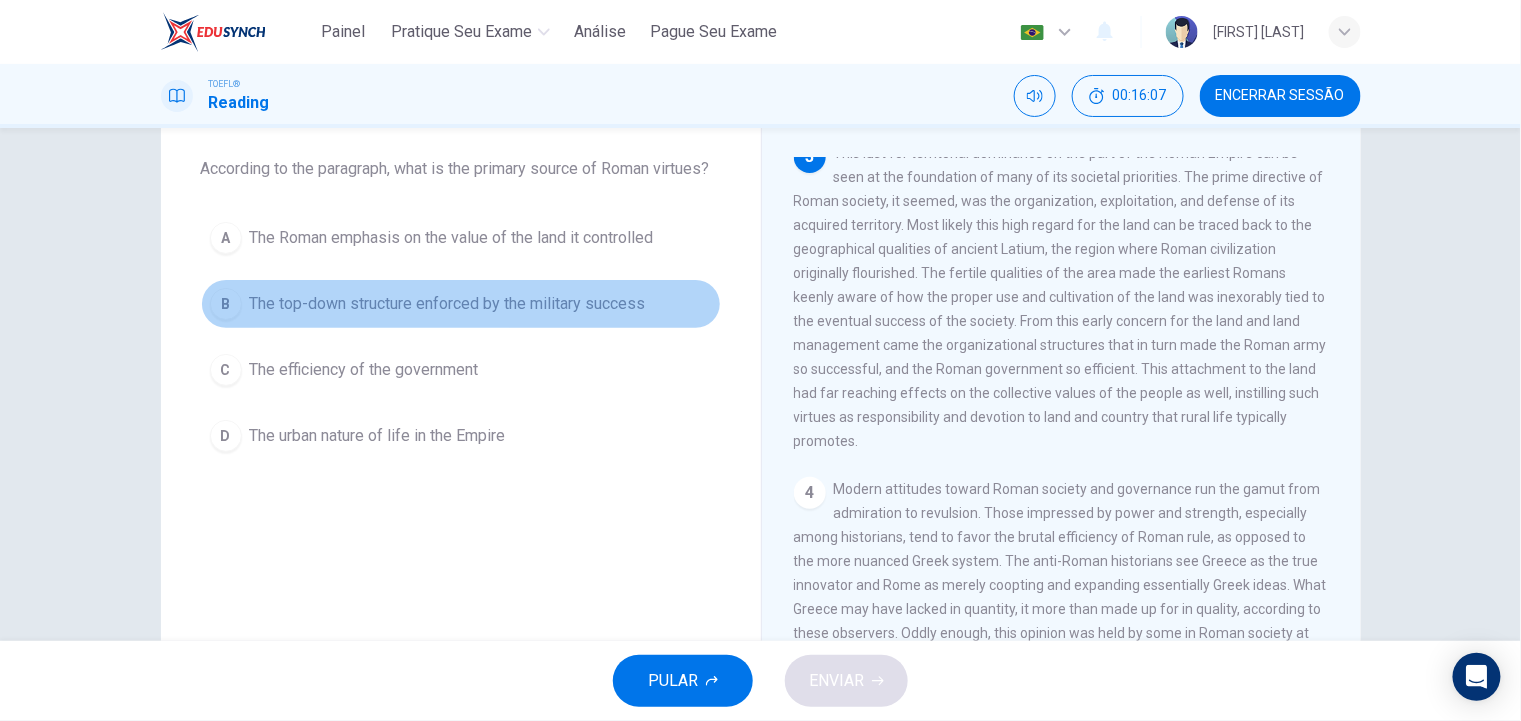 click on "The top-down structure enforced by the military success" at bounding box center (448, 304) 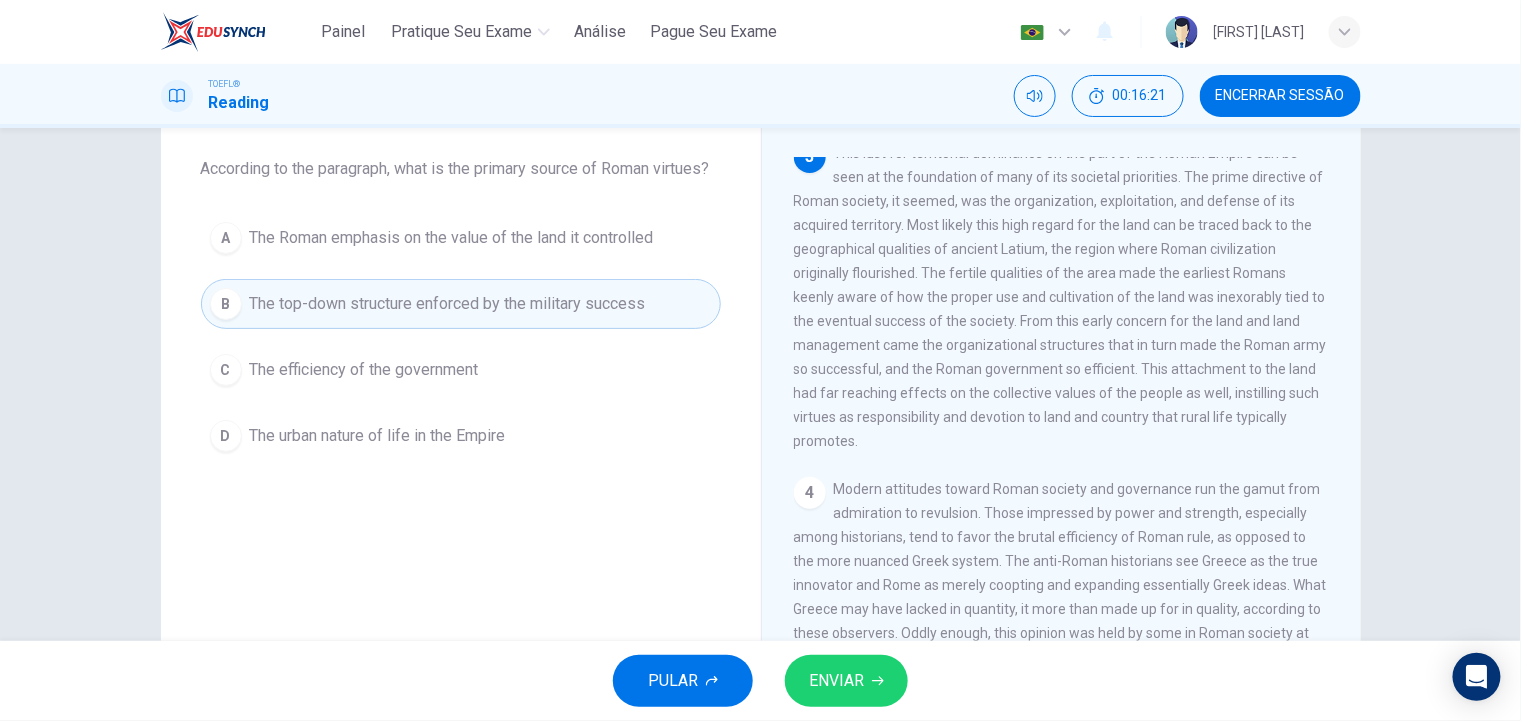 drag, startPoint x: 1018, startPoint y: 316, endPoint x: 1224, endPoint y: 315, distance: 206.00243 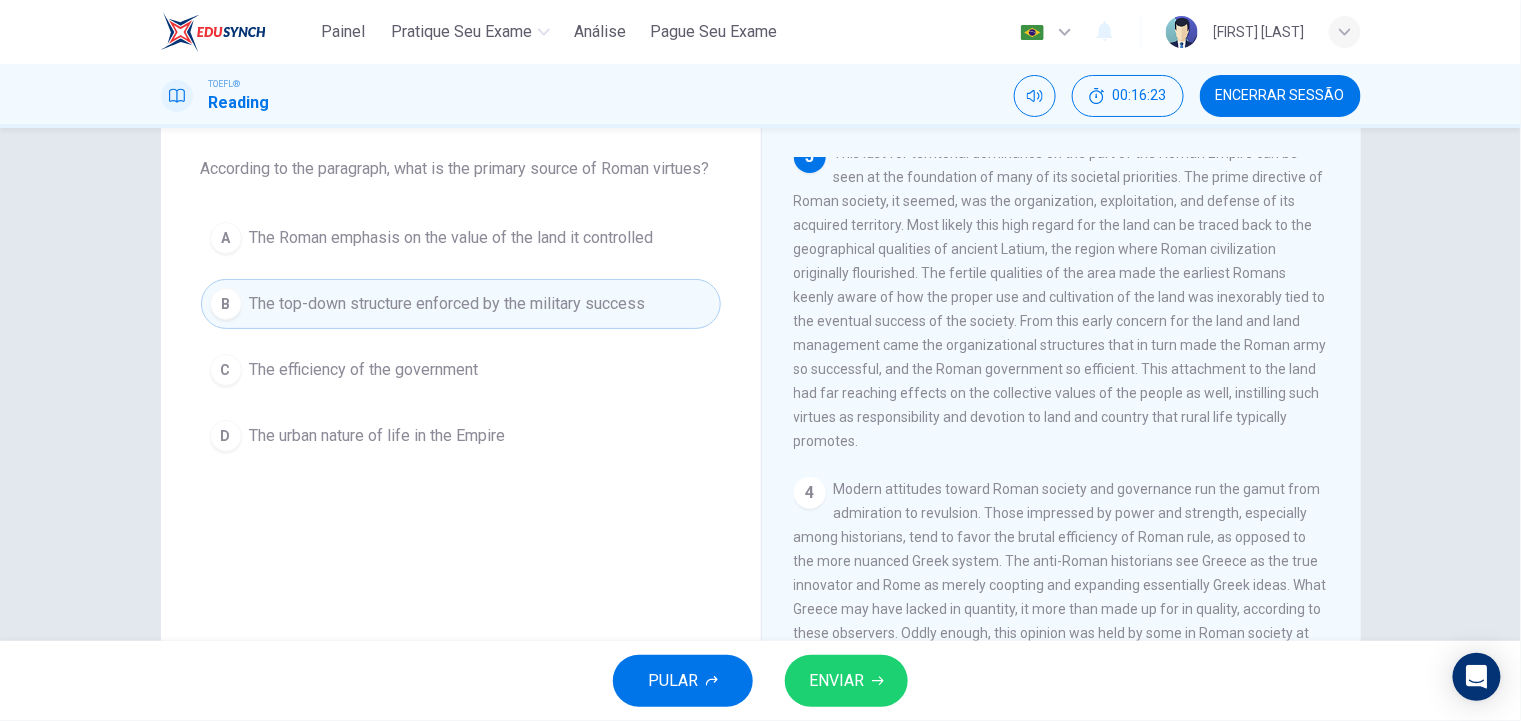 drag, startPoint x: 937, startPoint y: 336, endPoint x: 1042, endPoint y: 346, distance: 105.47511 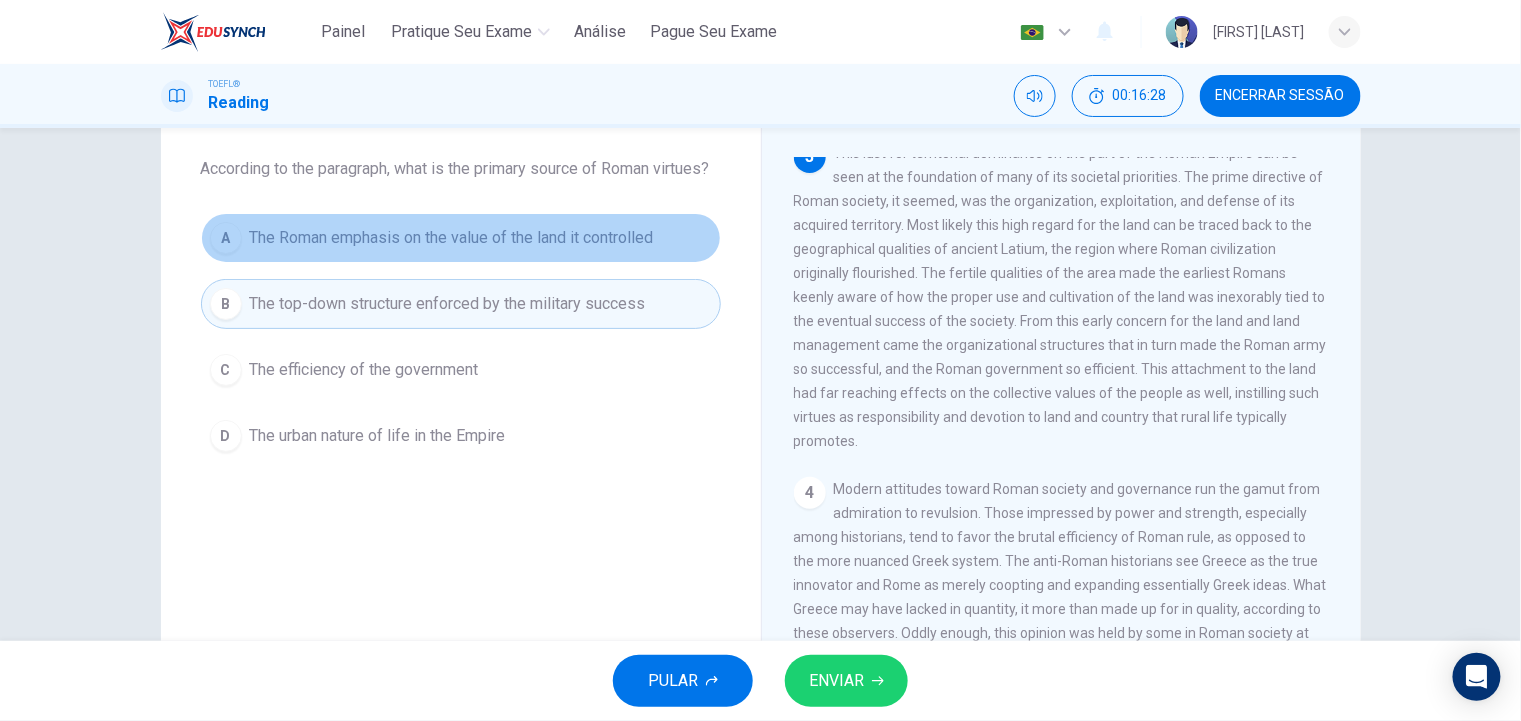 click on "The Roman emphasis on the value of the land it controlled" at bounding box center (452, 238) 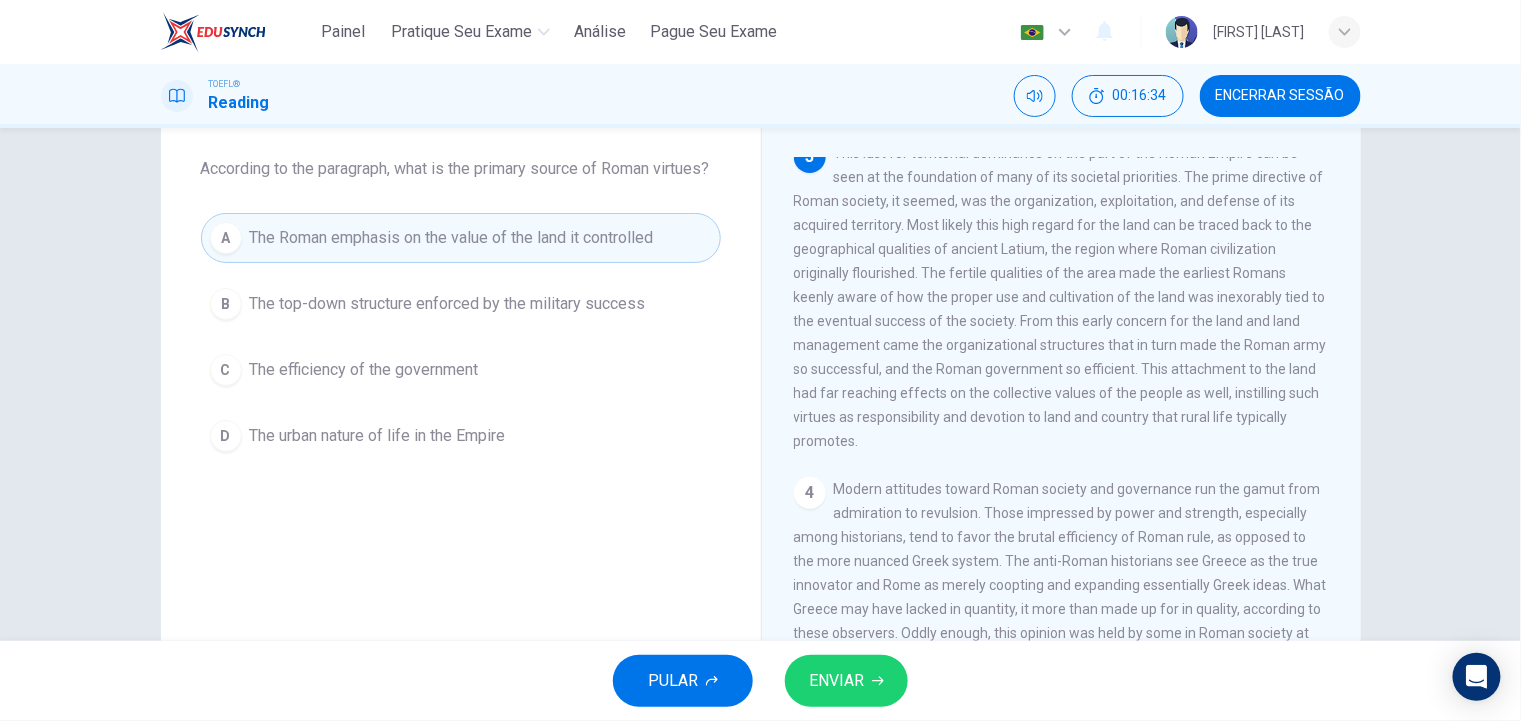 click on "ENVIAR" at bounding box center [836, 681] 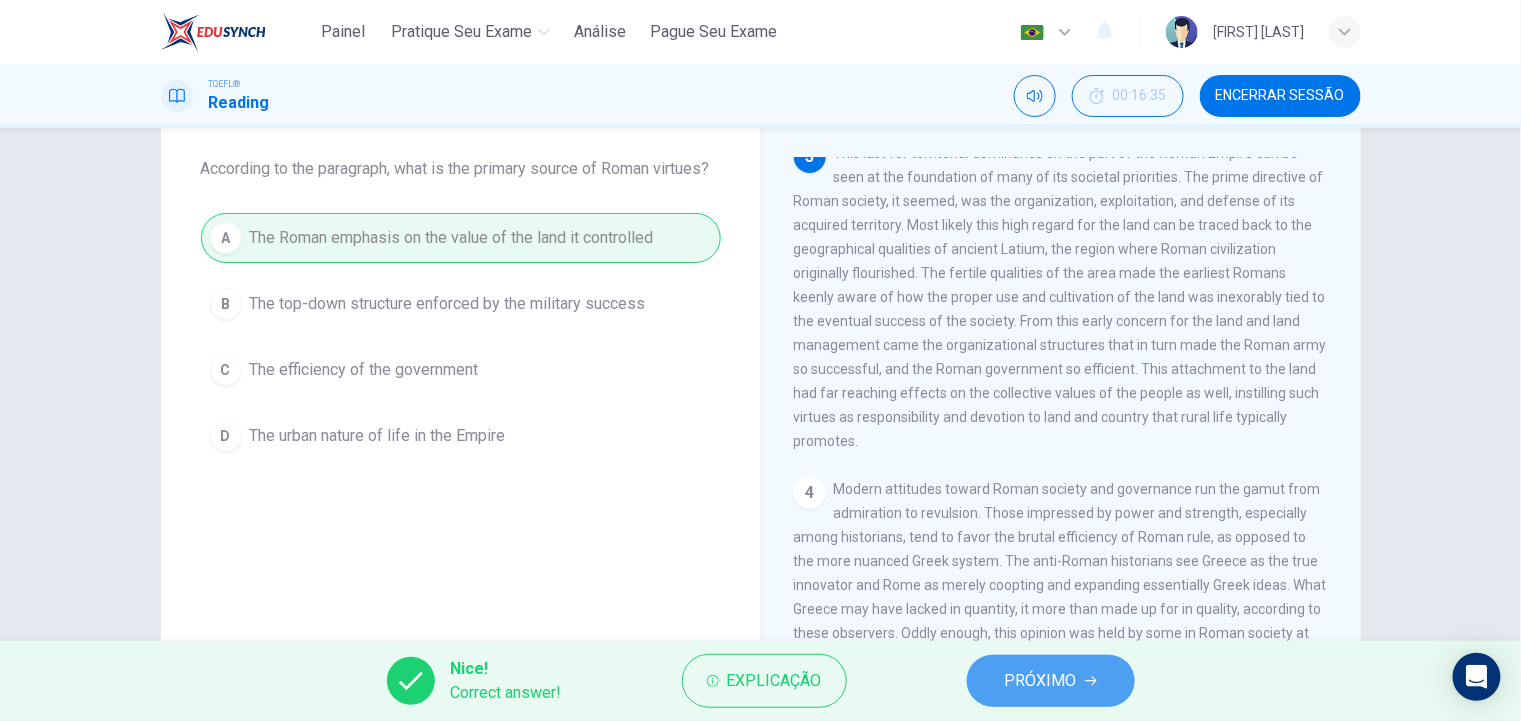 click on "PRÓXIMO" at bounding box center (1041, 681) 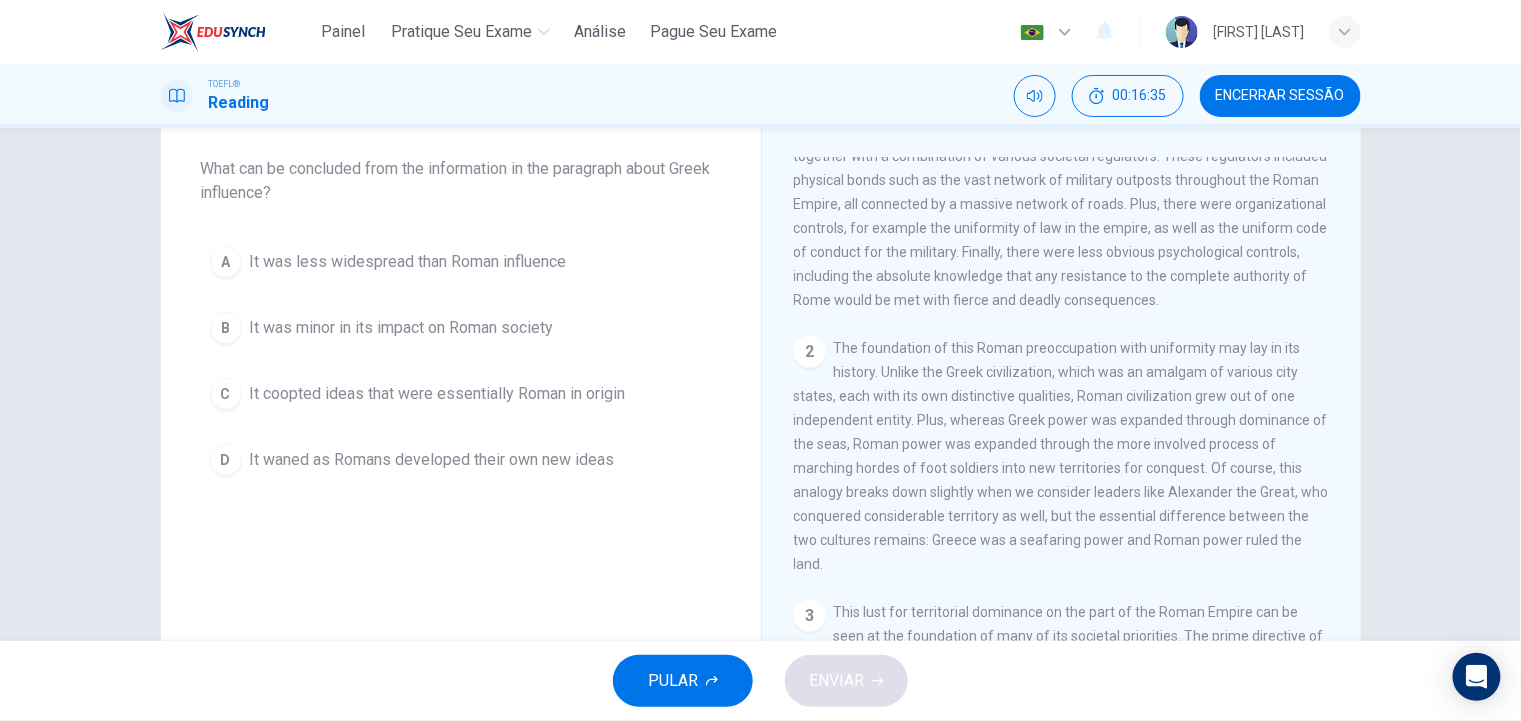 scroll, scrollTop: 0, scrollLeft: 0, axis: both 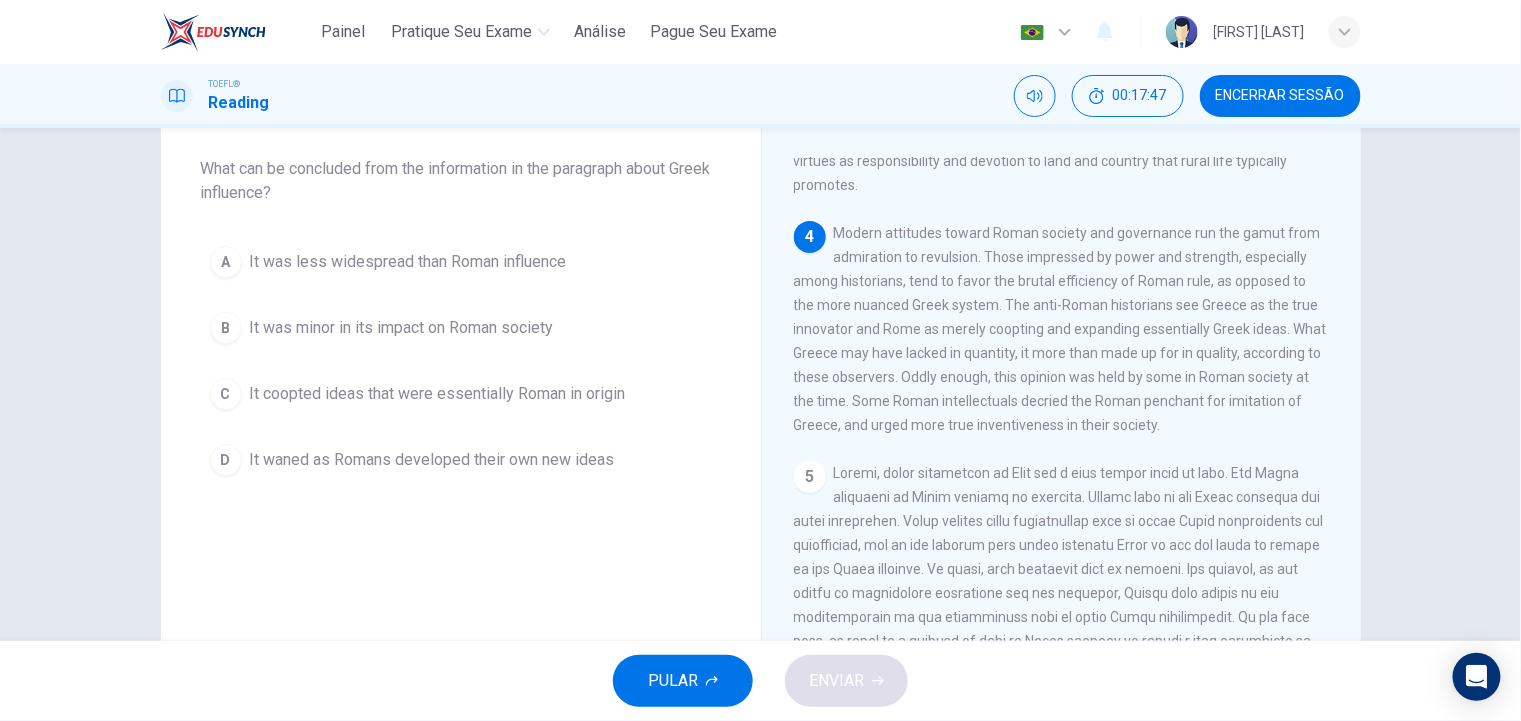 click on "It coopted ideas that were essentially Roman in origin" at bounding box center [438, 394] 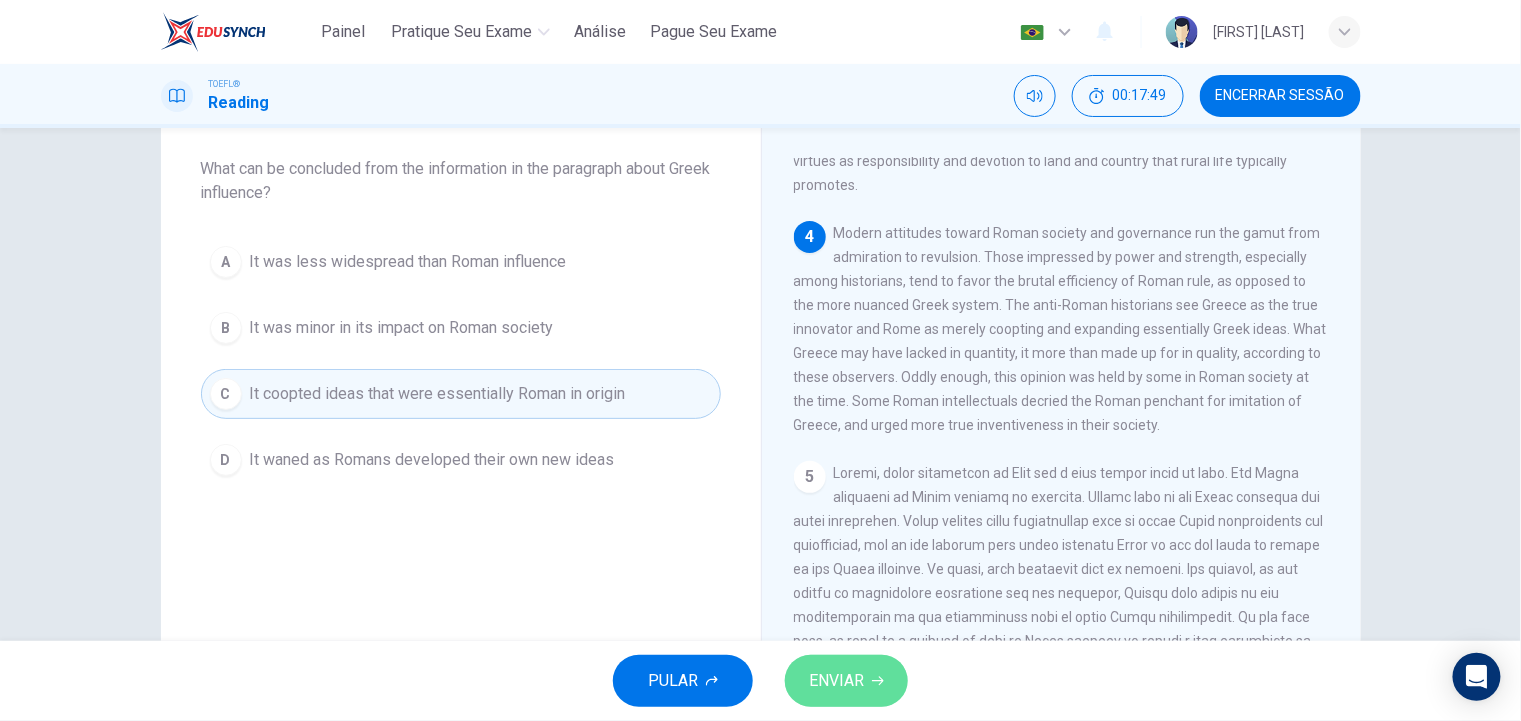 click on "ENVIAR" at bounding box center (836, 681) 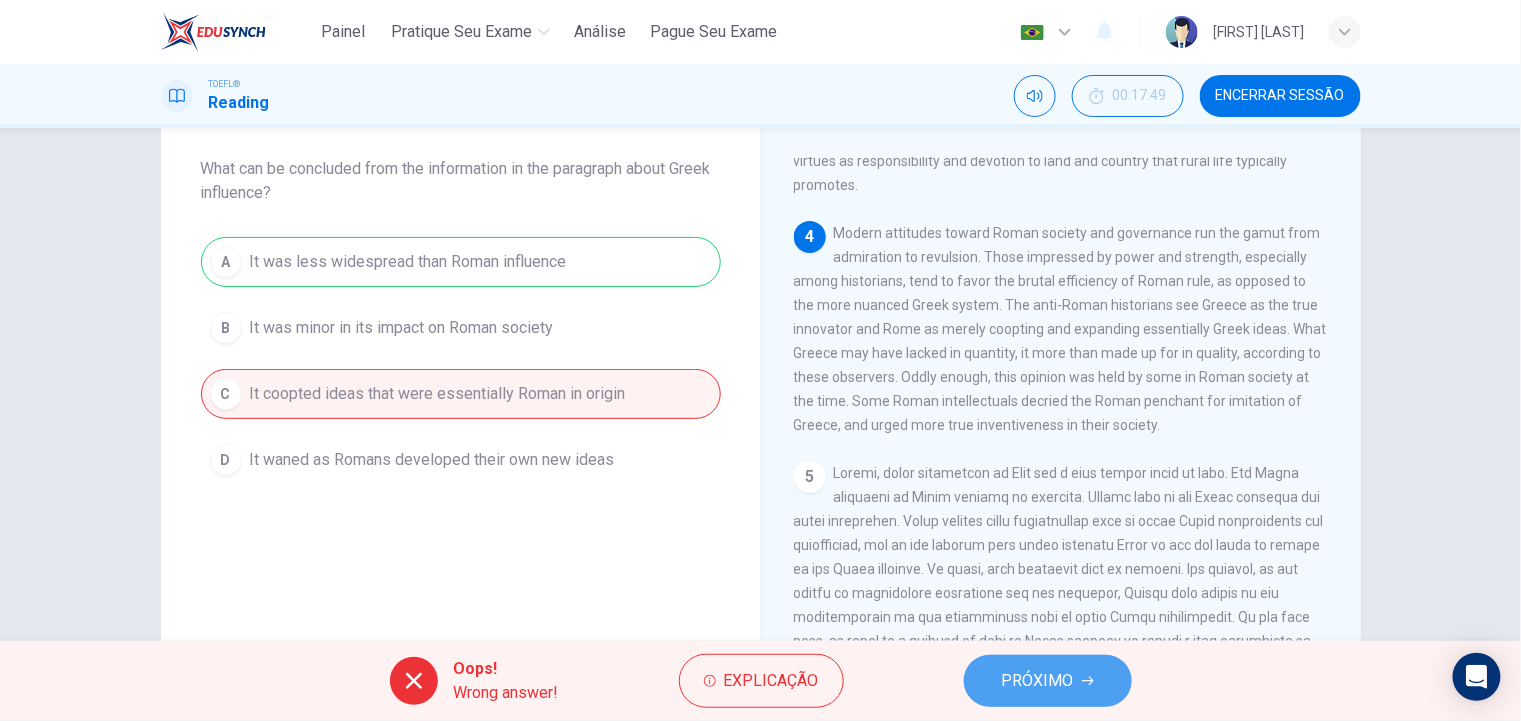 click on "PRÓXIMO" at bounding box center (1048, 681) 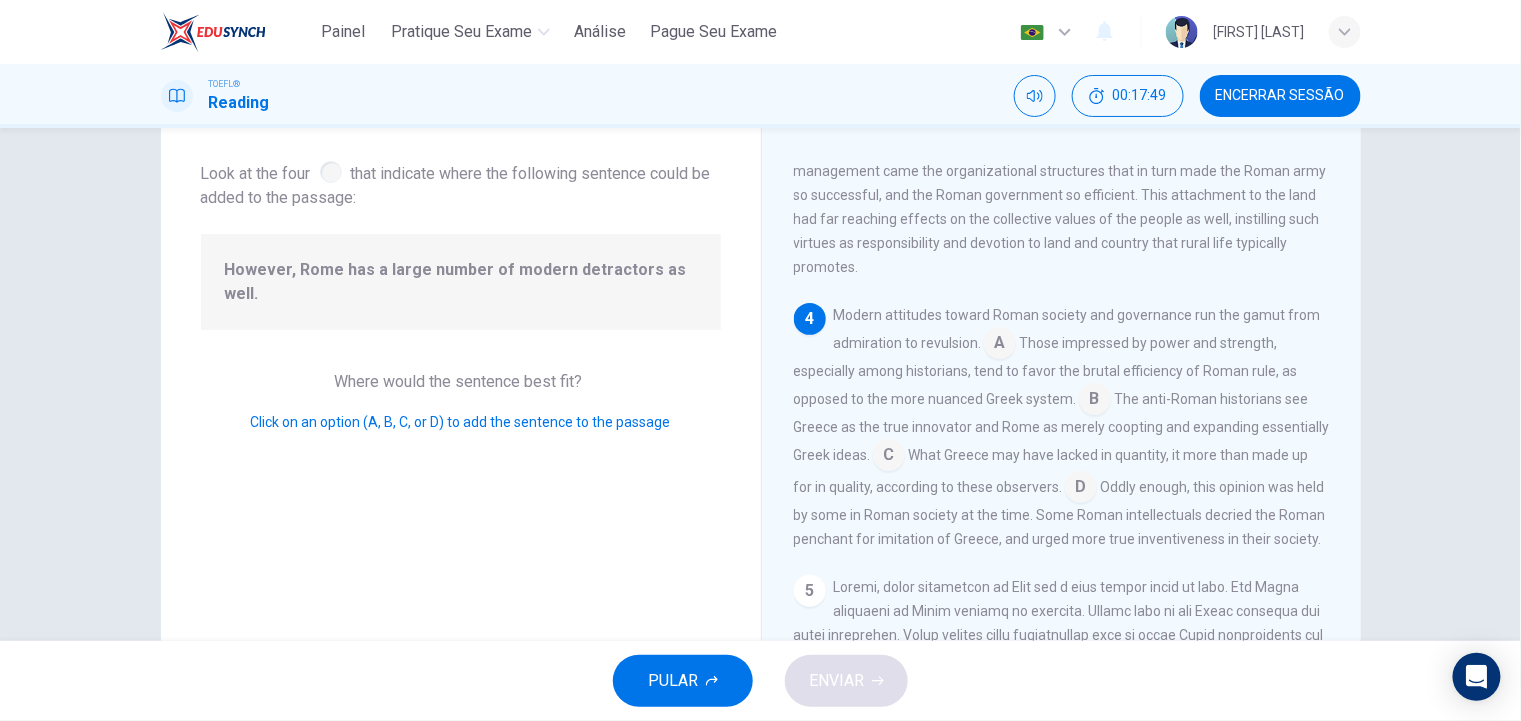 scroll, scrollTop: 787, scrollLeft: 0, axis: vertical 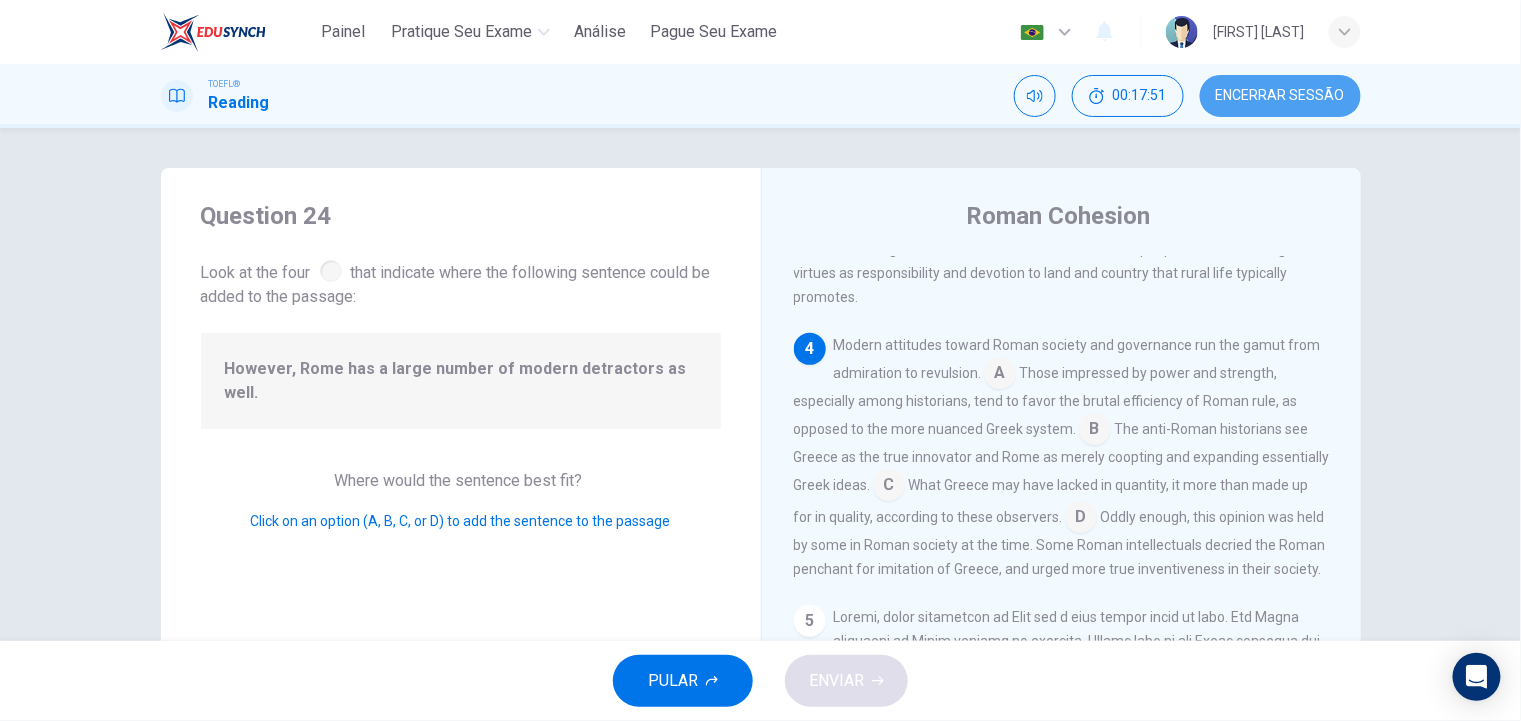 click on "Encerrar Sessão" at bounding box center (1280, 96) 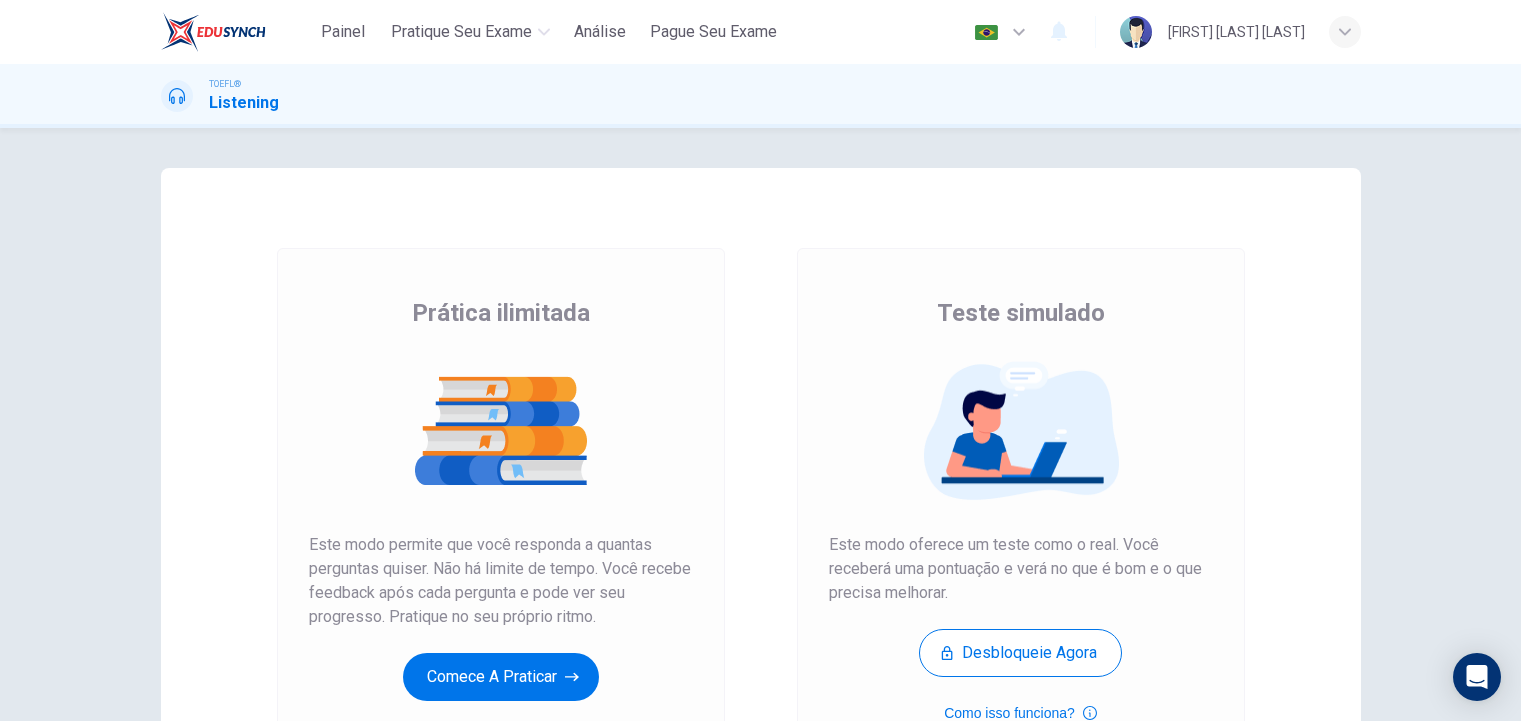 scroll, scrollTop: 0, scrollLeft: 0, axis: both 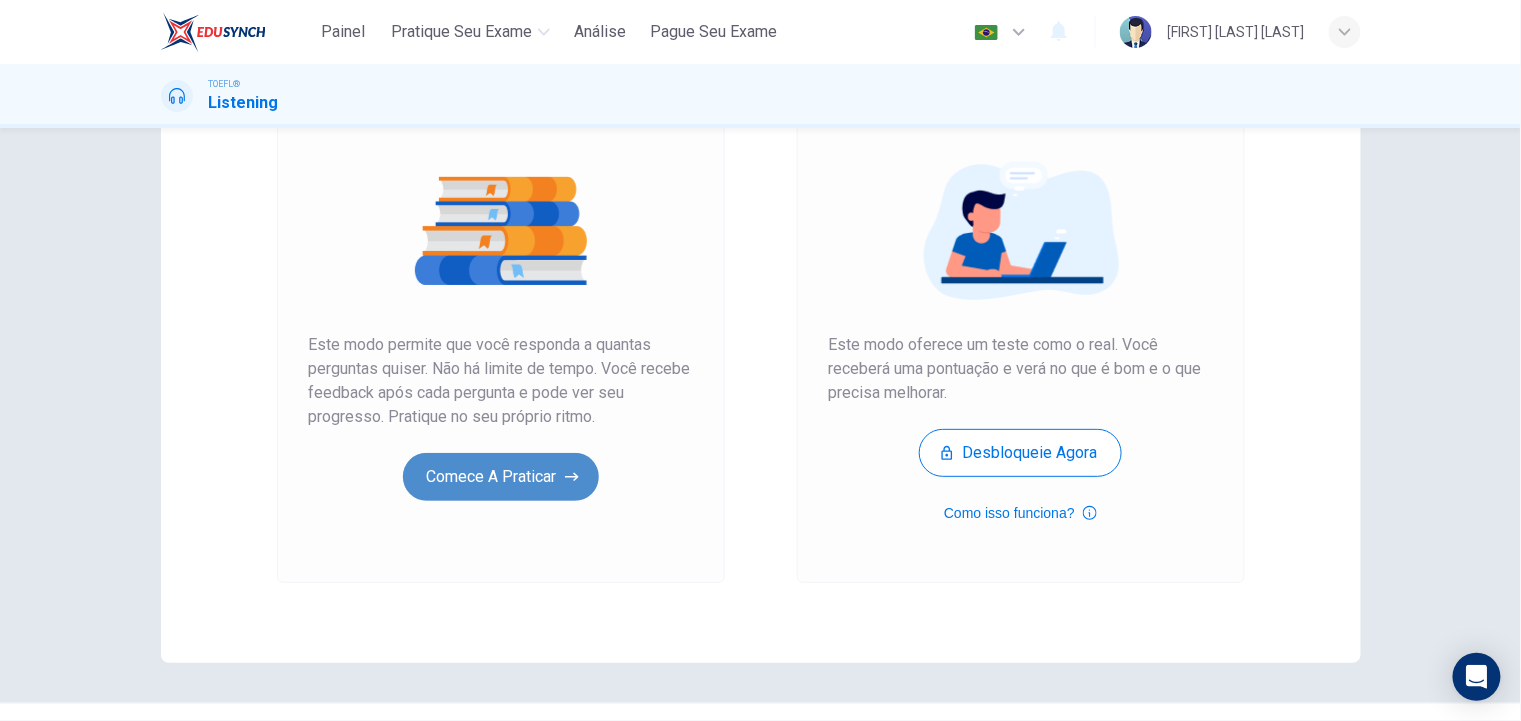 click on "Comece a praticar" at bounding box center (501, 477) 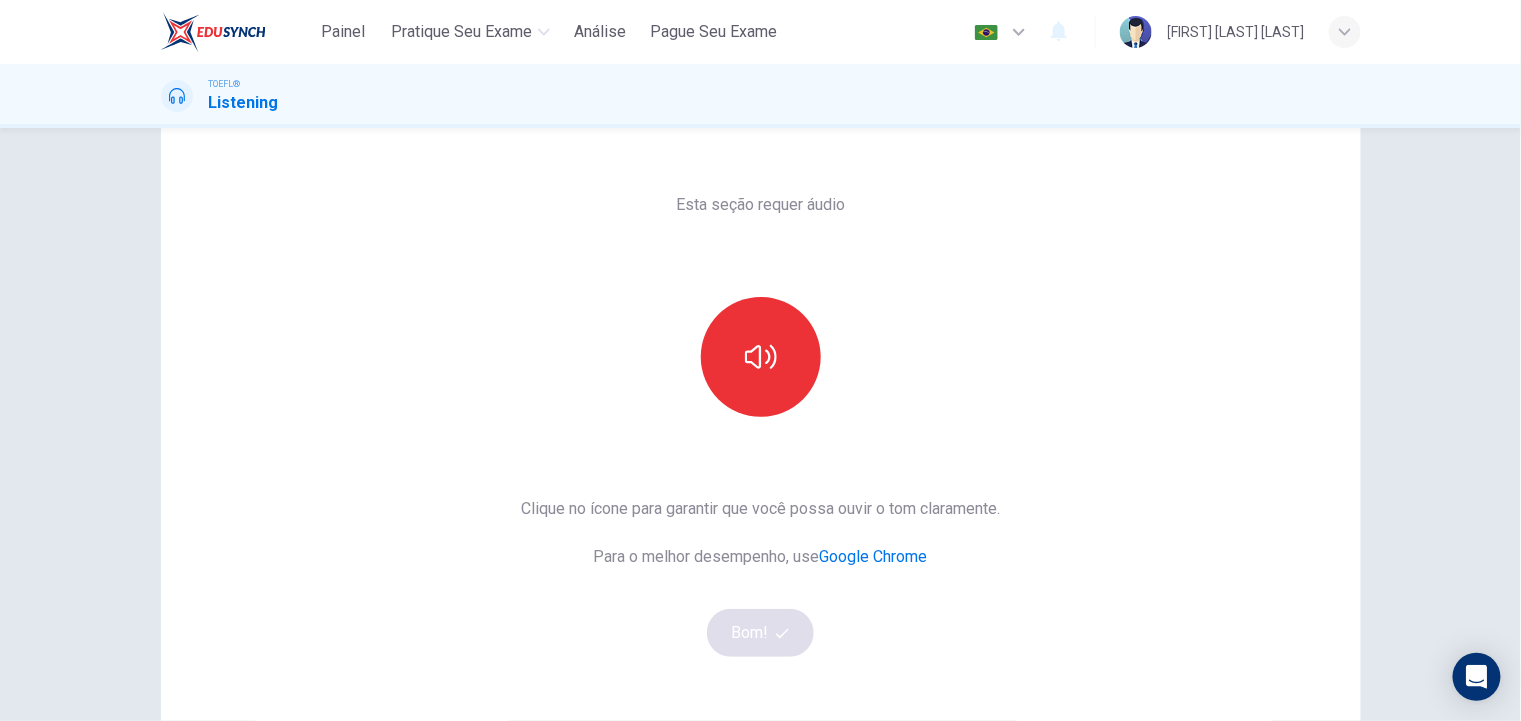 scroll, scrollTop: 99, scrollLeft: 0, axis: vertical 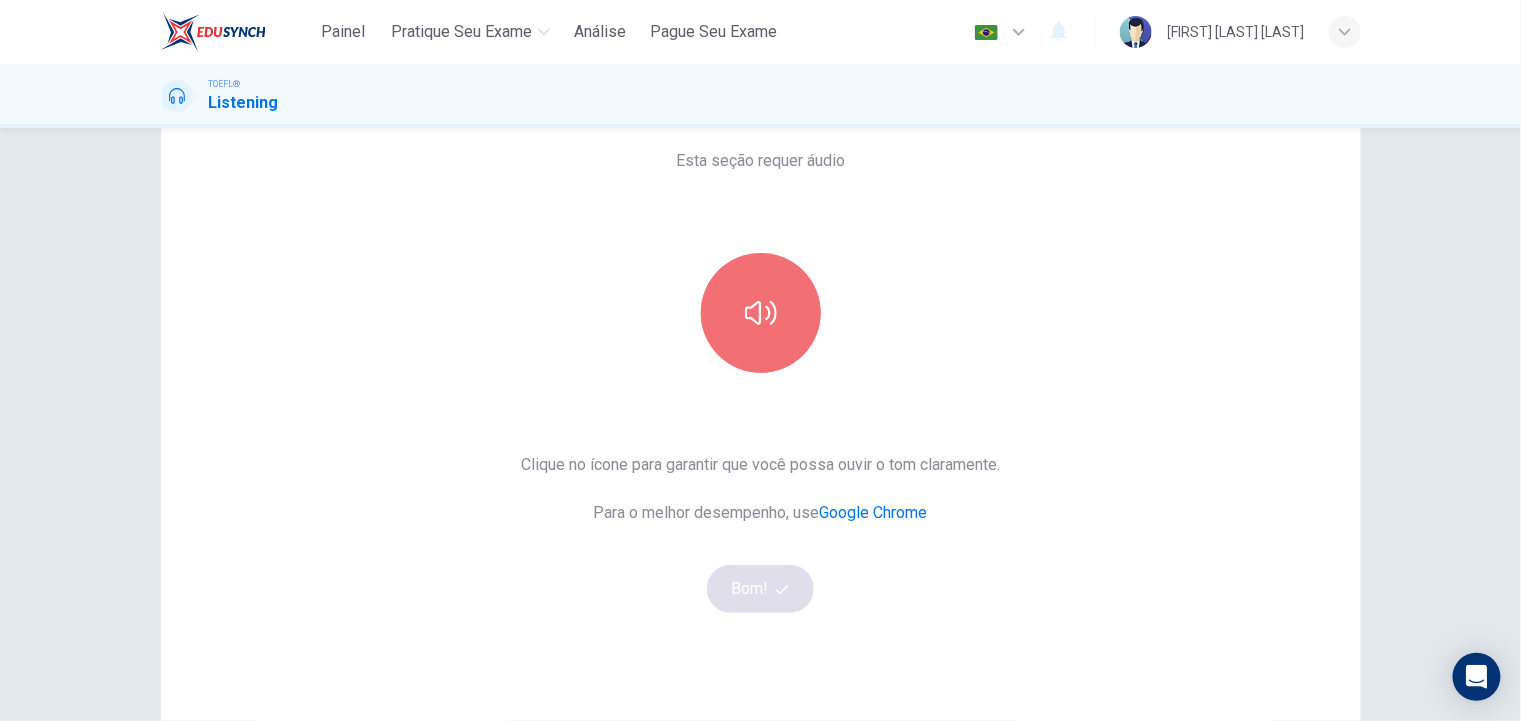 drag, startPoint x: 769, startPoint y: 302, endPoint x: 786, endPoint y: 369, distance: 69.12308 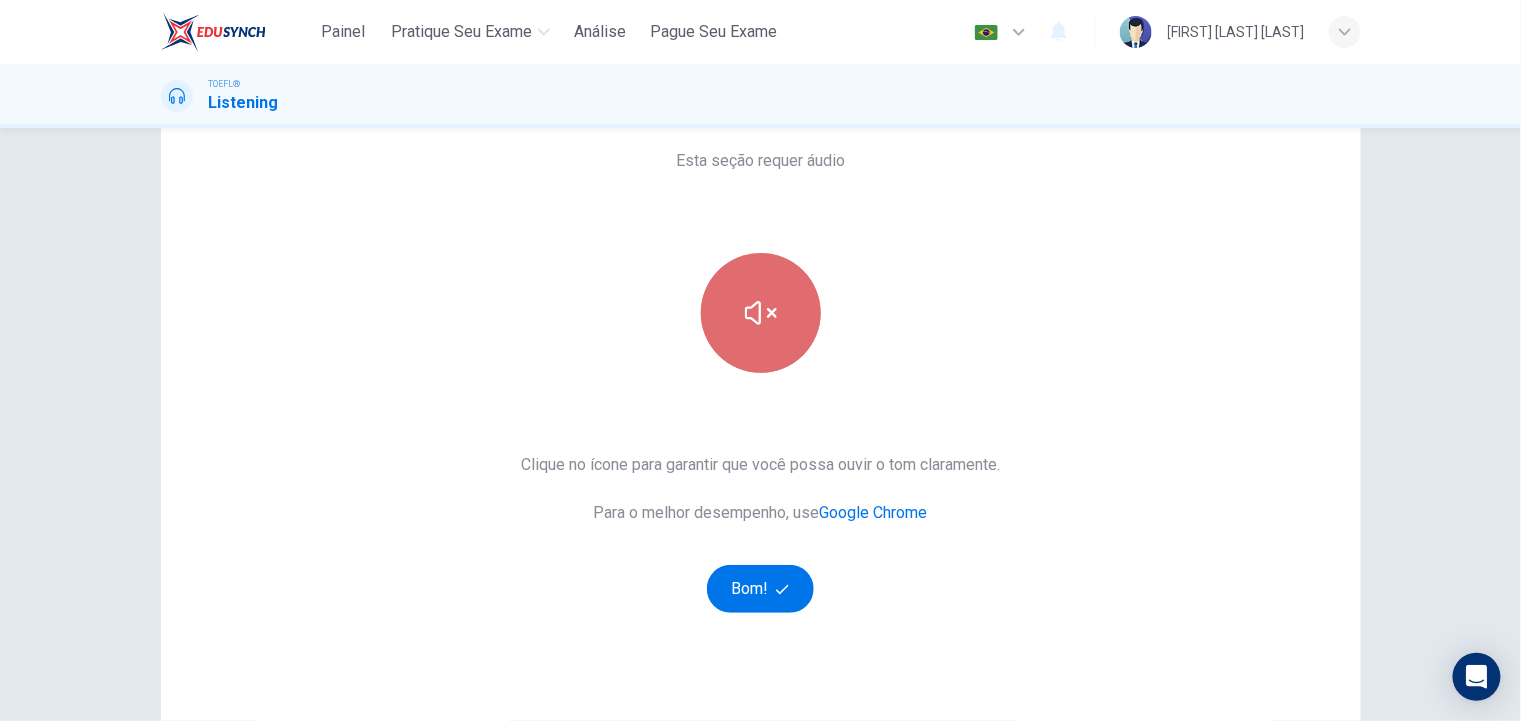 click at bounding box center [761, 313] 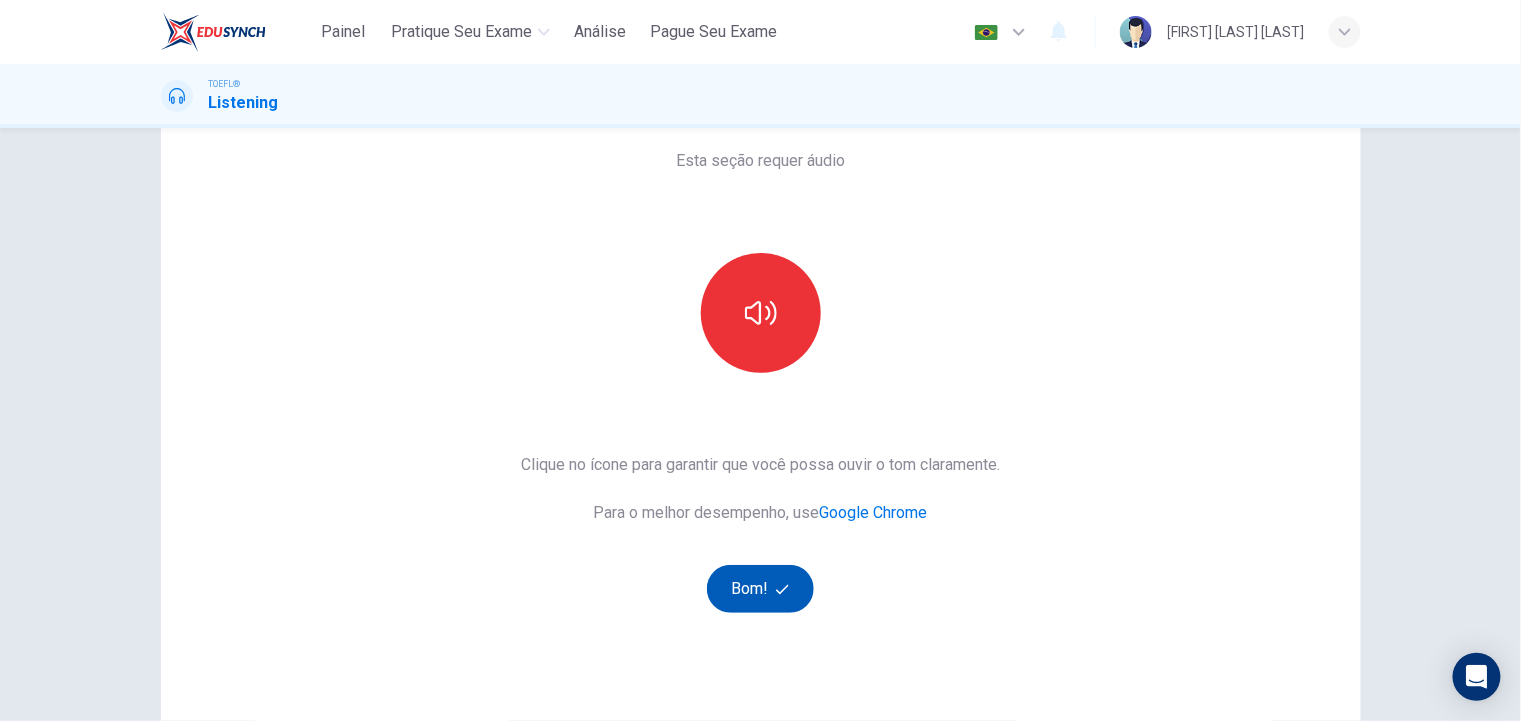 click on "Bom!" at bounding box center (760, 589) 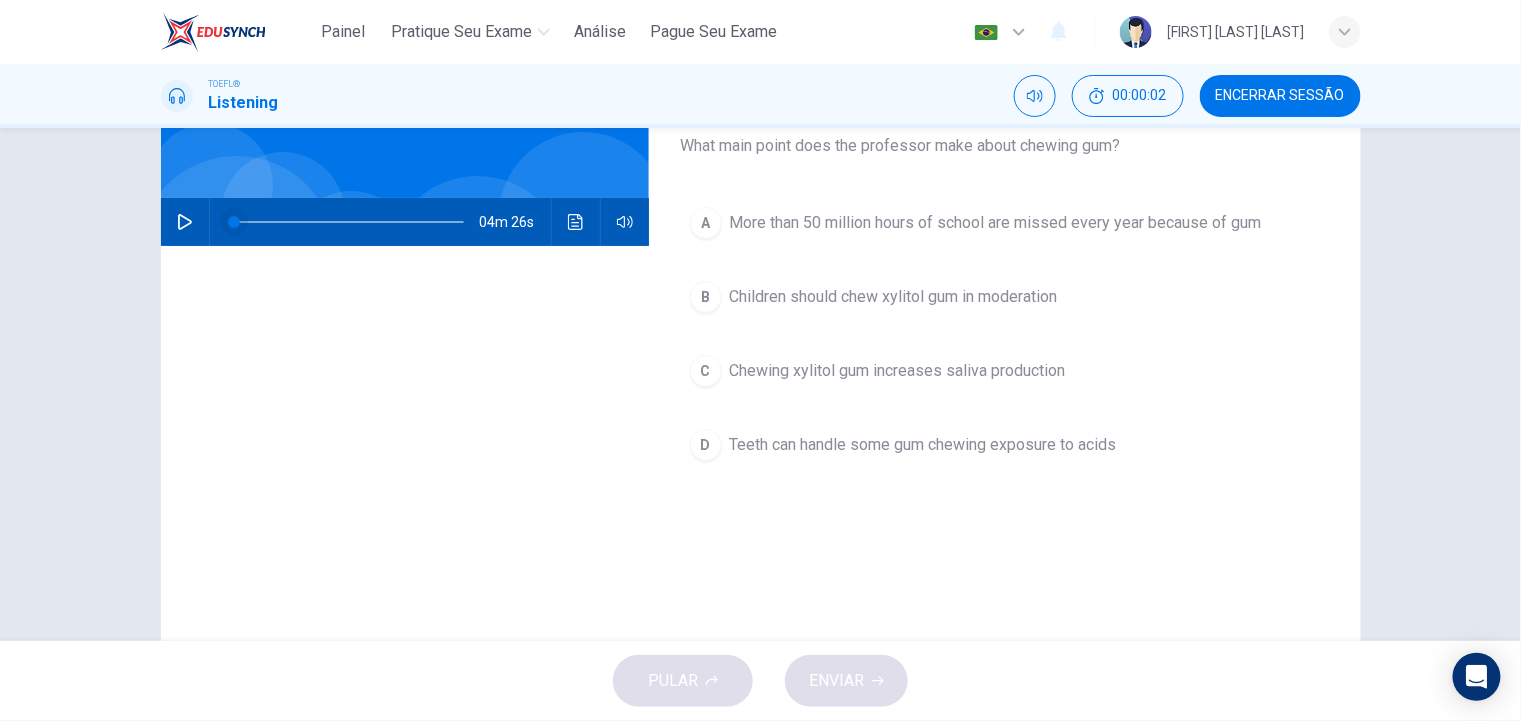 scroll, scrollTop: 99, scrollLeft: 0, axis: vertical 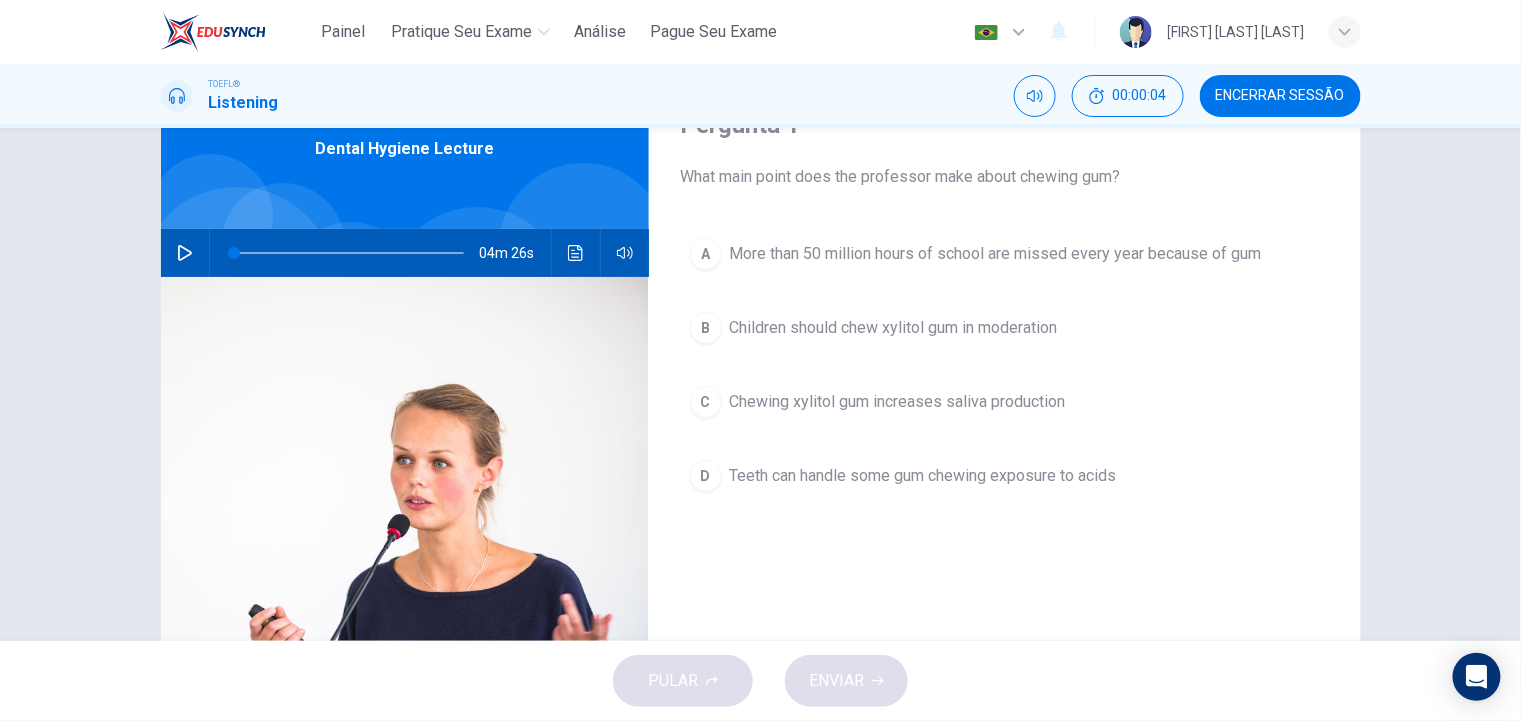 click at bounding box center (185, 253) 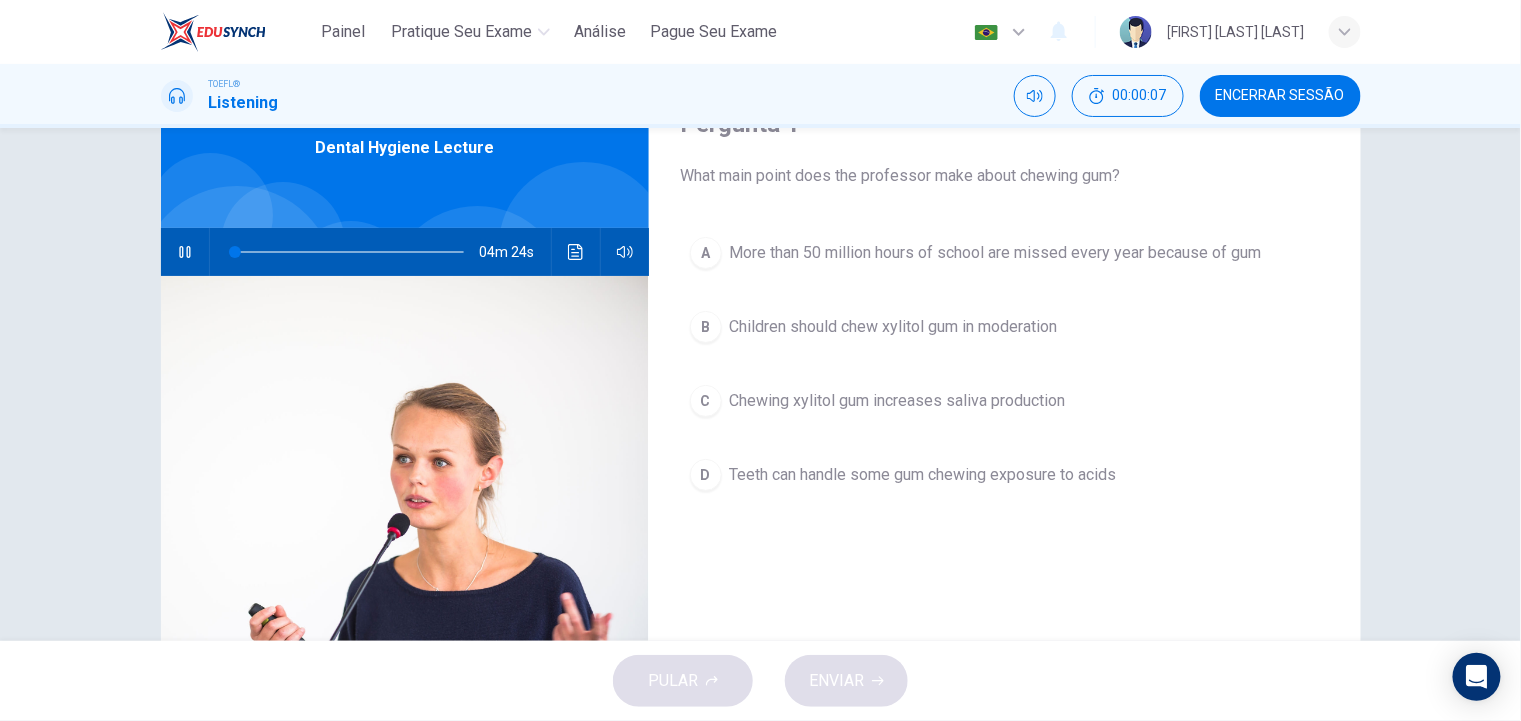 scroll, scrollTop: 99, scrollLeft: 0, axis: vertical 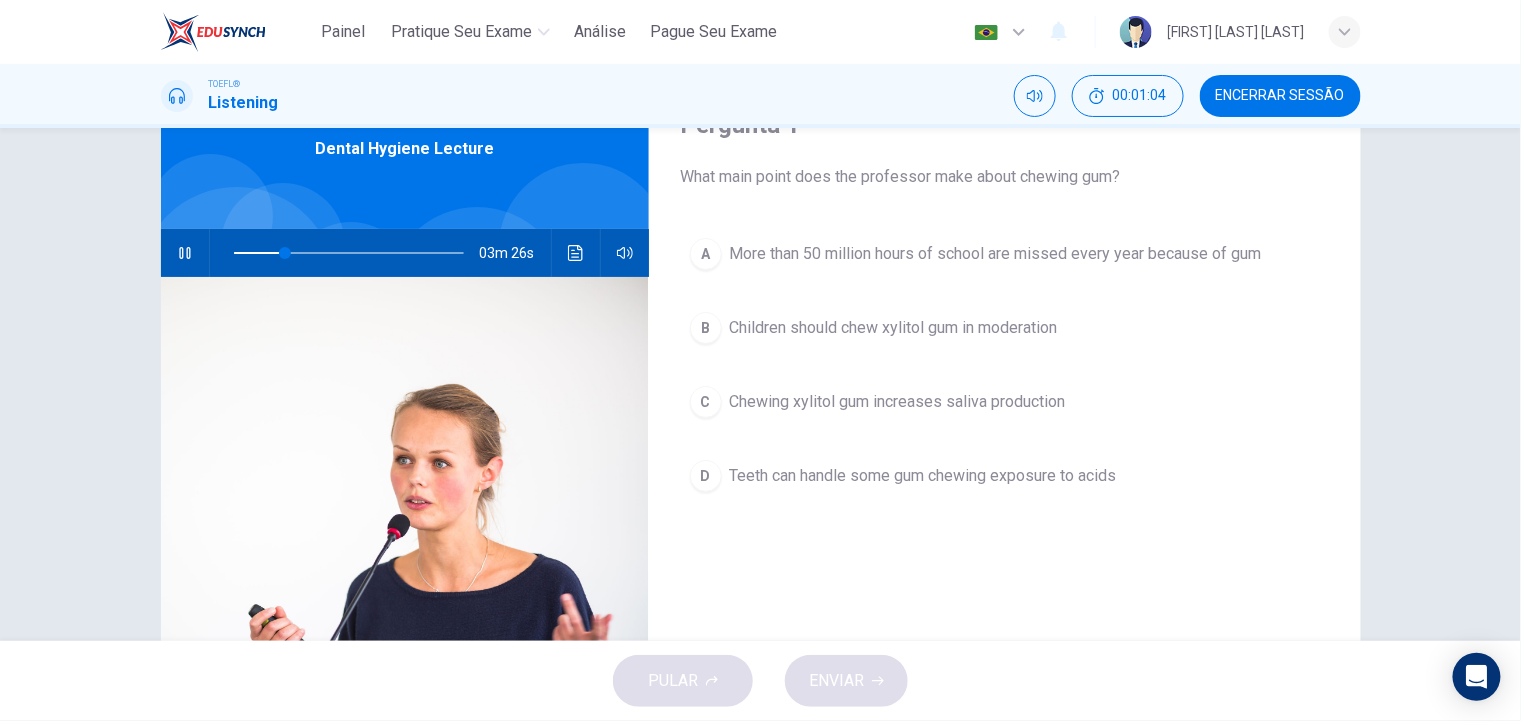 click on "Chewing xylitol gum increases saliva production" at bounding box center [898, 402] 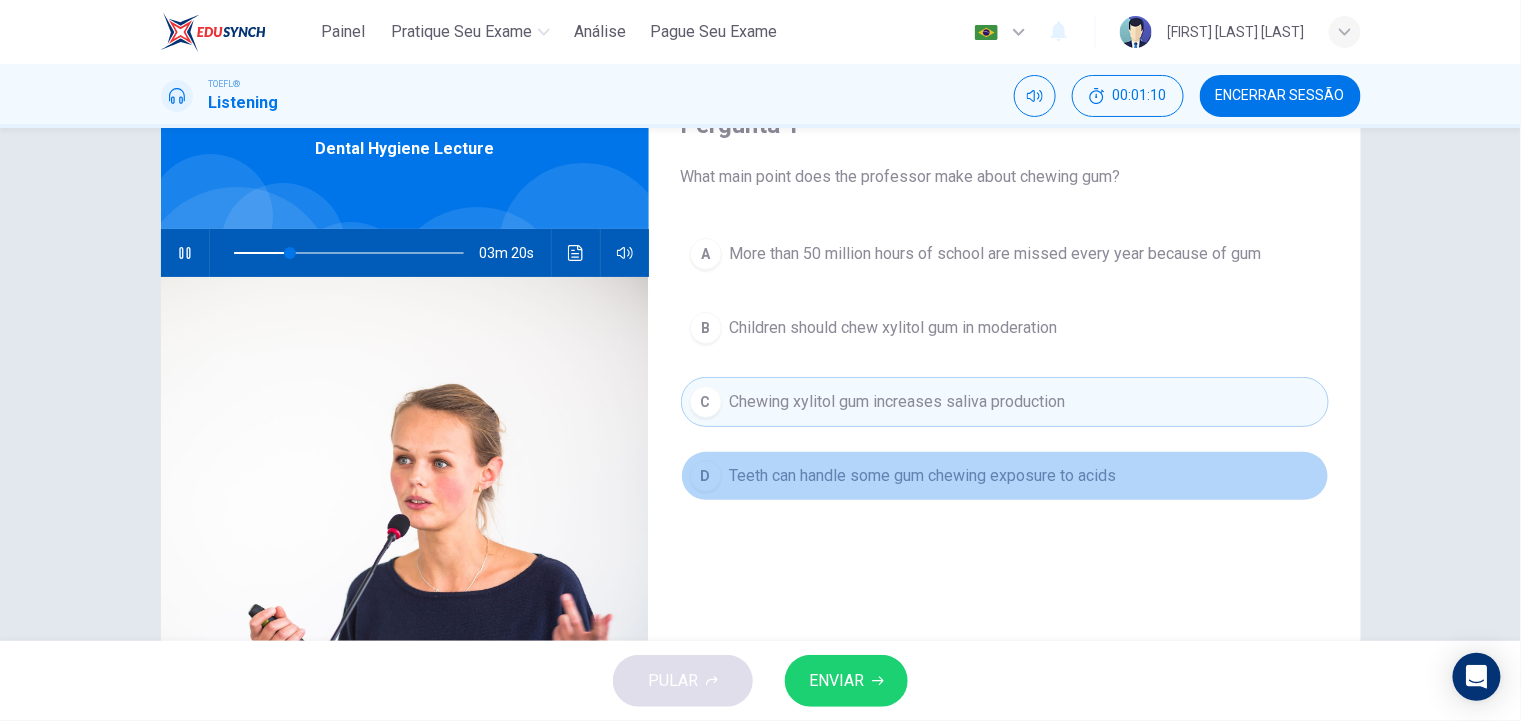 click on "Teeth can handle some gum chewing exposure to acids" at bounding box center [923, 476] 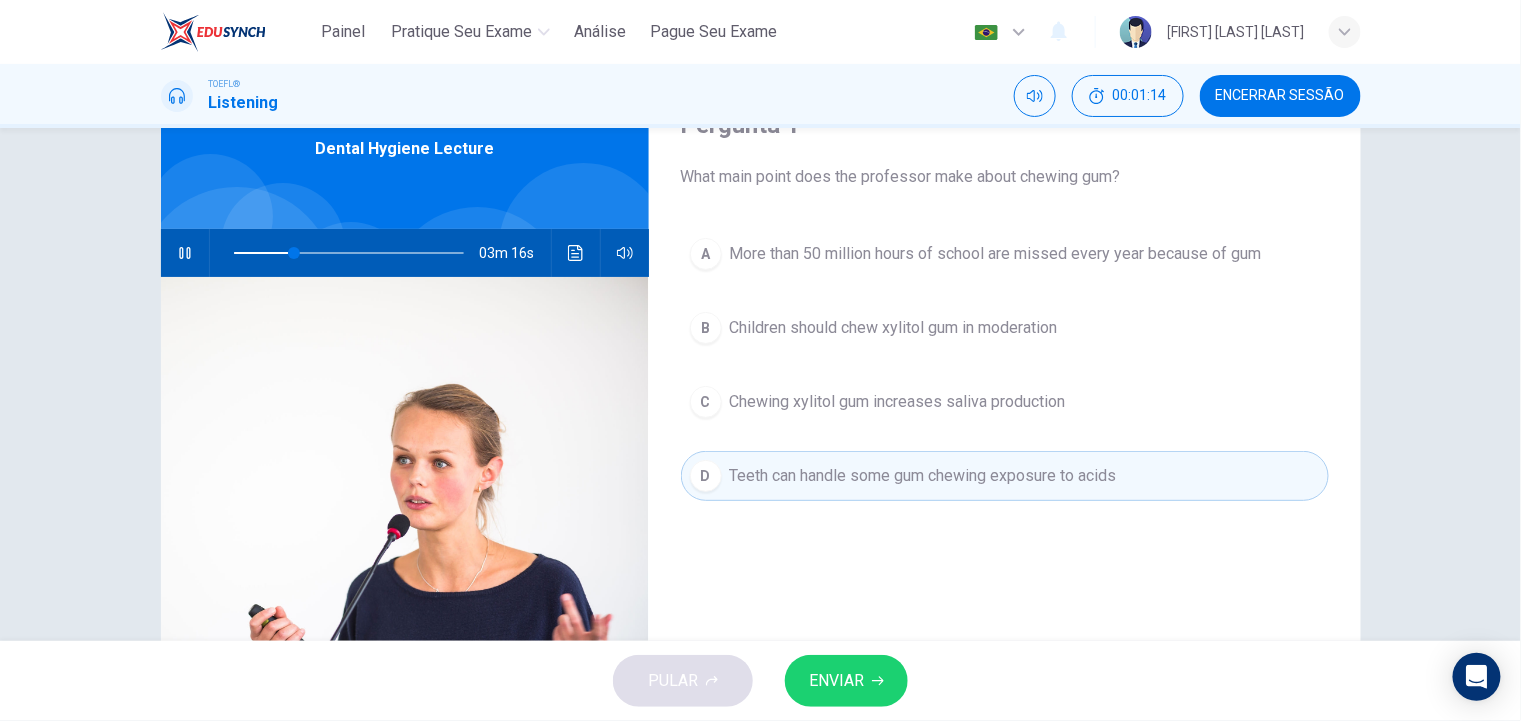 click on "ENVIAR" at bounding box center (846, 681) 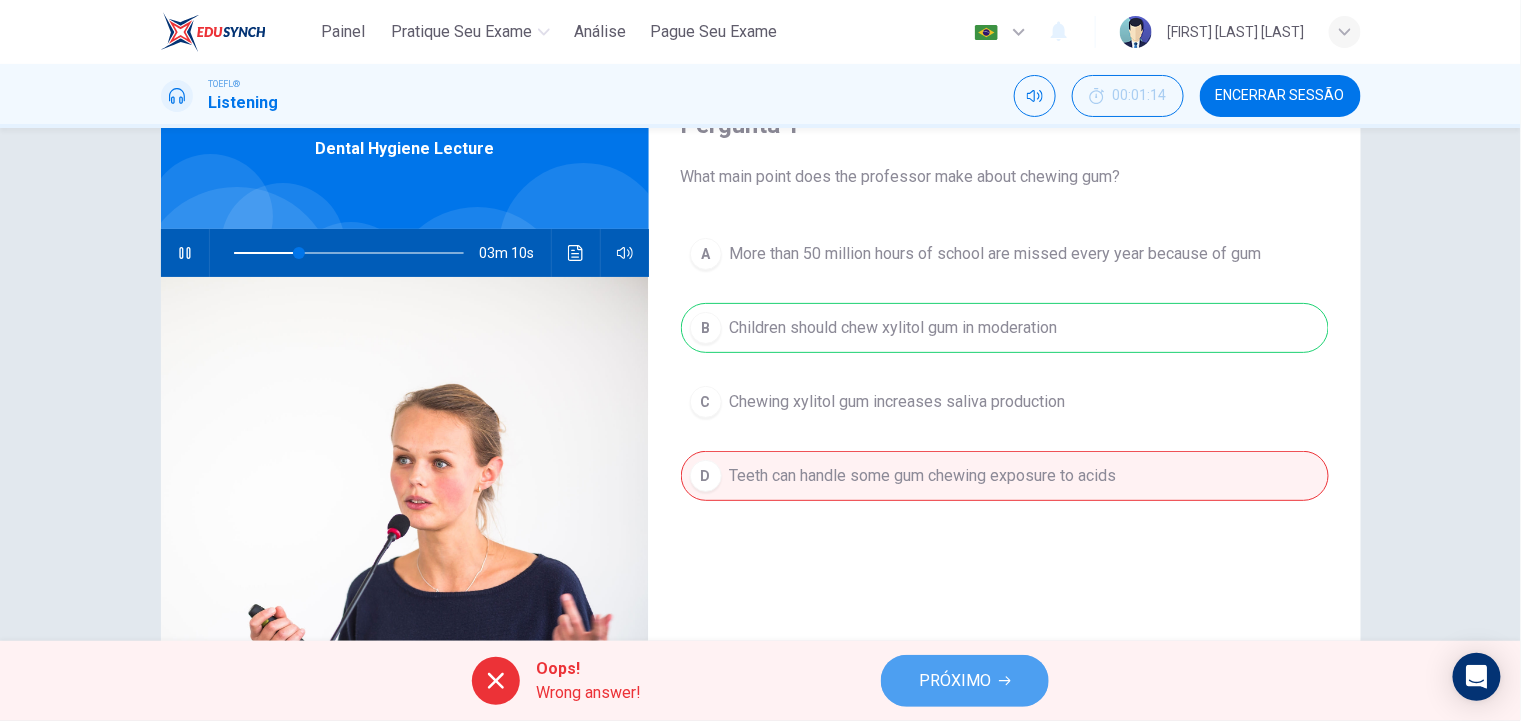 click on "PRÓXIMO" at bounding box center (955, 681) 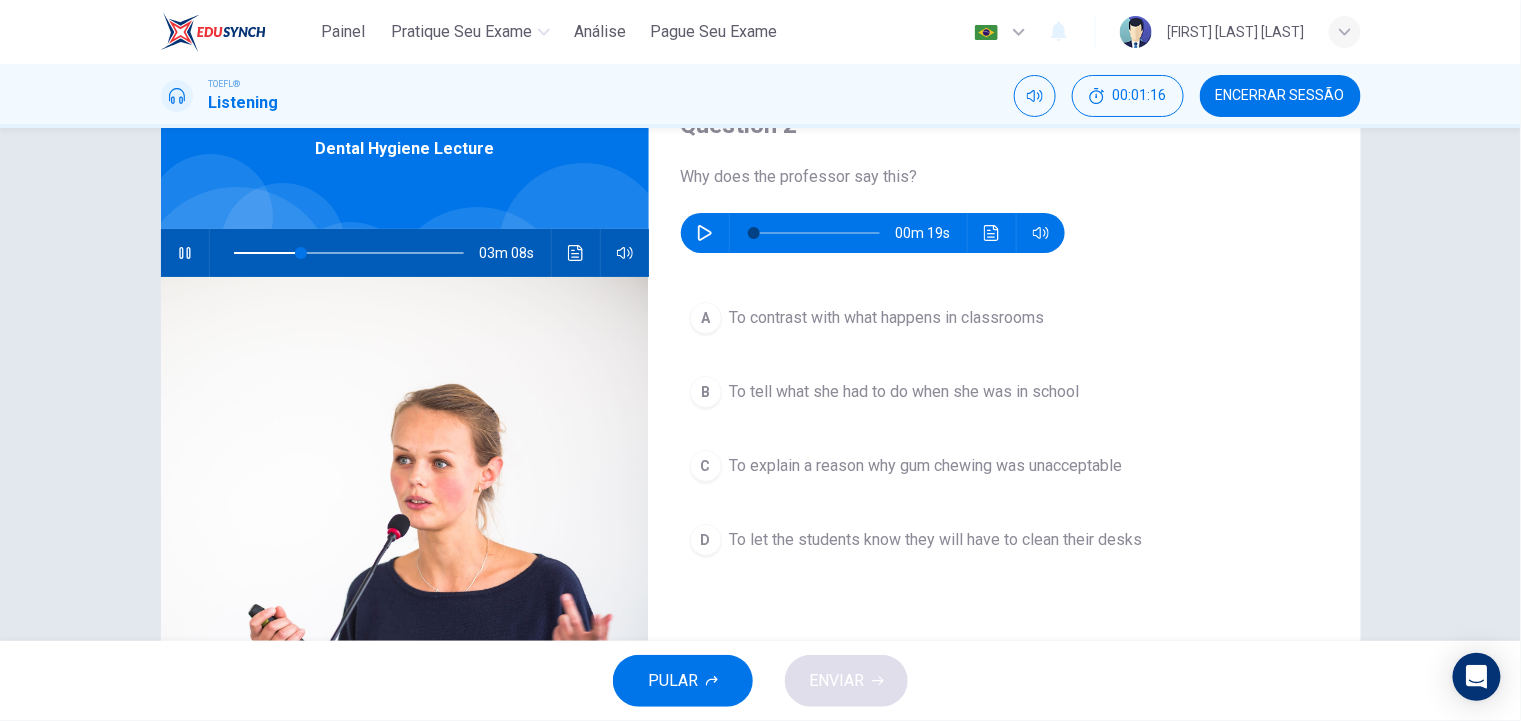 drag, startPoint x: 186, startPoint y: 257, endPoint x: 199, endPoint y: 274, distance: 21.400934 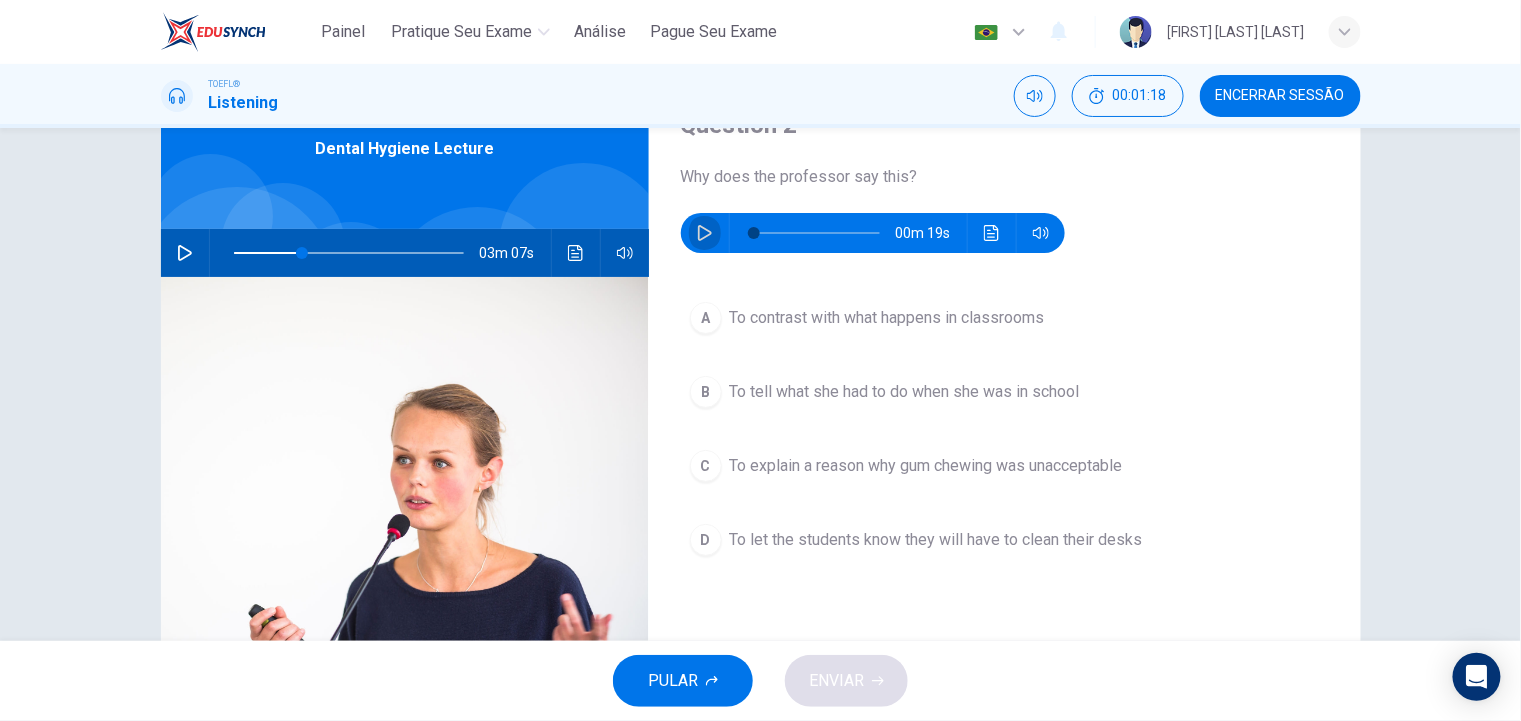 click 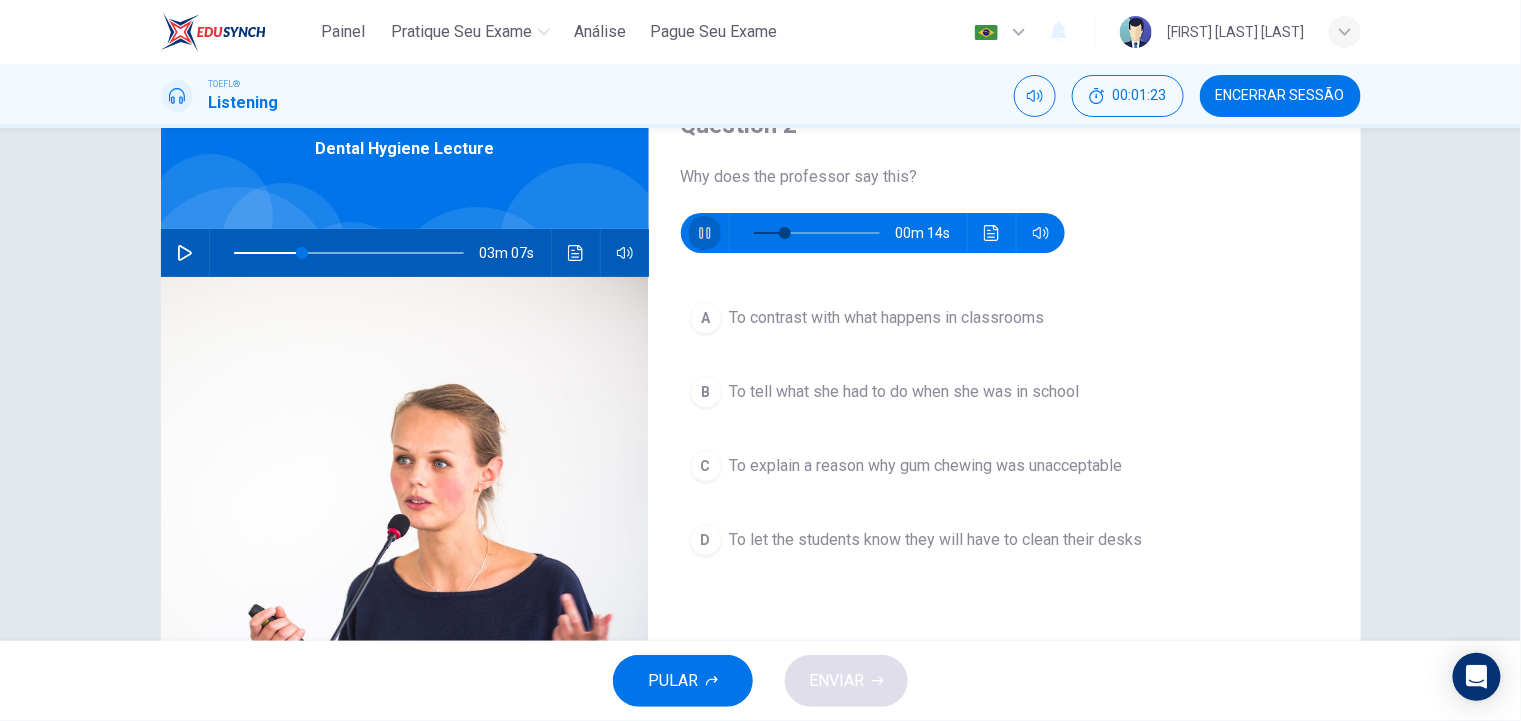 click 